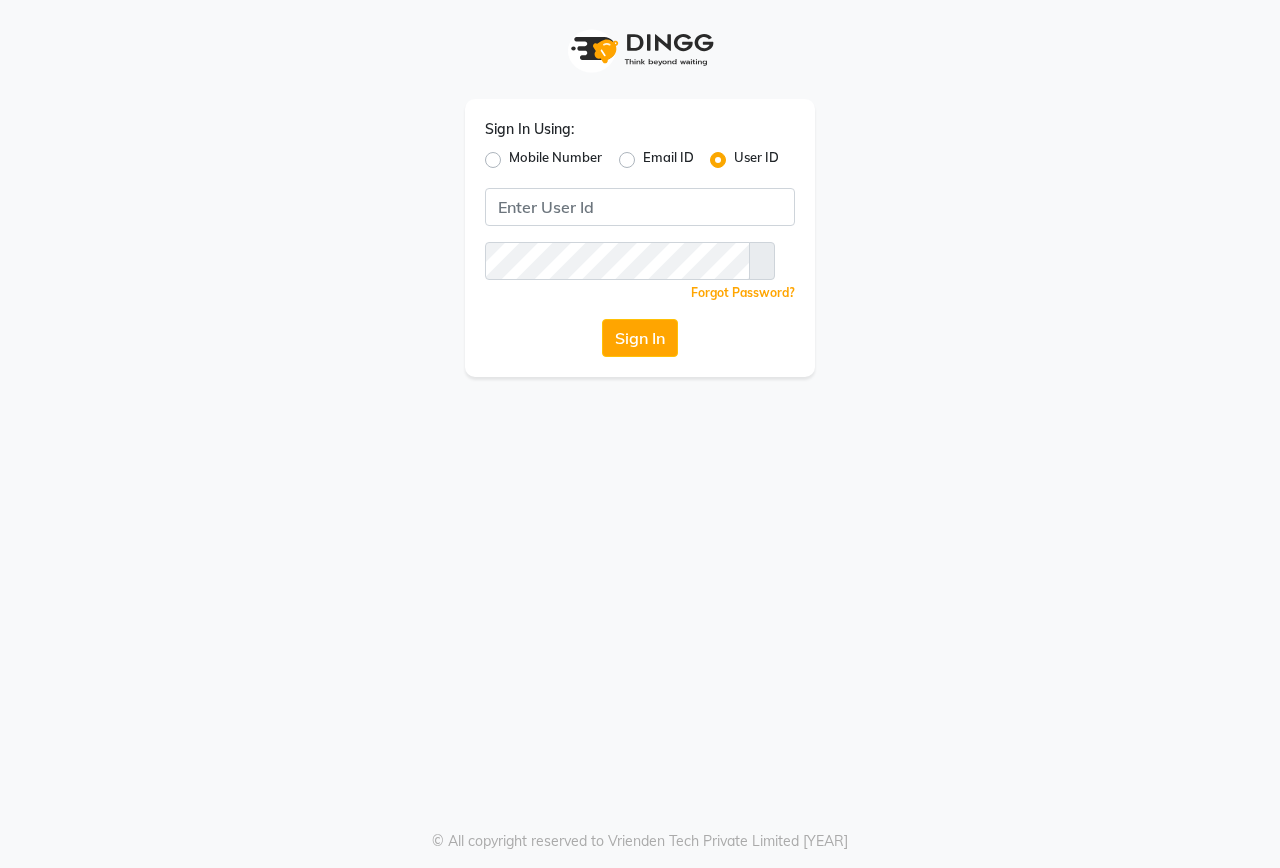 scroll, scrollTop: 0, scrollLeft: 0, axis: both 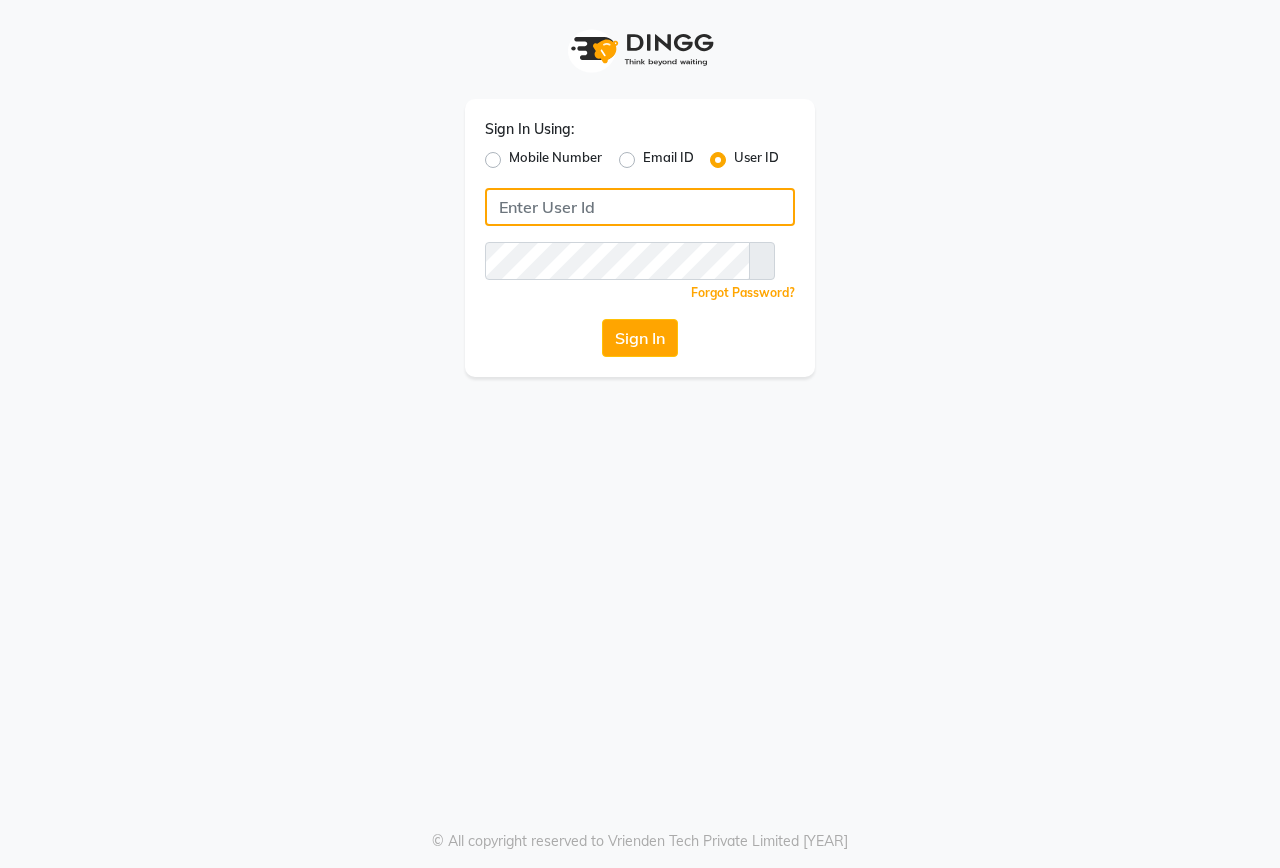 type on "onfleek" 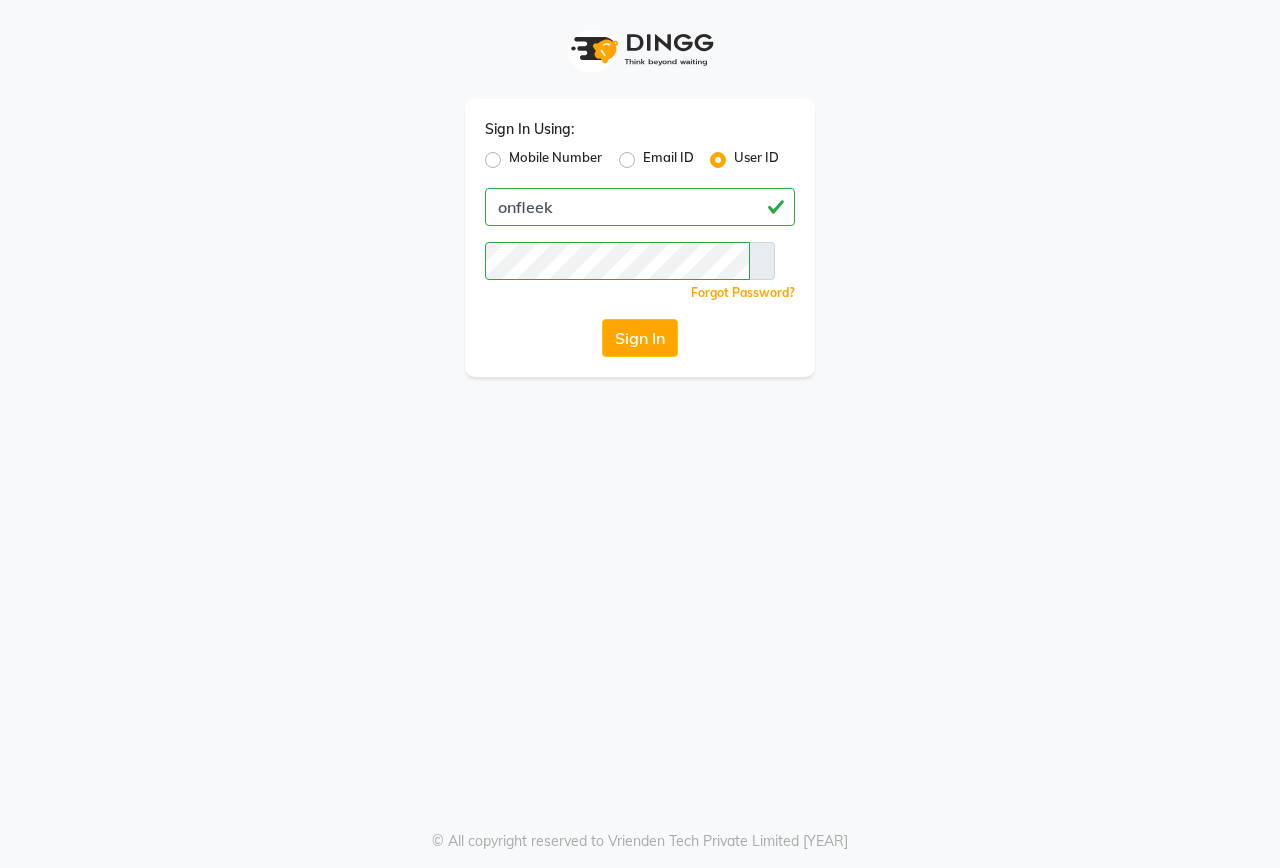 click on "Sign In Using: Mobile Number Email ID User ID onfleek Remember me Forgot Password? Sign In" at bounding box center [640, 188] 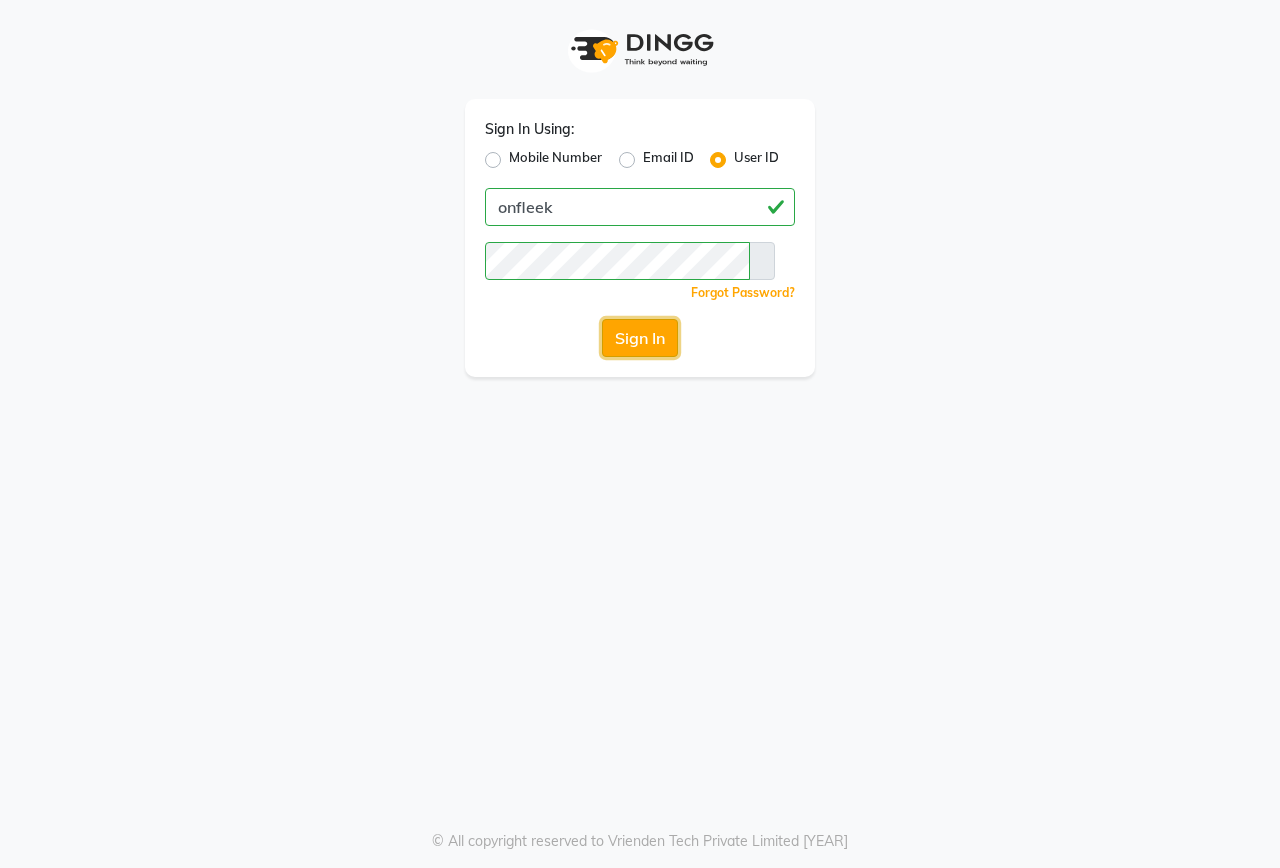 click on "Sign In" at bounding box center (640, 338) 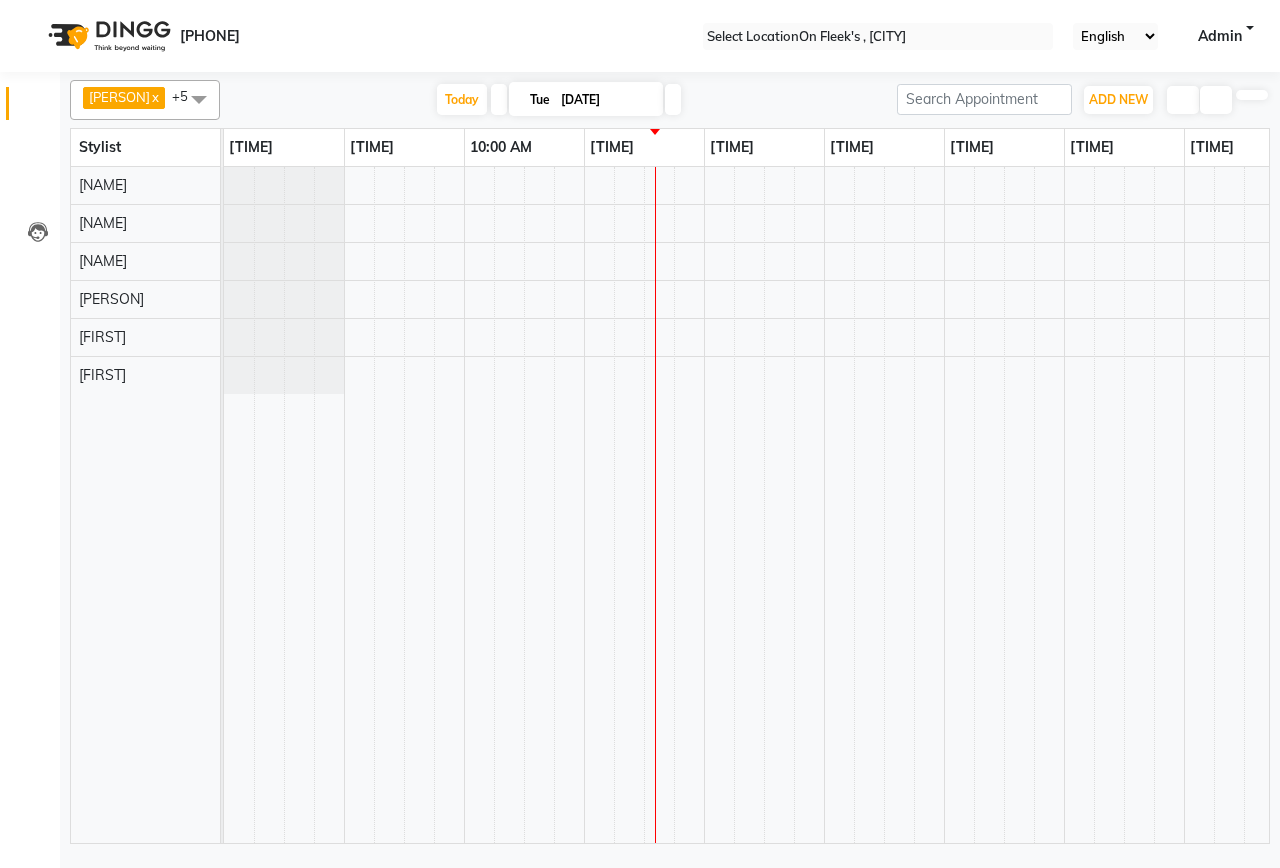 scroll, scrollTop: 0, scrollLeft: 0, axis: both 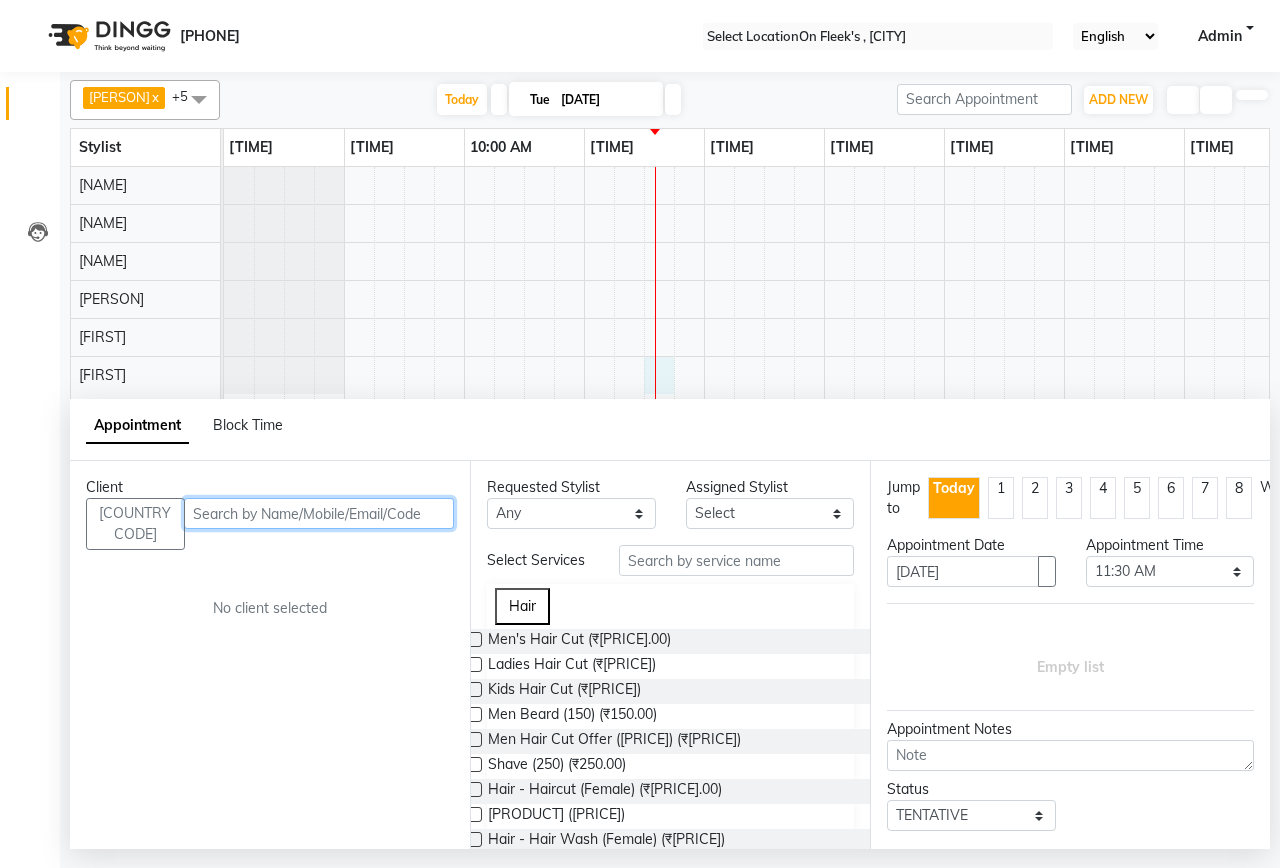 click at bounding box center [319, 513] 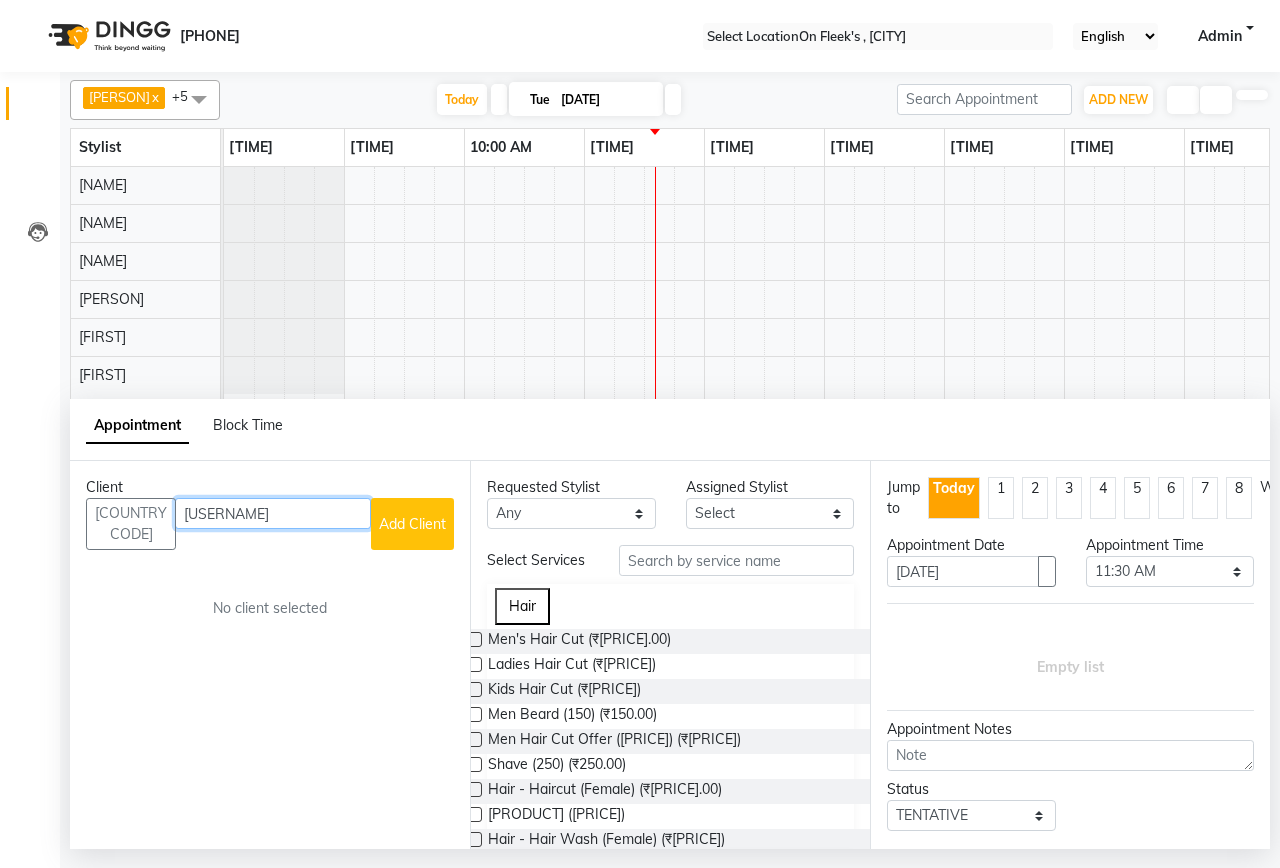 click on "[USERNAME]" at bounding box center [273, 513] 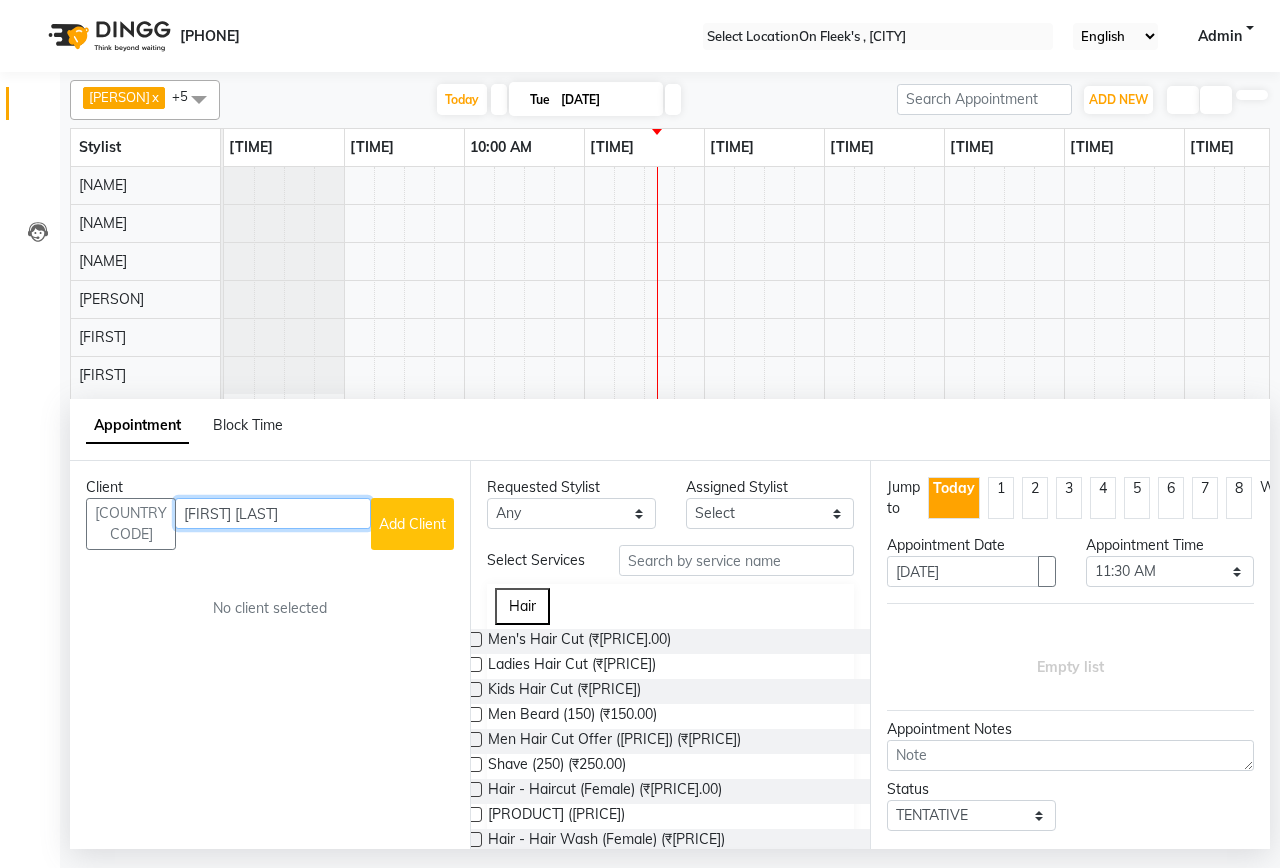 click on "[FIRST] [LAST]" at bounding box center [273, 513] 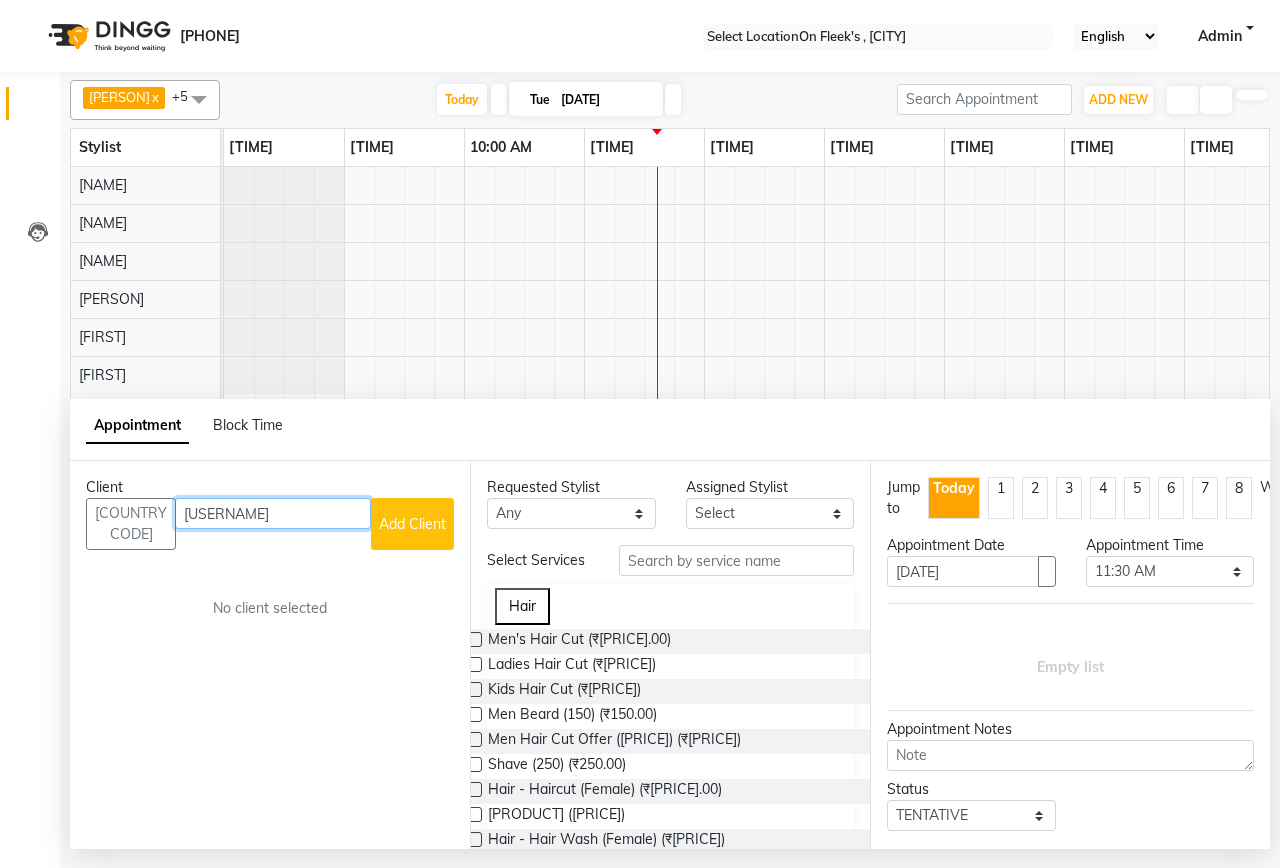 click on "[USERNAME]" at bounding box center (273, 513) 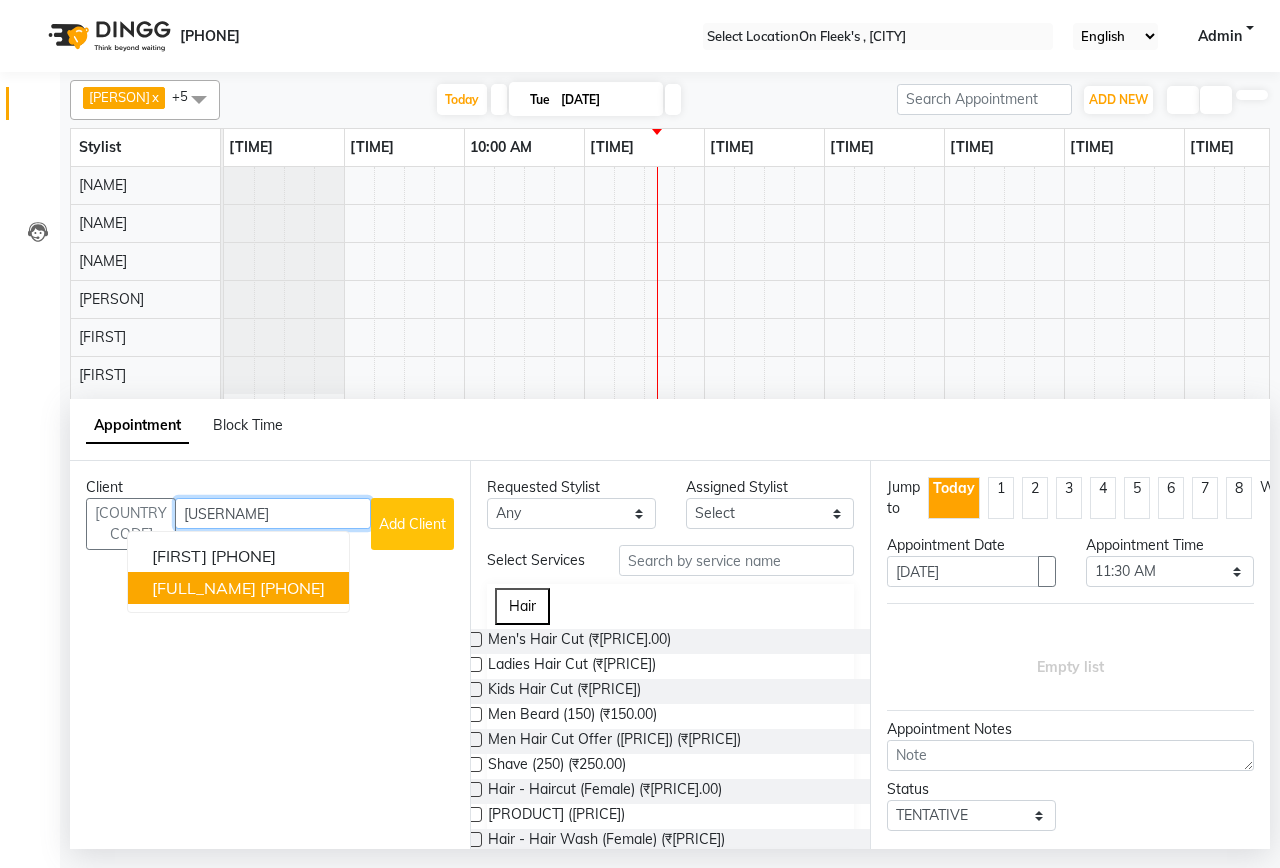 click on "[FULL_NAME]" at bounding box center (204, 588) 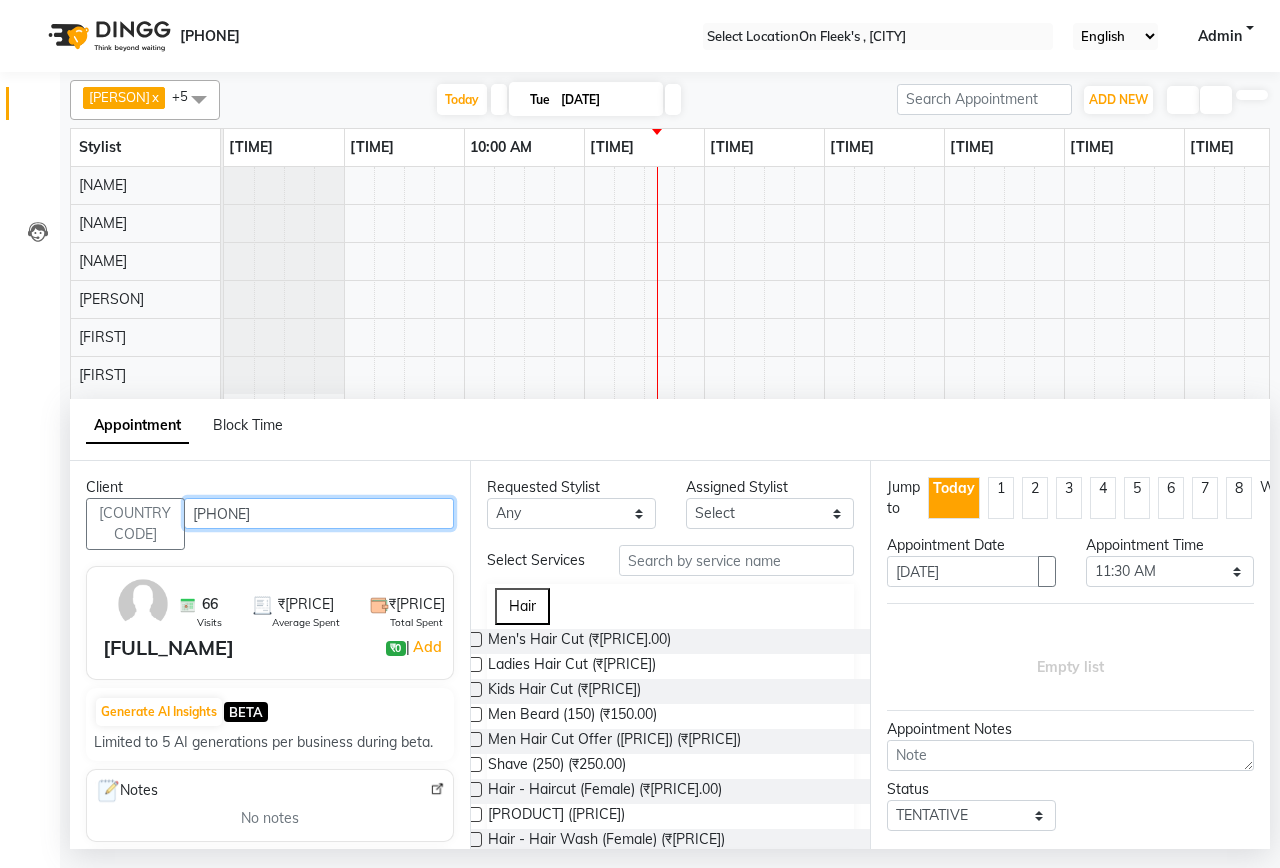 type on "[PHONE]" 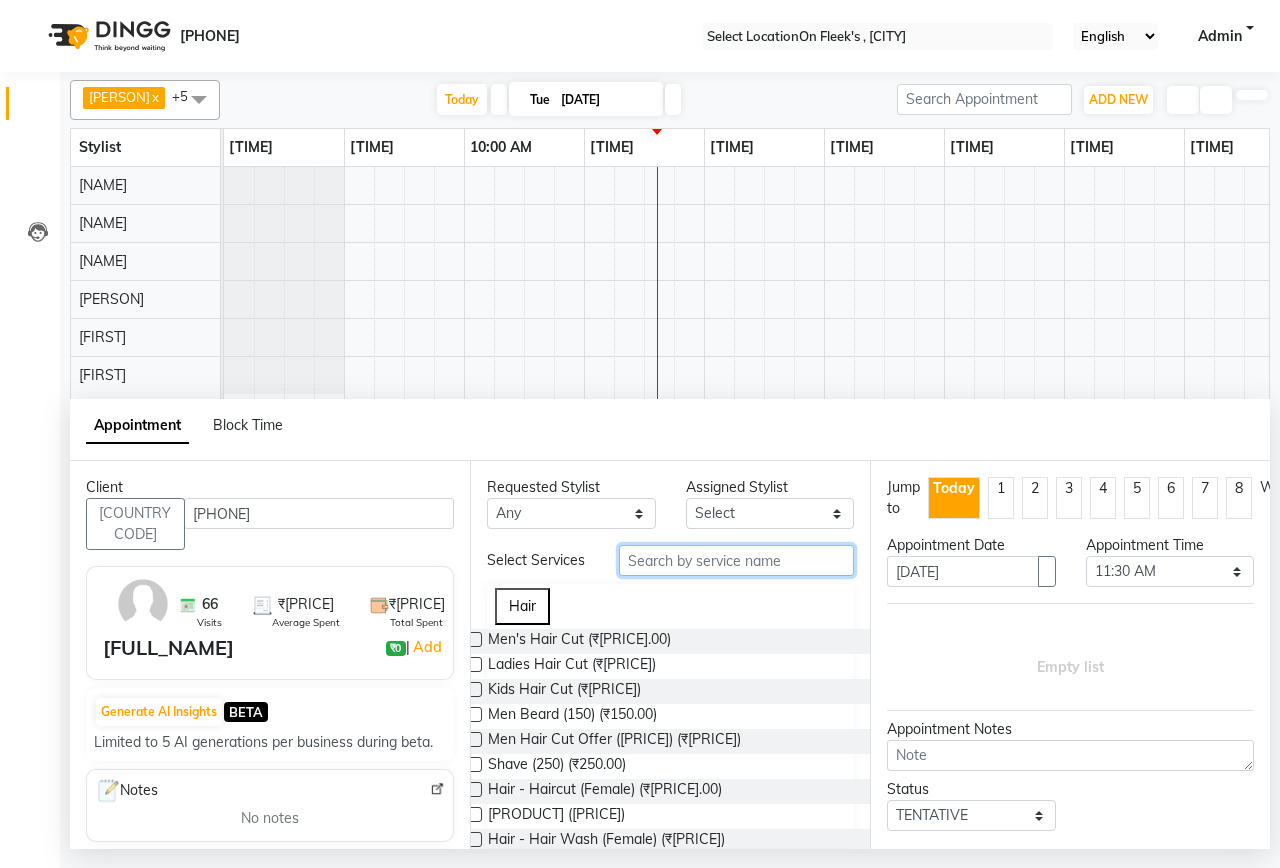 click at bounding box center (736, 560) 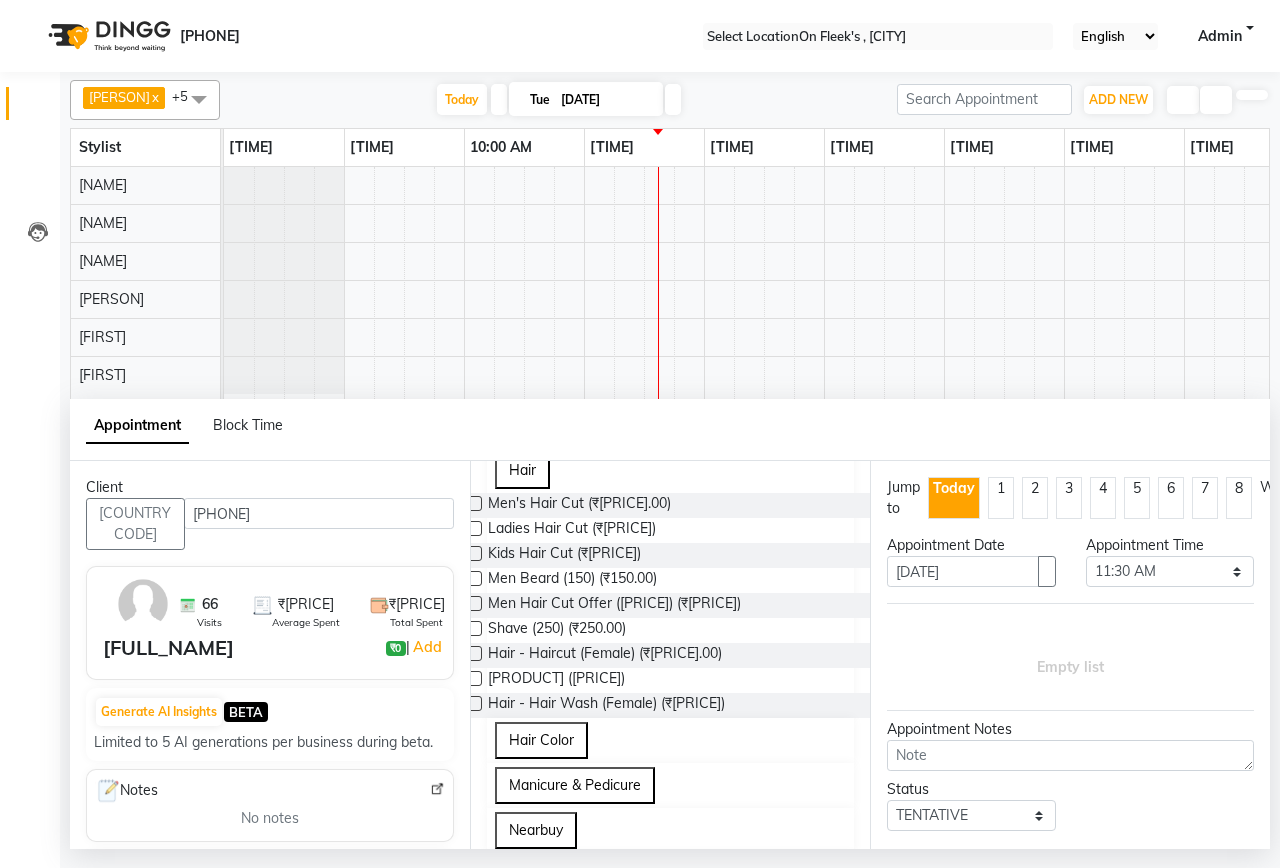 scroll, scrollTop: 0, scrollLeft: 0, axis: both 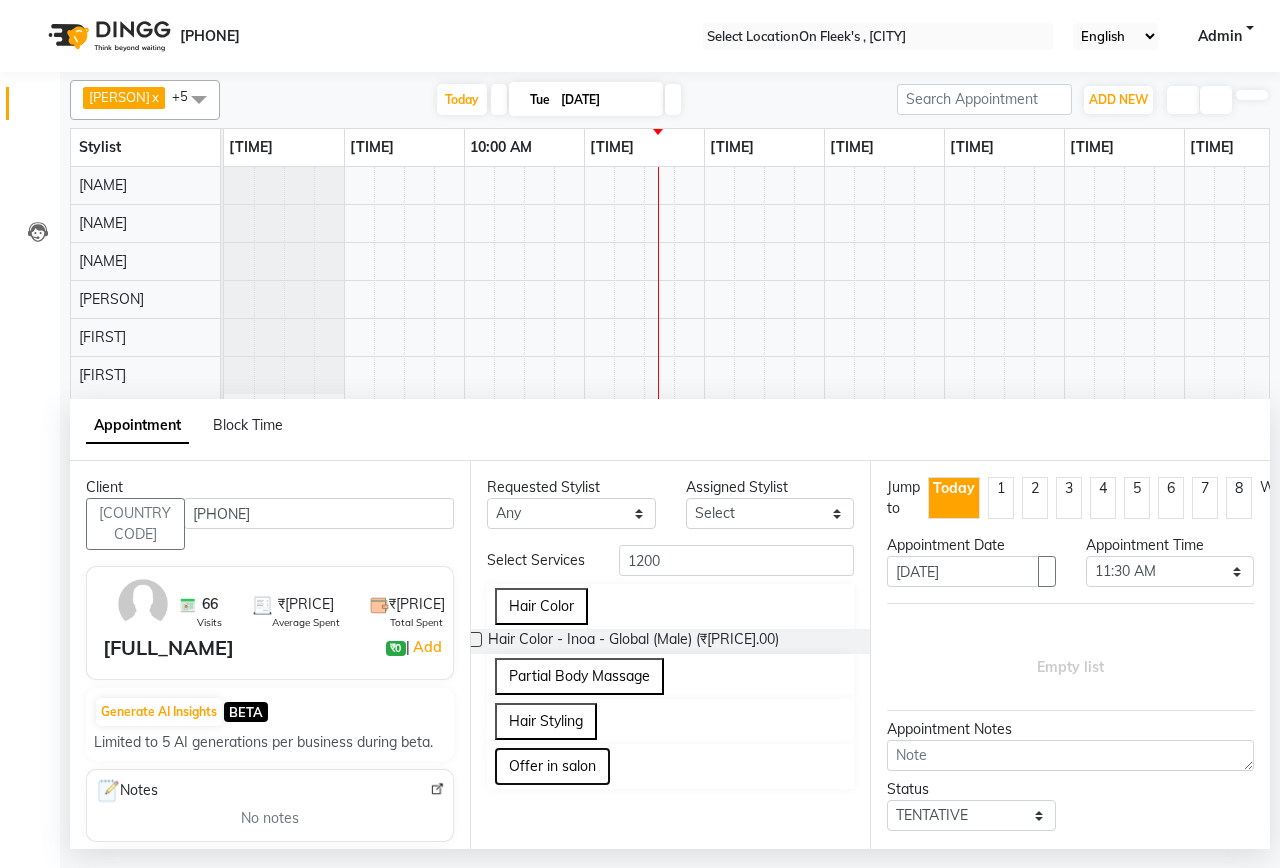 click on "Offer in salon" at bounding box center (552, 766) 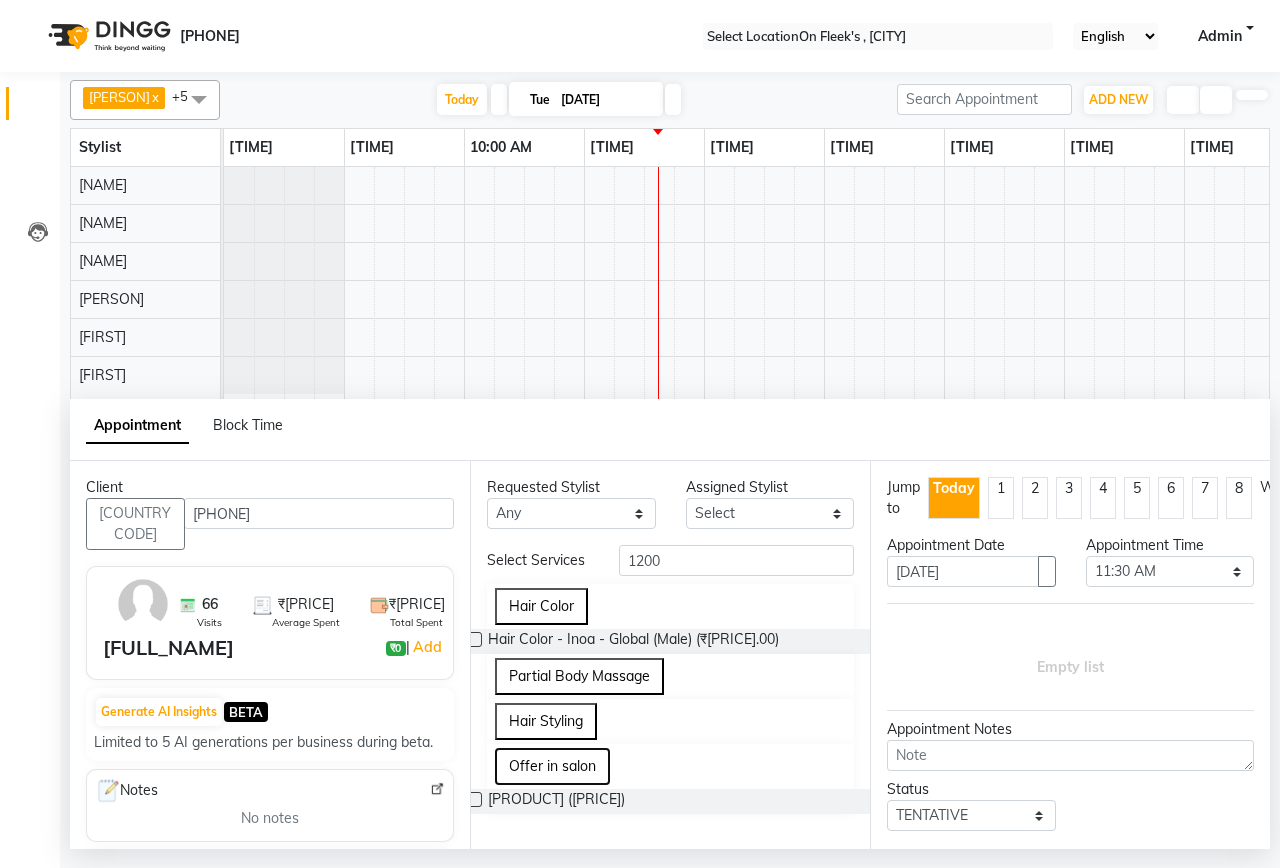 scroll, scrollTop: 69, scrollLeft: 0, axis: vertical 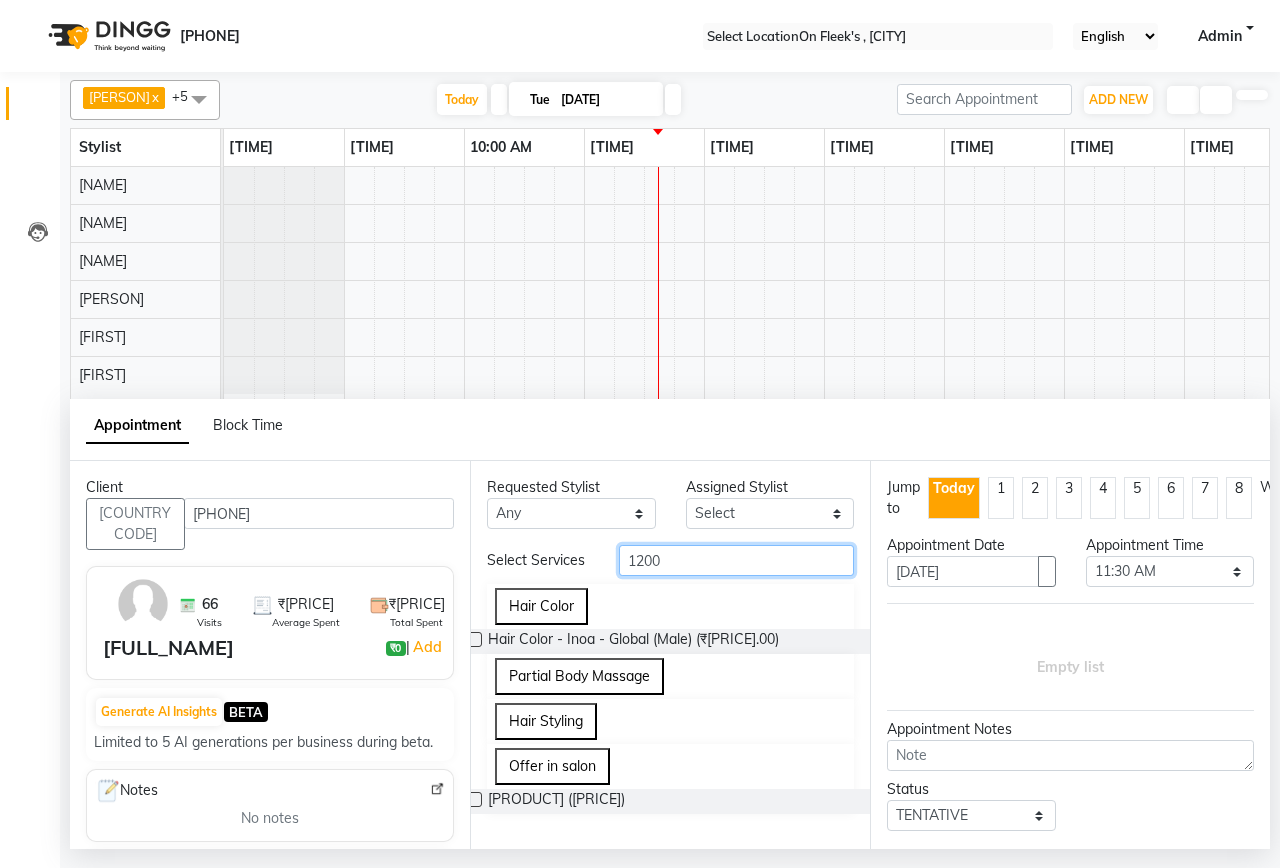 click on "1200" at bounding box center [736, 560] 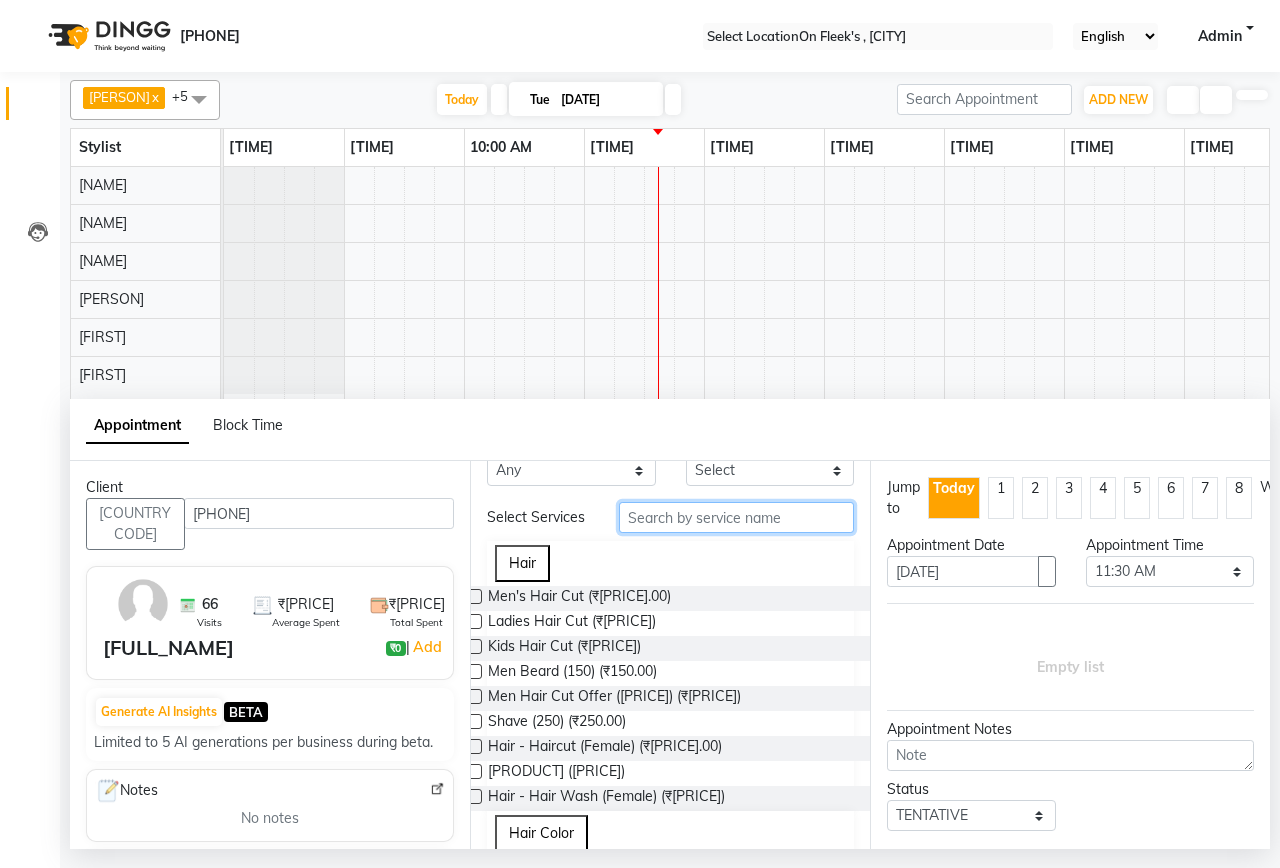 scroll, scrollTop: 0, scrollLeft: 0, axis: both 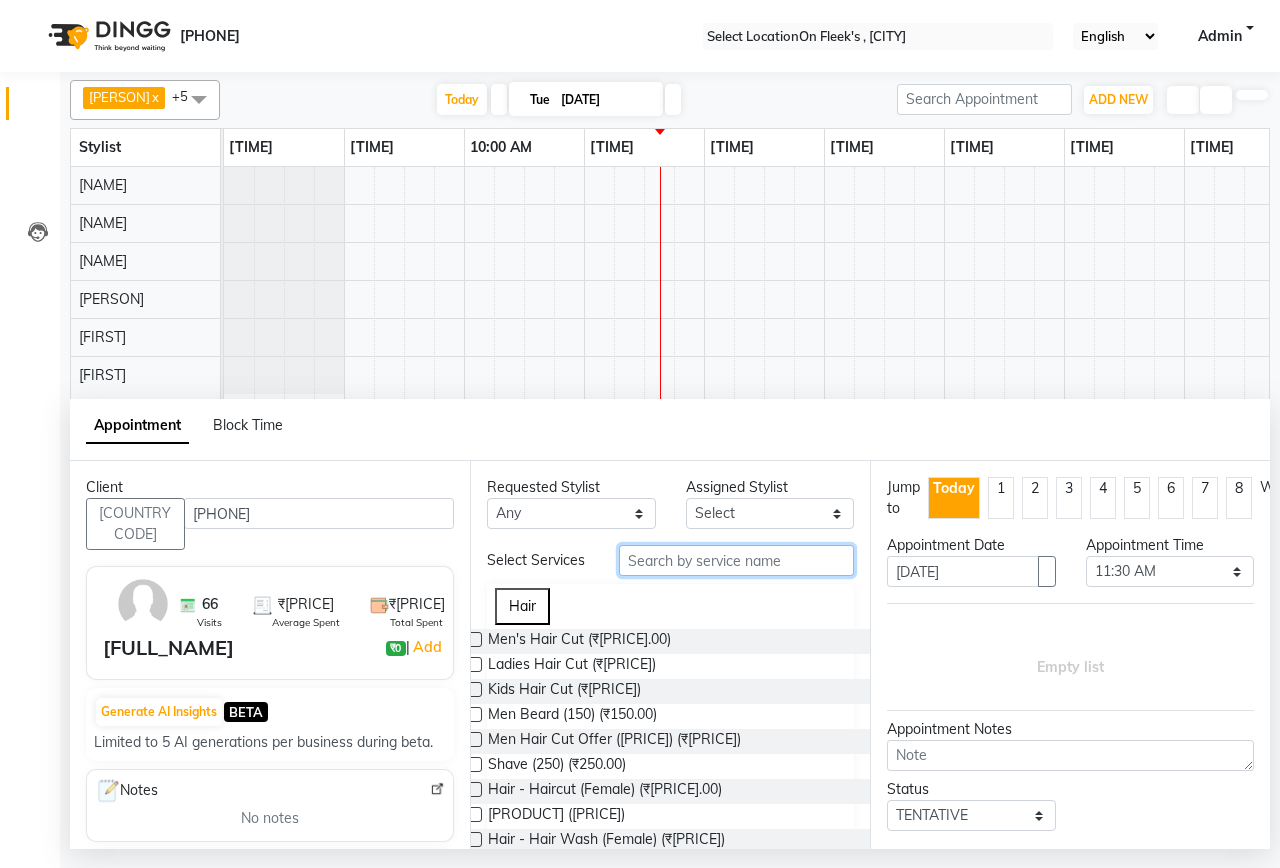 click at bounding box center (736, 560) 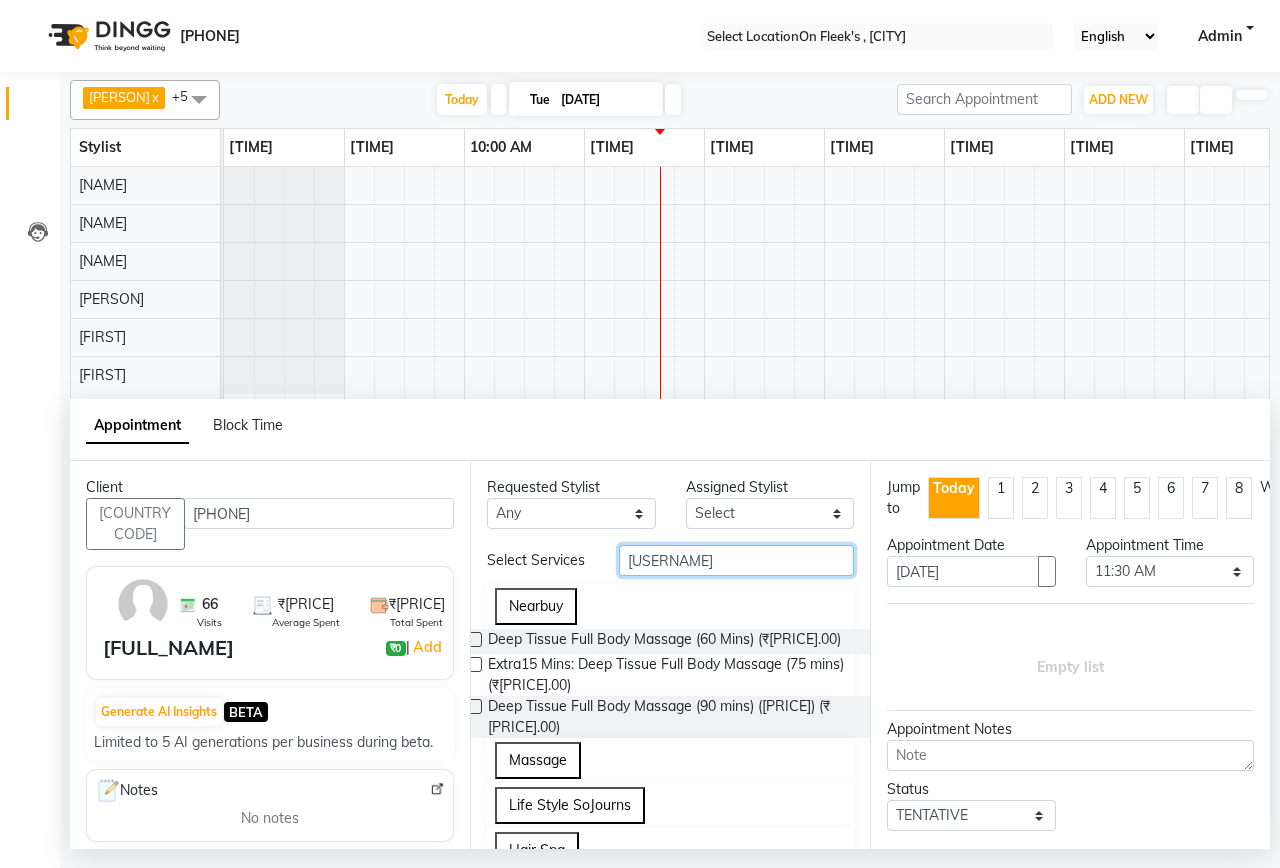 click on "[USERNAME]" at bounding box center [736, 560] 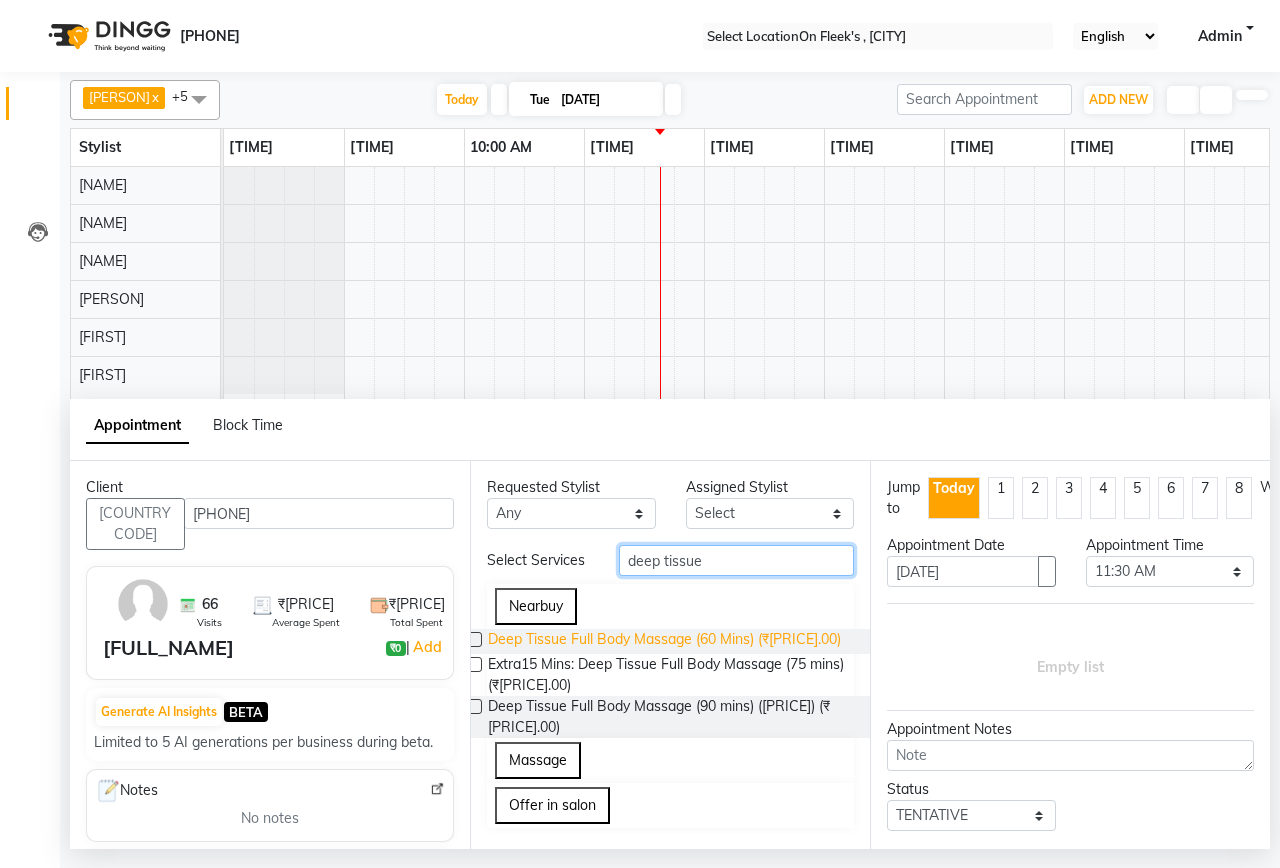 scroll, scrollTop: 0, scrollLeft: 0, axis: both 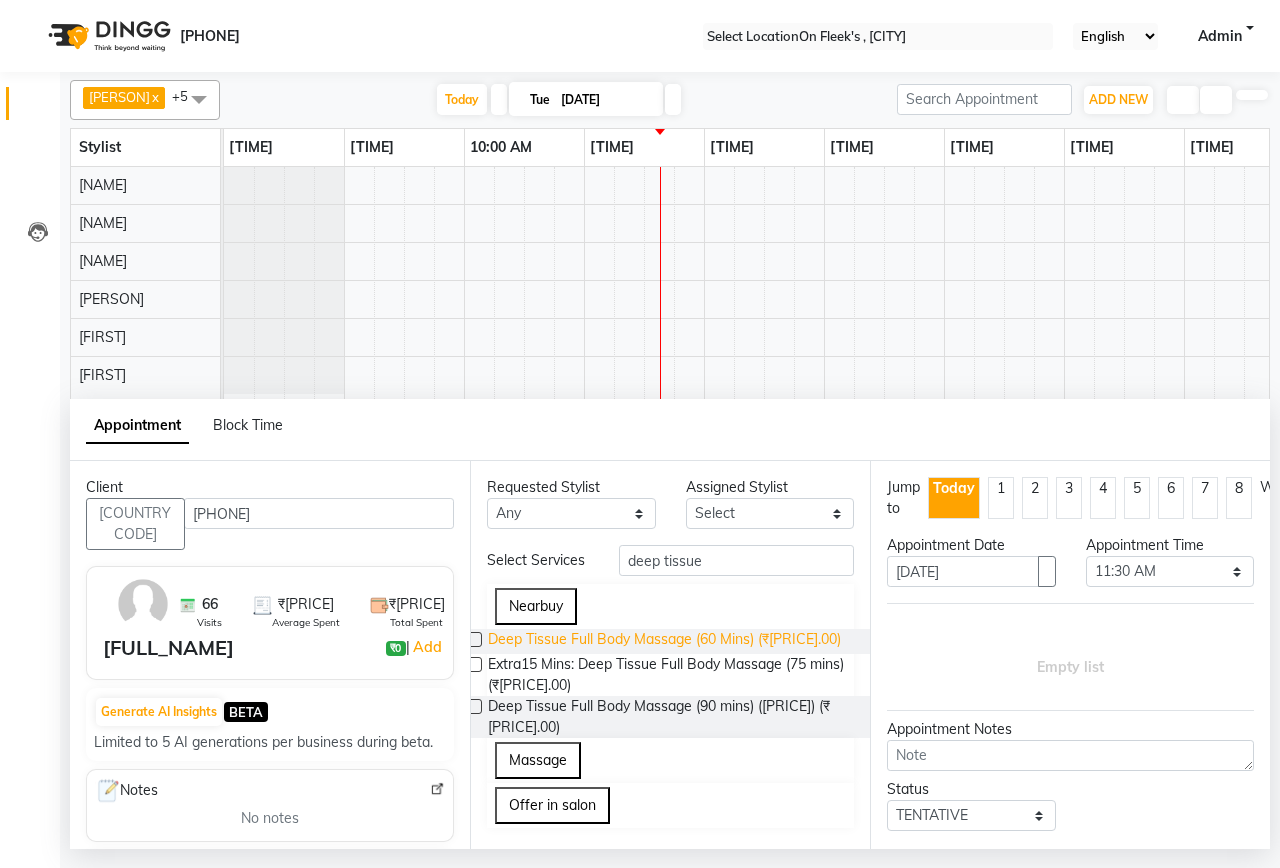 click on "Deep Tissue Full Body Massage (60 Mins) (₹[PRICE].00)" at bounding box center [664, 641] 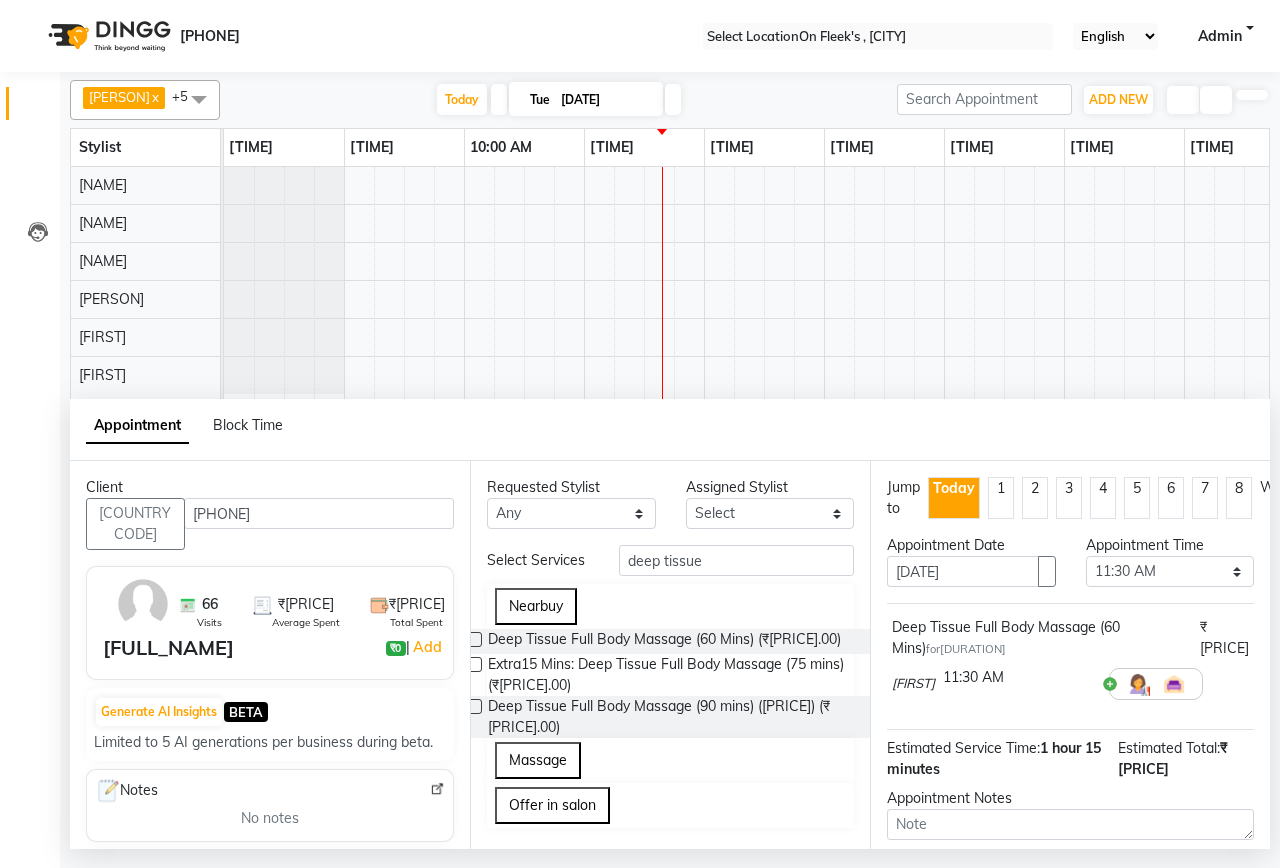 scroll, scrollTop: 0, scrollLeft: 0, axis: both 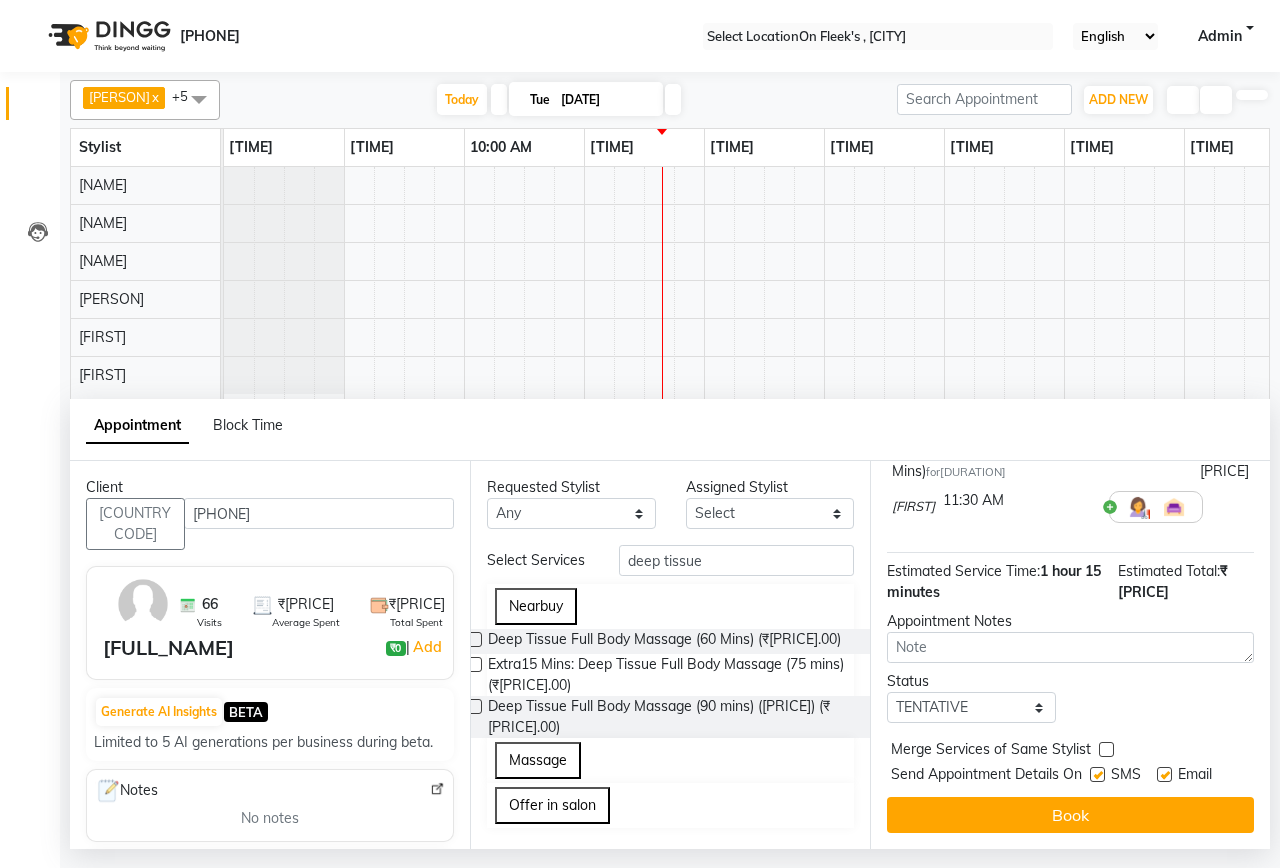click at bounding box center [1097, 774] 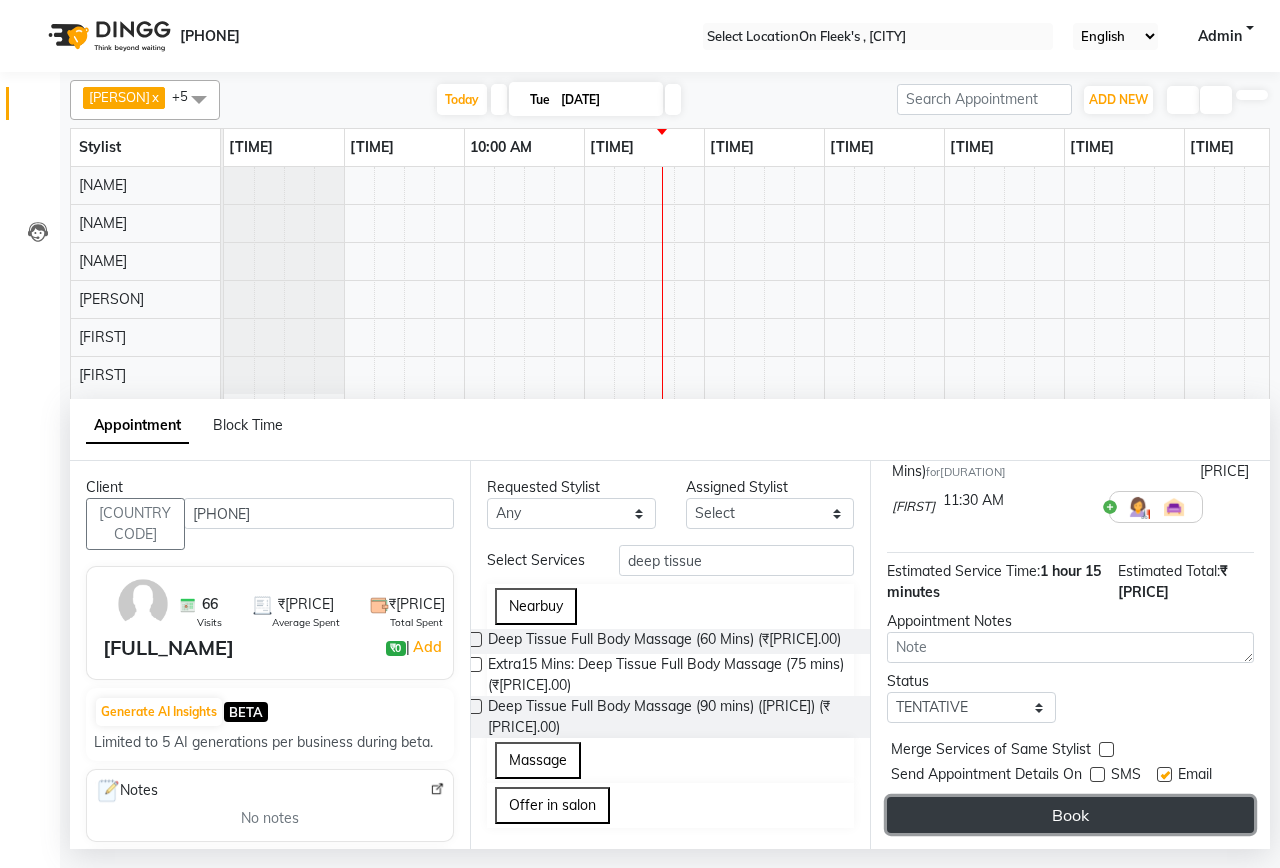 click on "Book" at bounding box center [1070, 815] 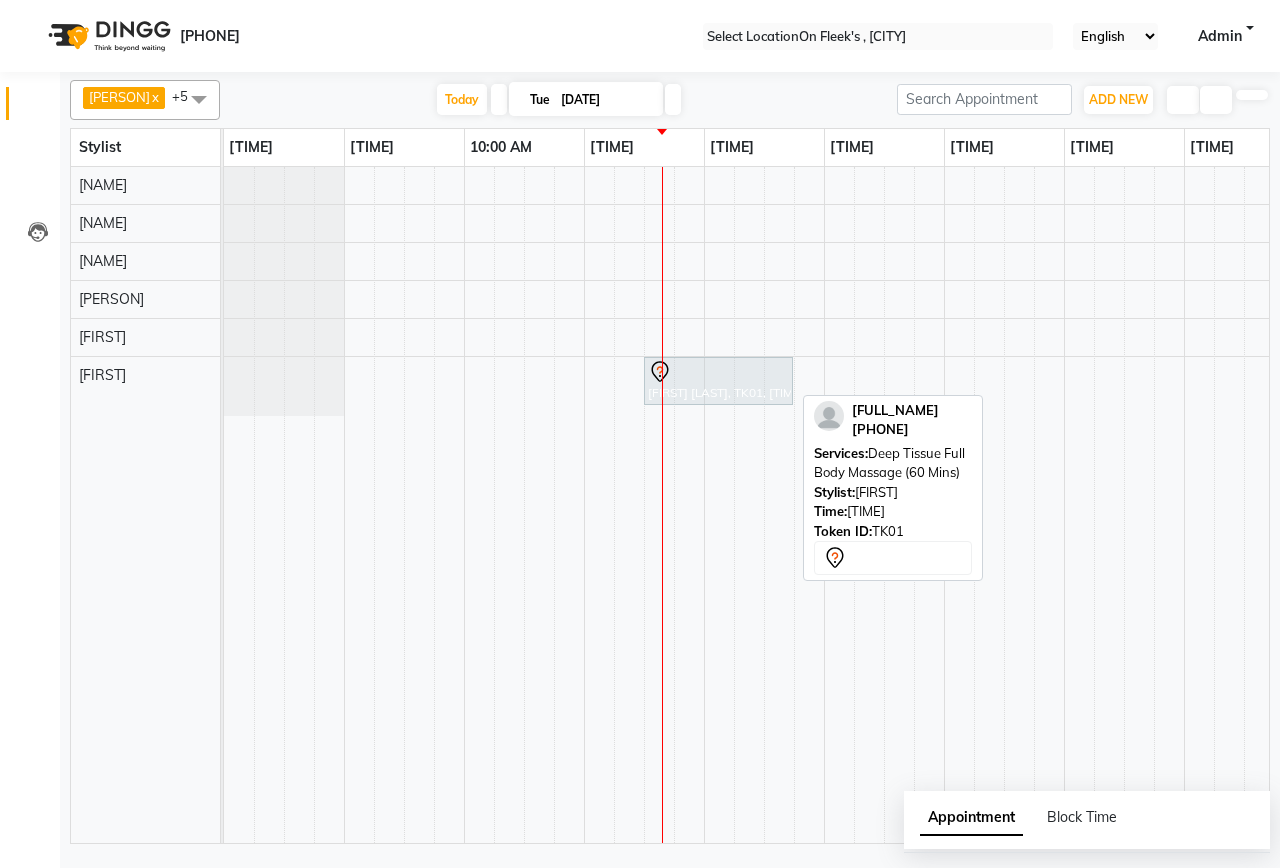 click on "[FIRST] [LAST], TK01, [TIME]-[TIME], Deep Tissue Full Body Massage (60 Mins)" at bounding box center [718, 381] 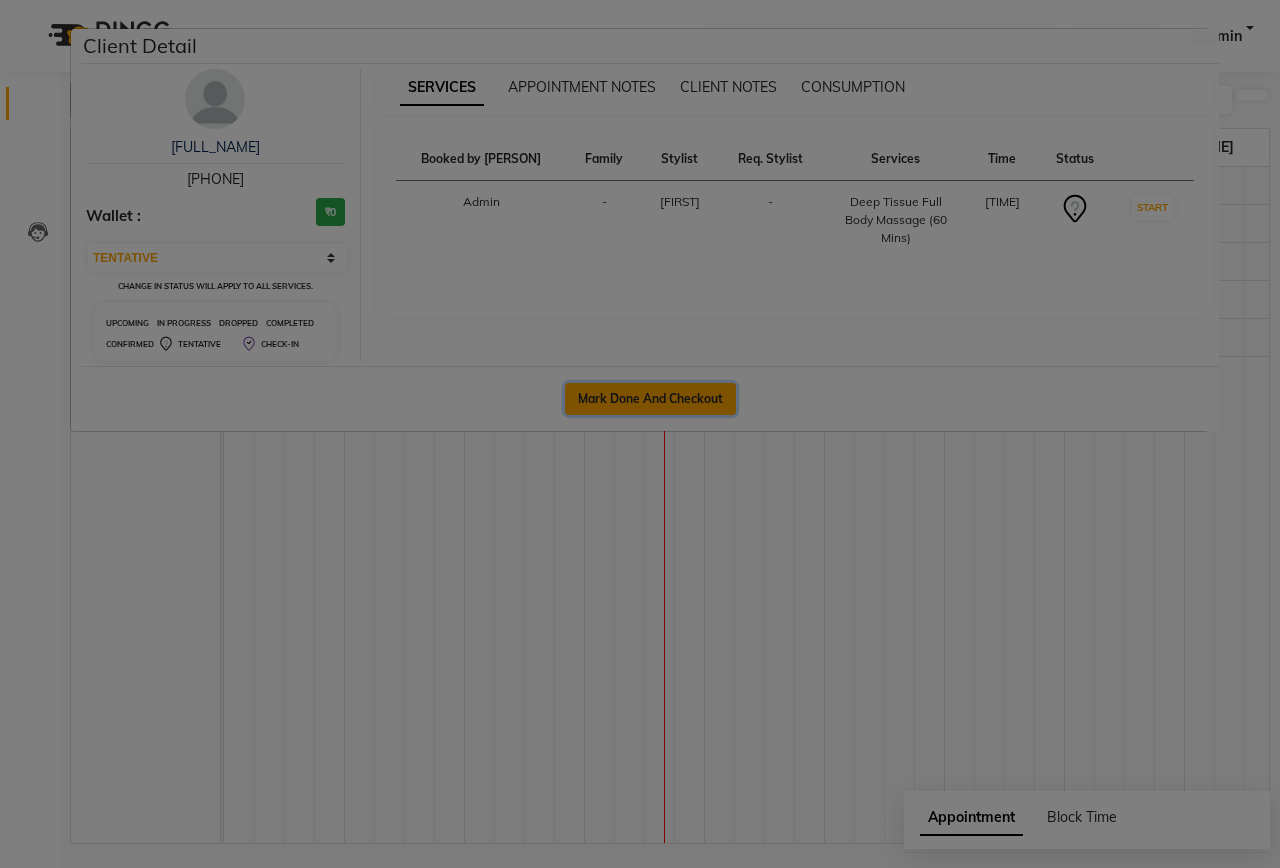 click on "Mark Done And Checkout" at bounding box center (650, 399) 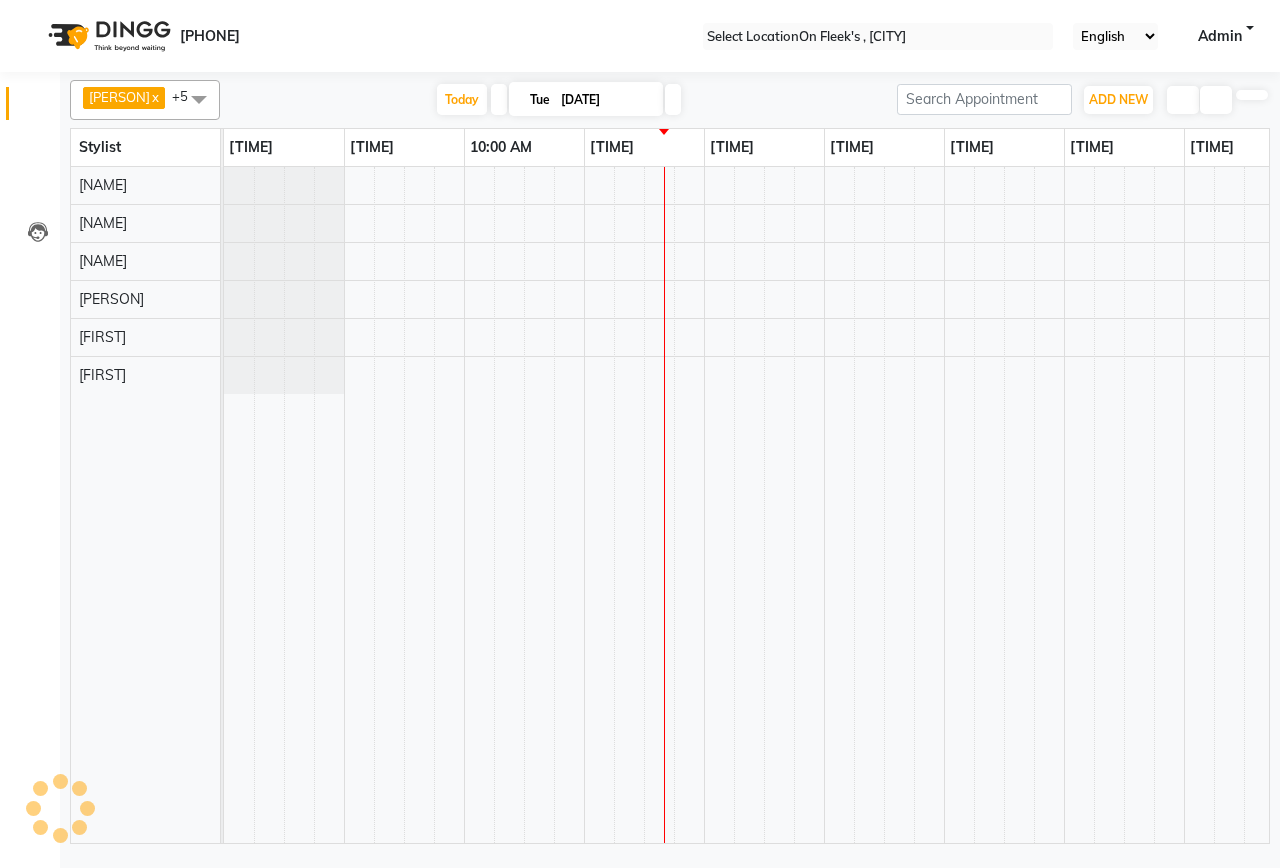 scroll, scrollTop: 0, scrollLeft: 0, axis: both 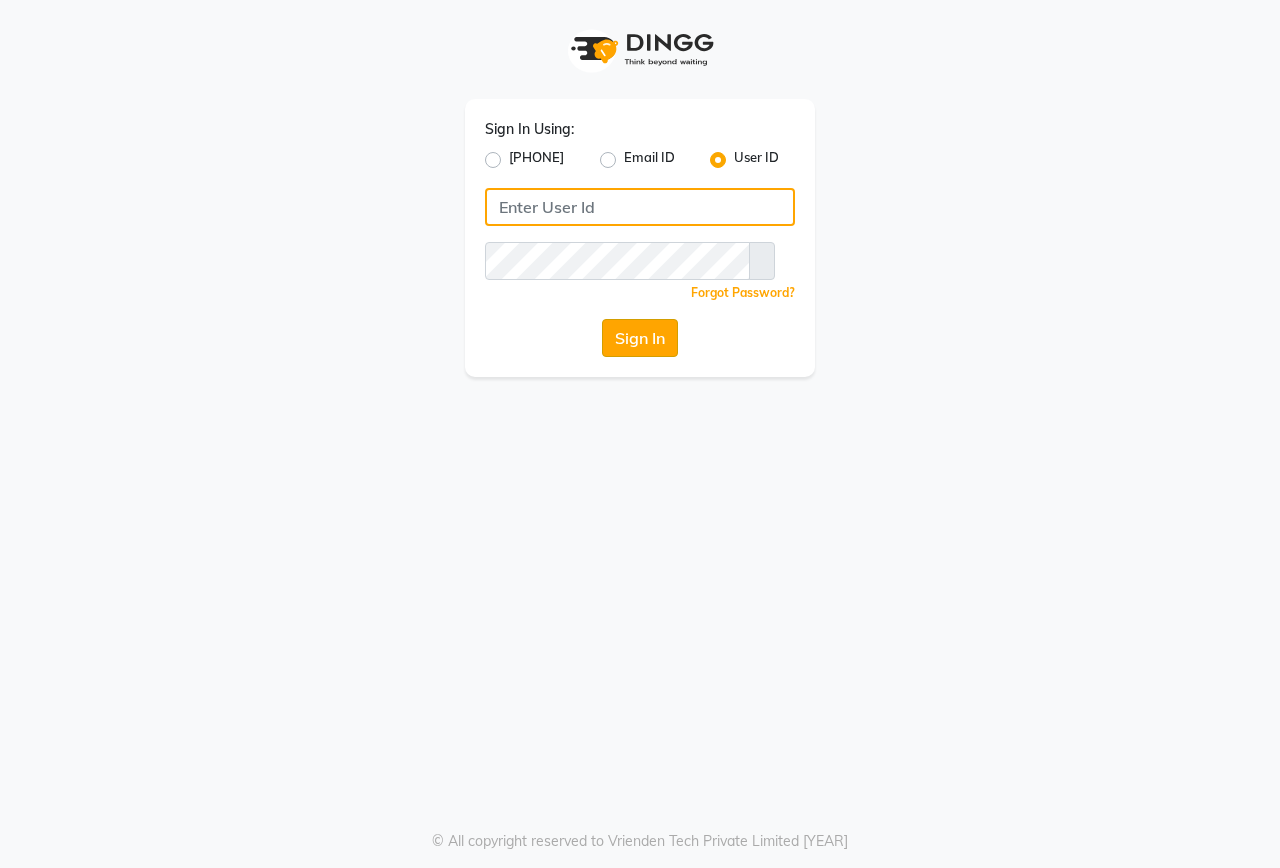 type on "onfleek" 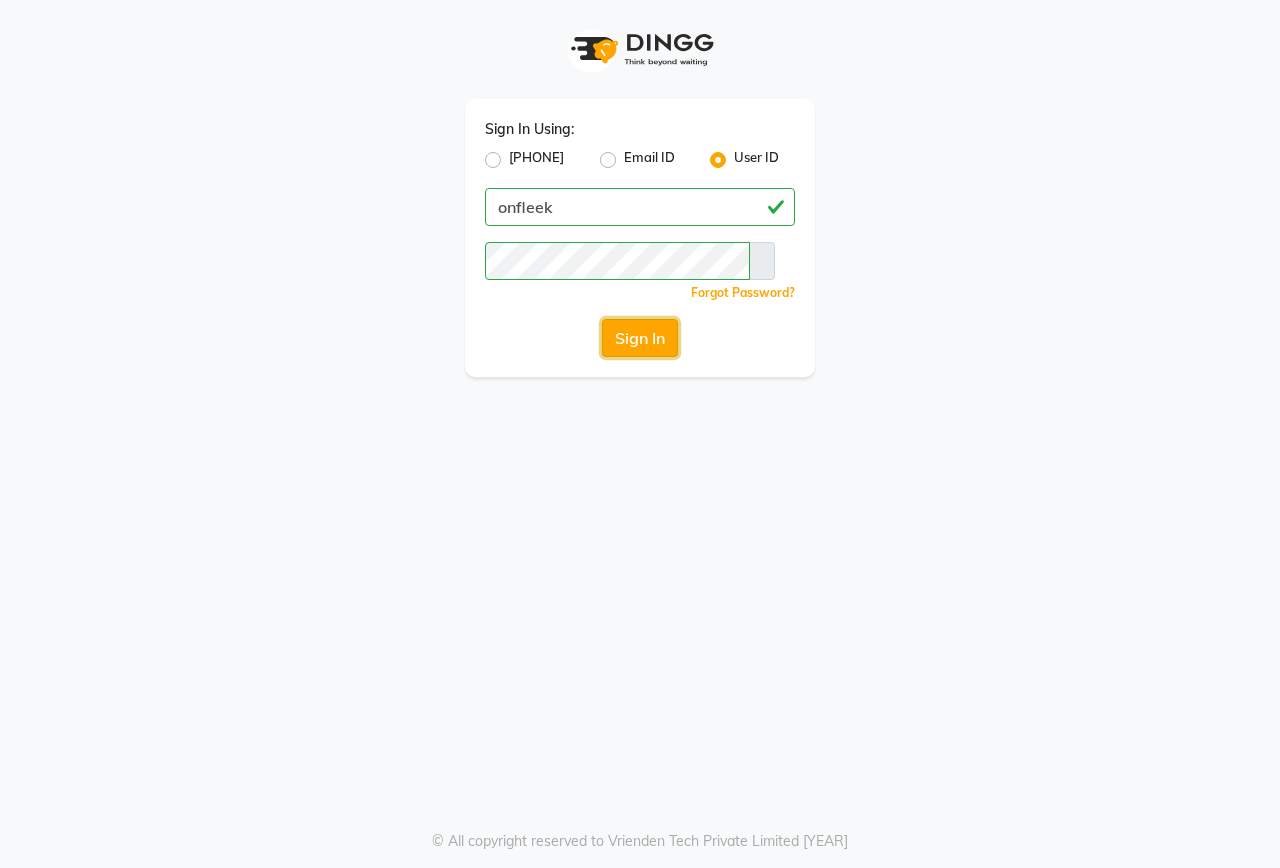 click on "Sign In" at bounding box center [640, 338] 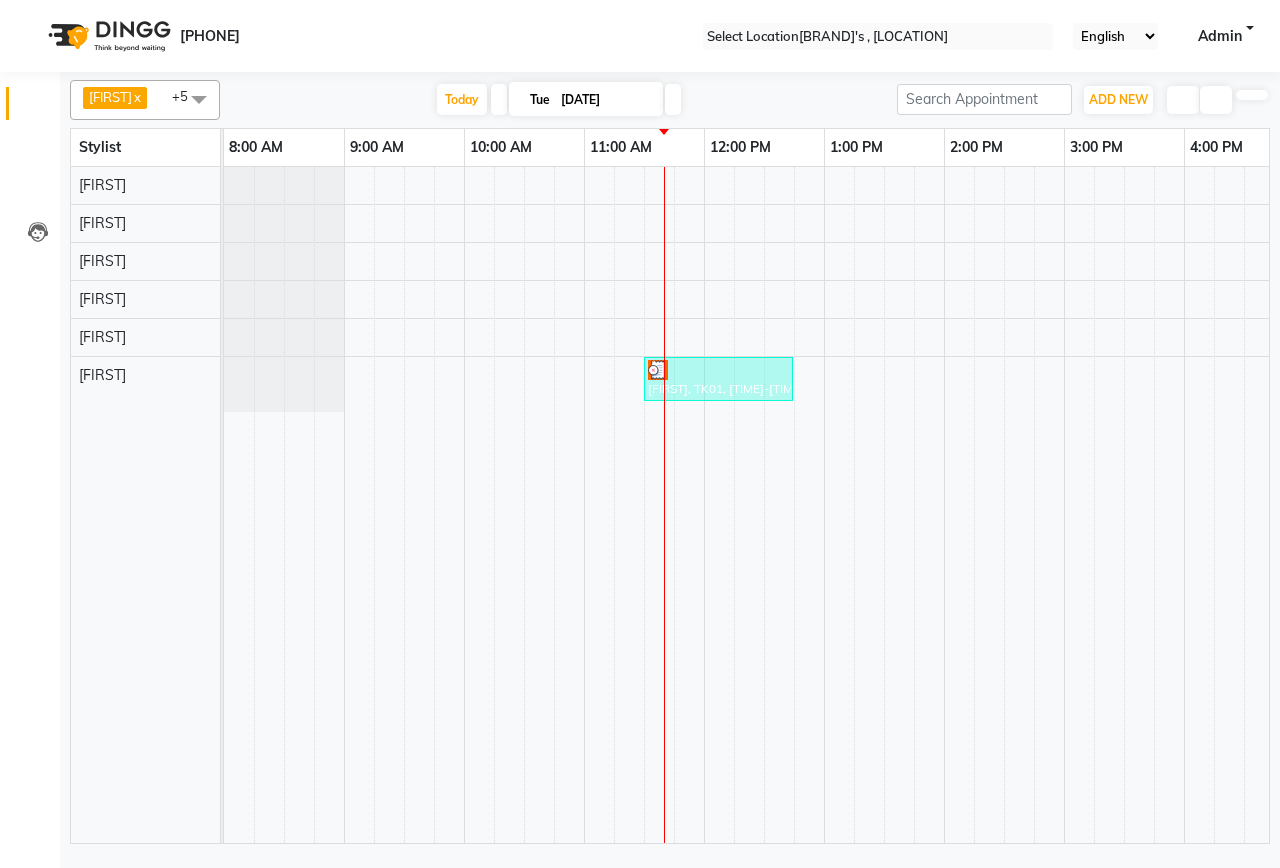 scroll, scrollTop: 0, scrollLeft: 0, axis: both 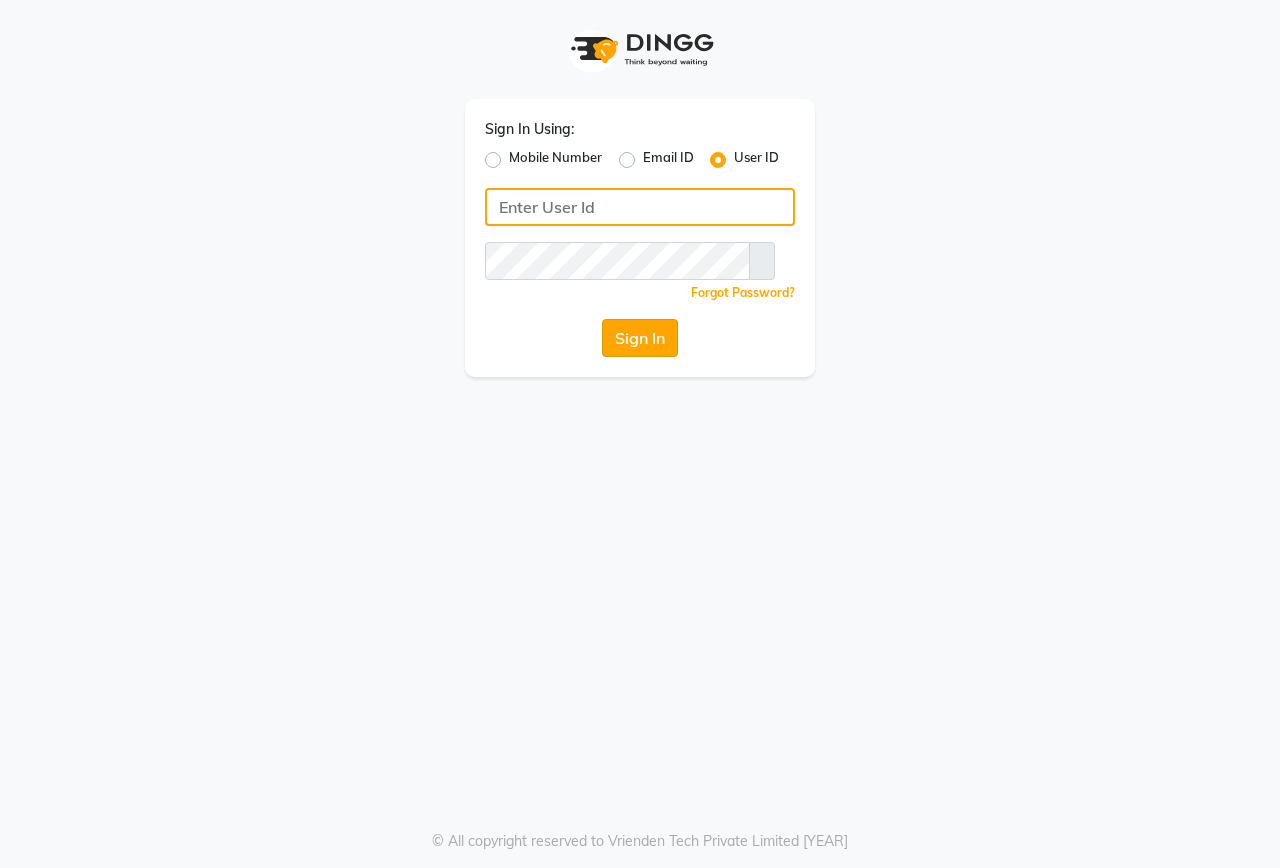 type on "onfleek" 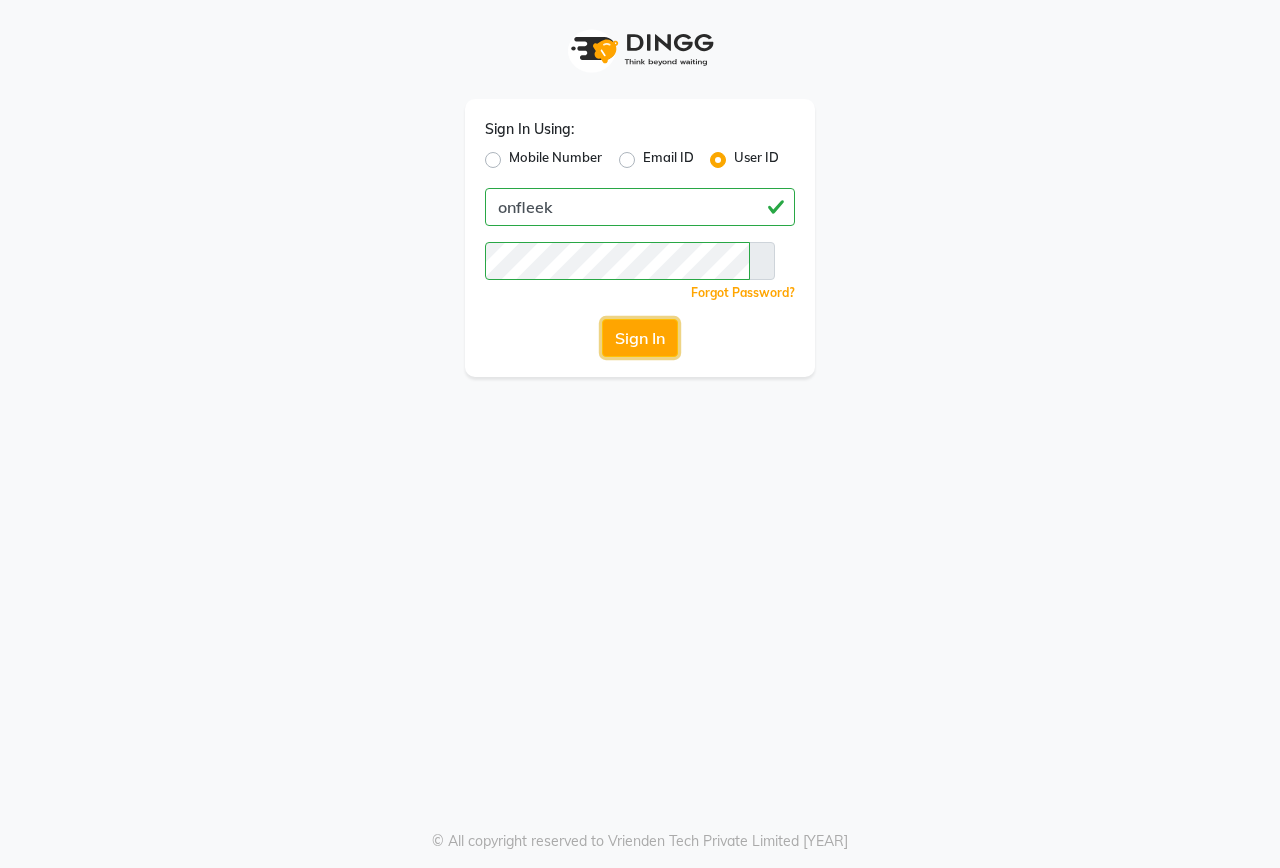 click on "Sign In" at bounding box center (640, 338) 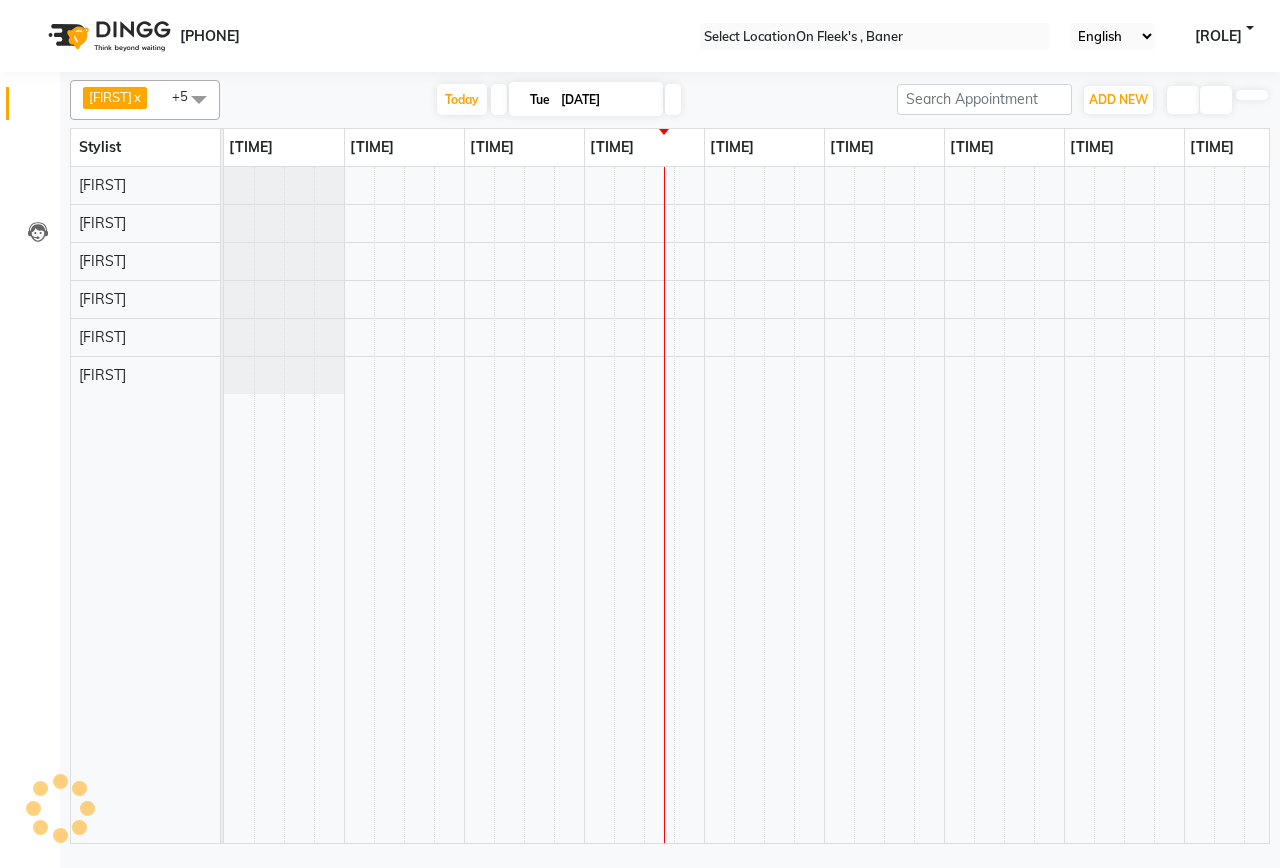 scroll, scrollTop: 0, scrollLeft: 0, axis: both 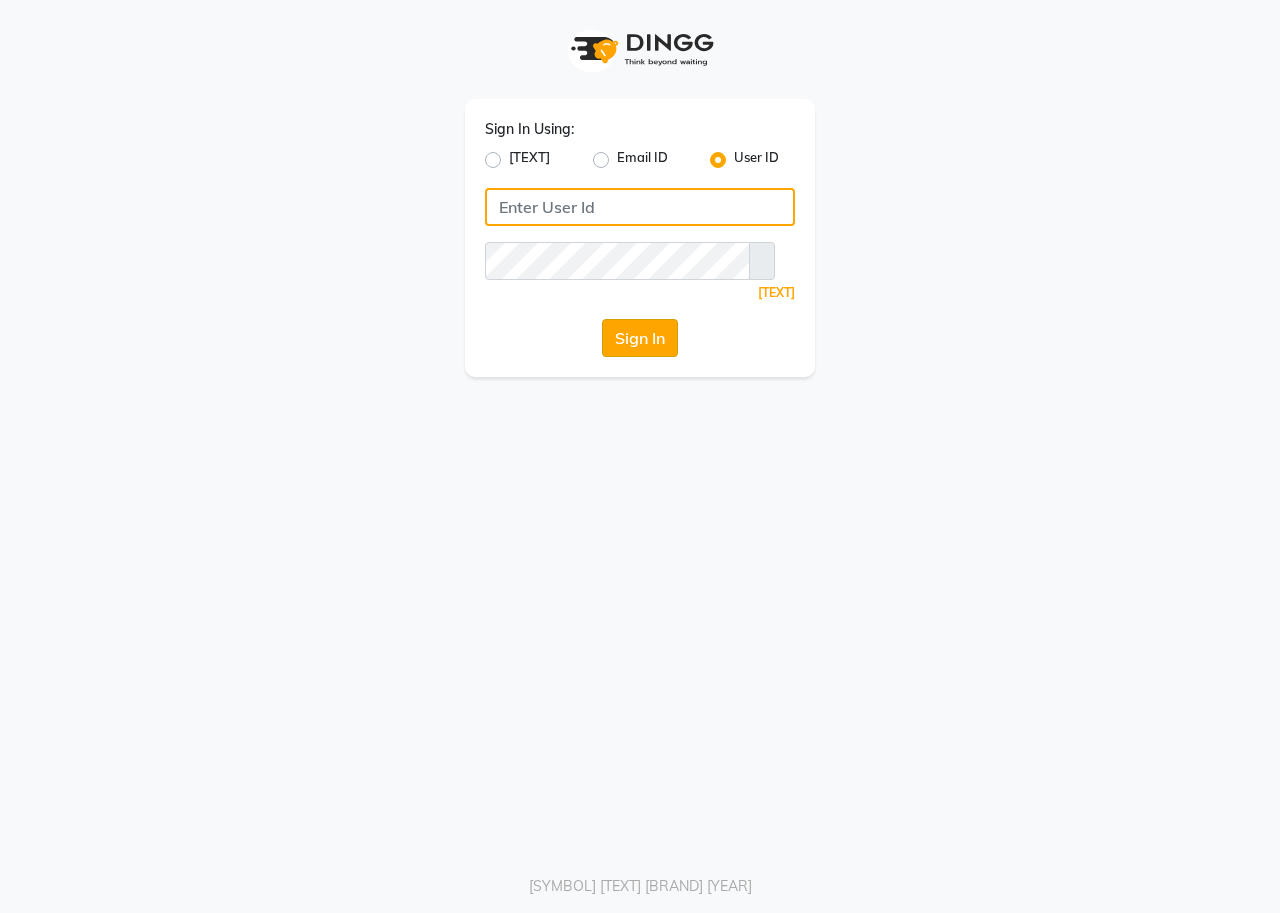 type on "onfleek" 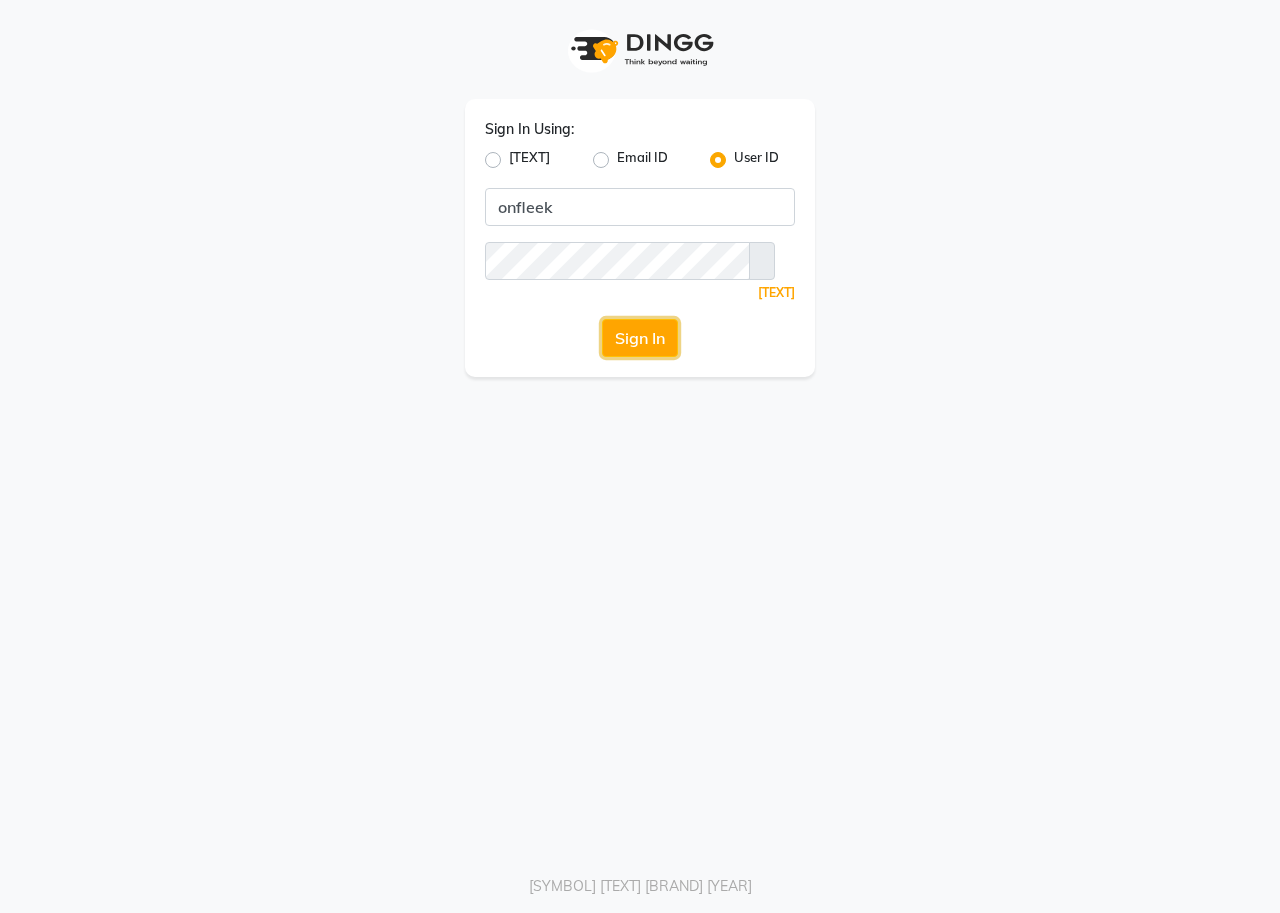 click on "Sign In" at bounding box center [640, 338] 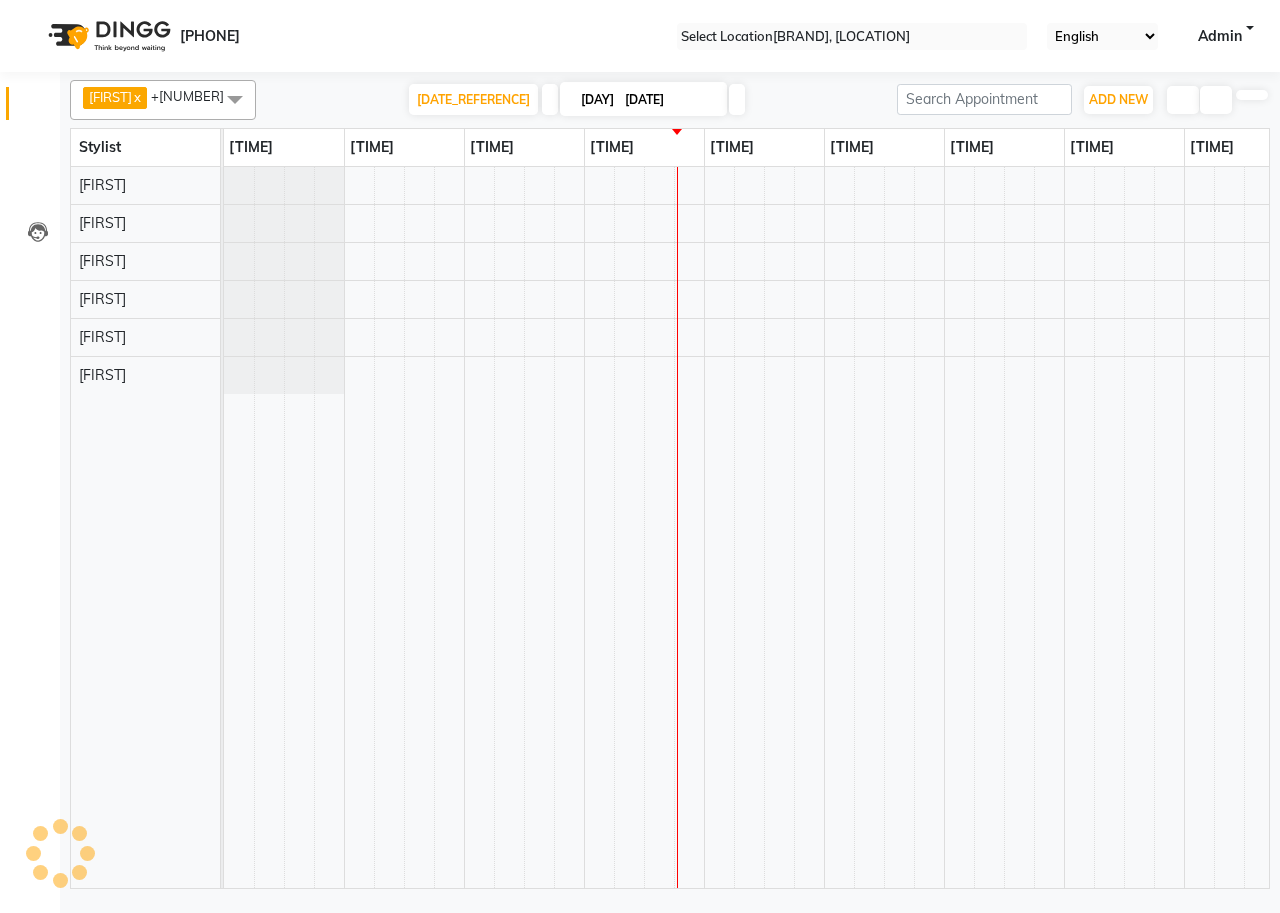 scroll, scrollTop: 0, scrollLeft: 0, axis: both 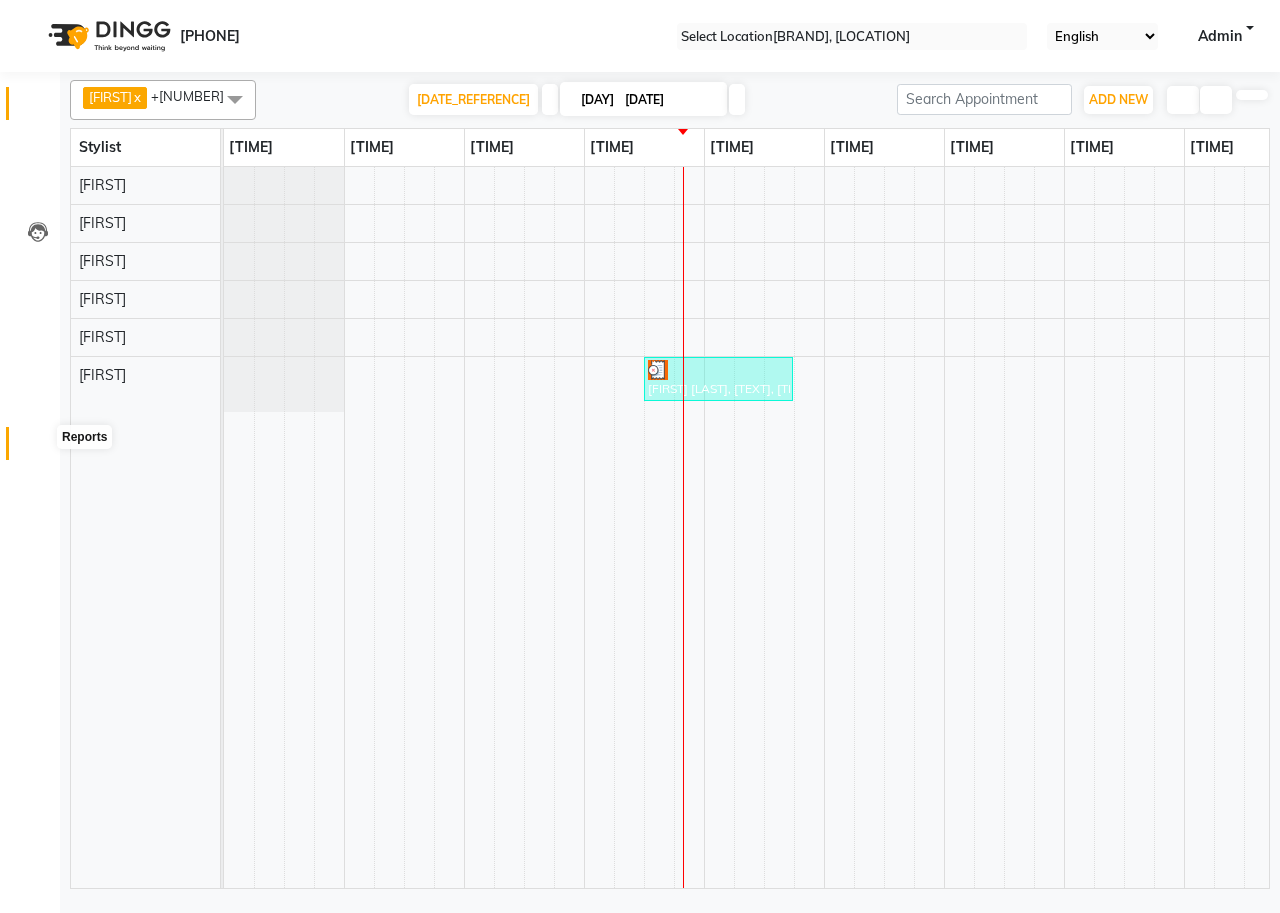 click at bounding box center (37, 448) 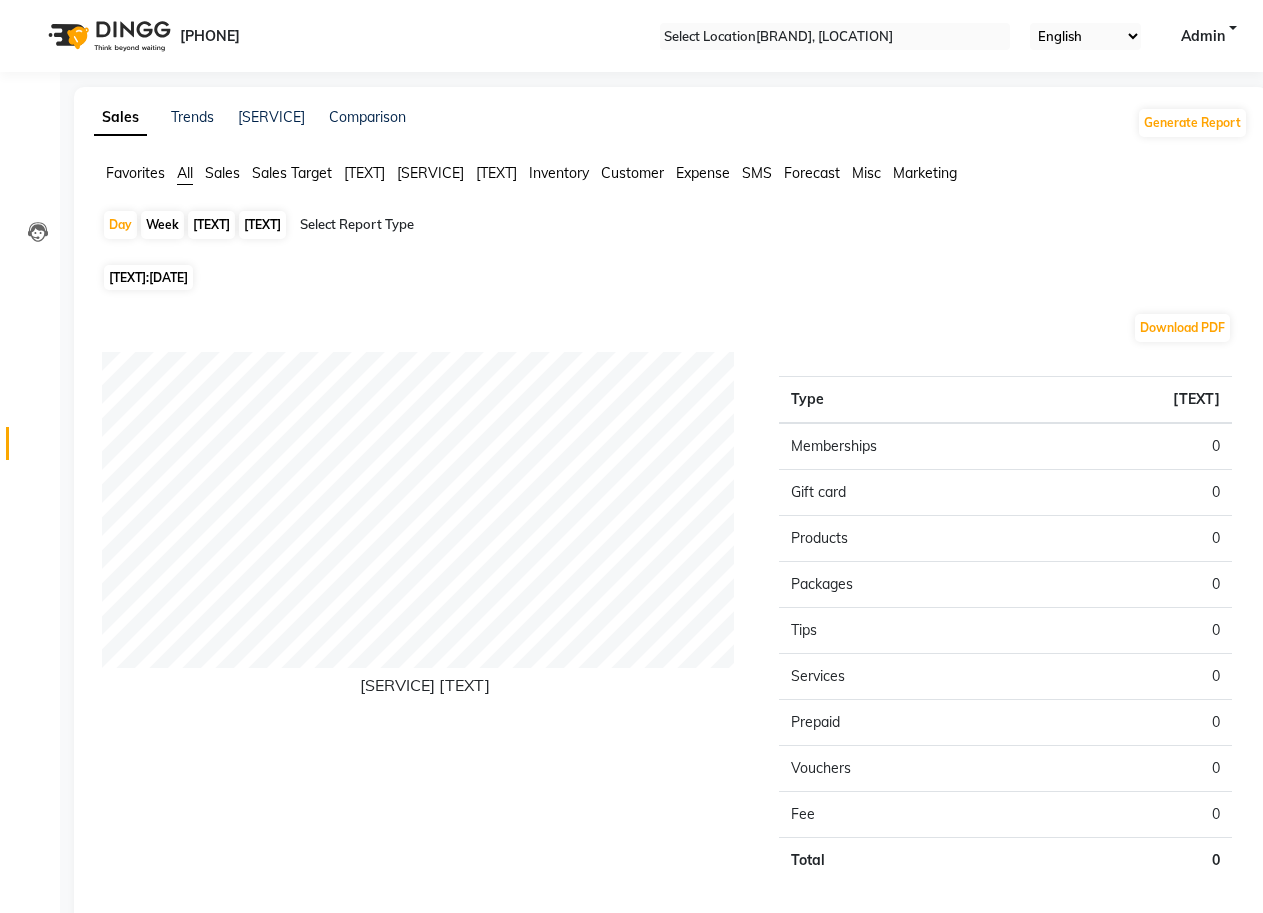 click on "Month" at bounding box center [211, 225] 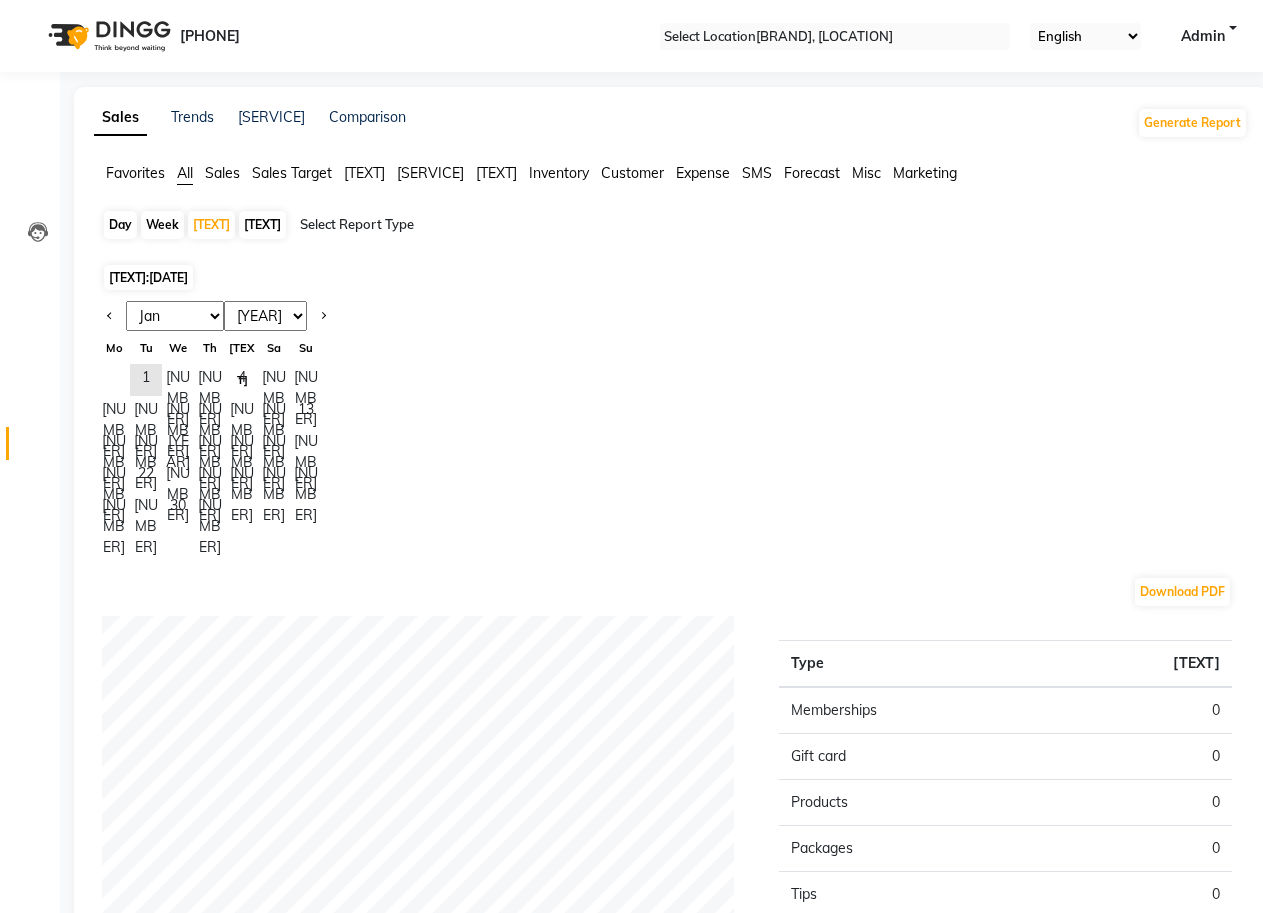 click at bounding box center (110, 316) 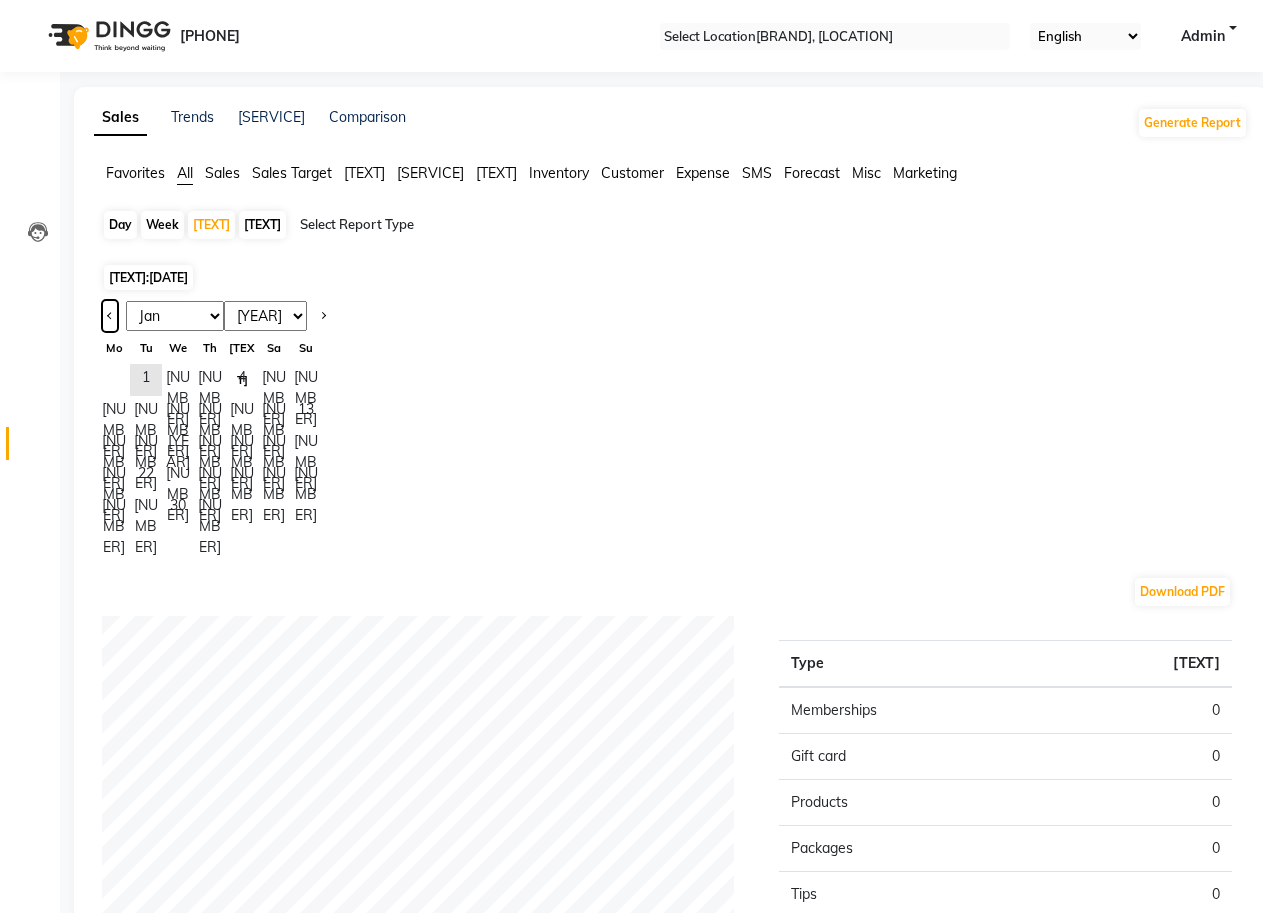 click at bounding box center (110, 316) 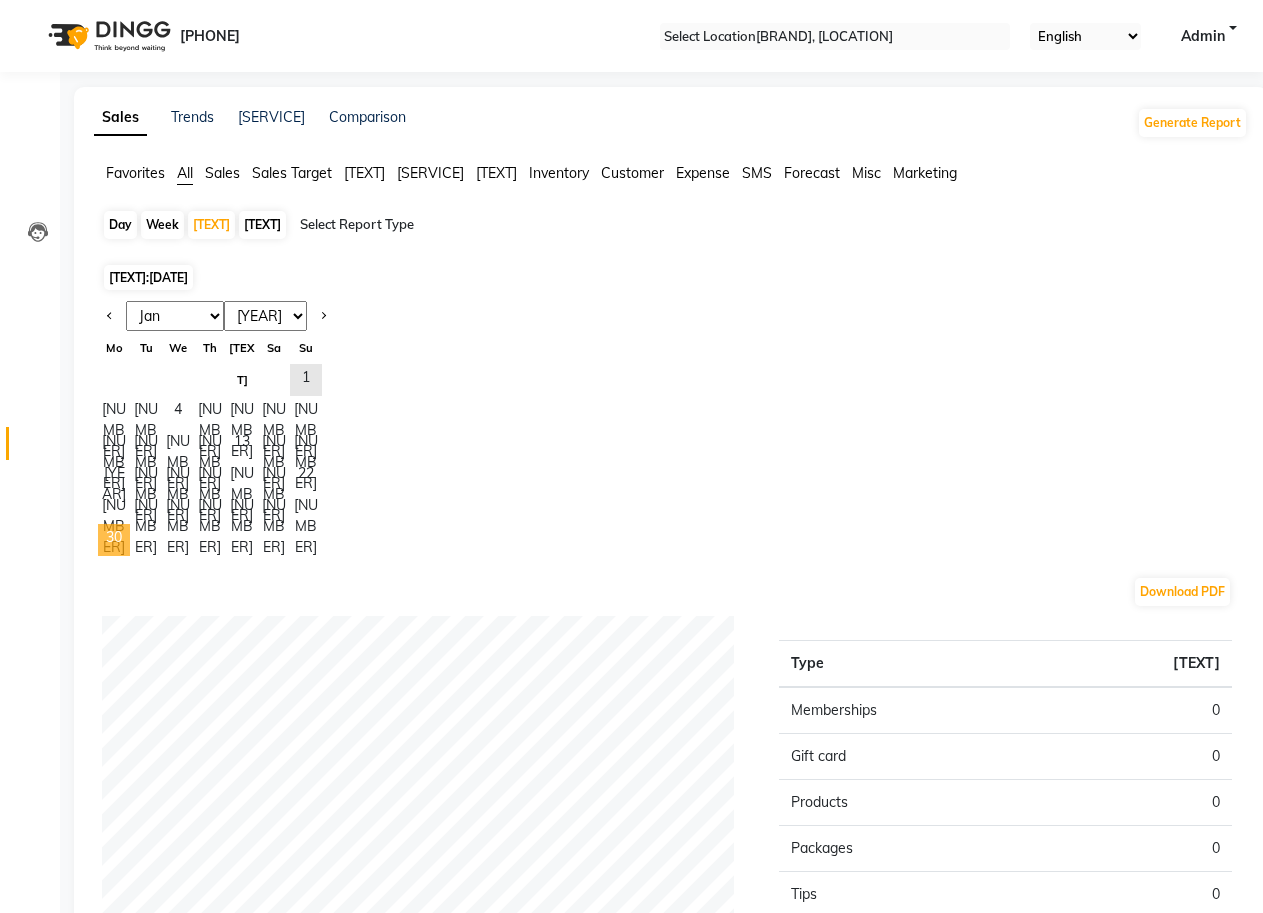 click on "30" at bounding box center (114, 540) 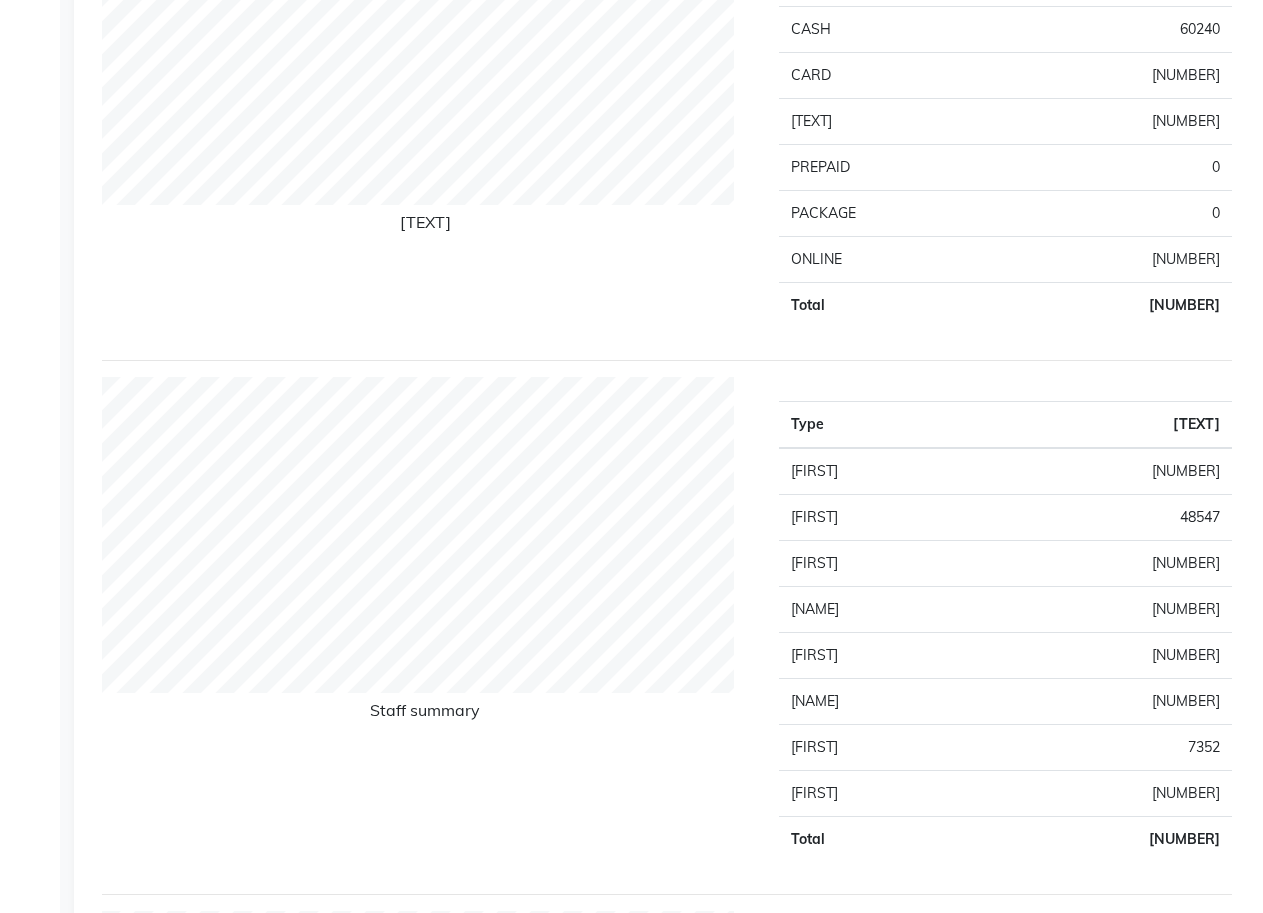 scroll, scrollTop: 500, scrollLeft: 0, axis: vertical 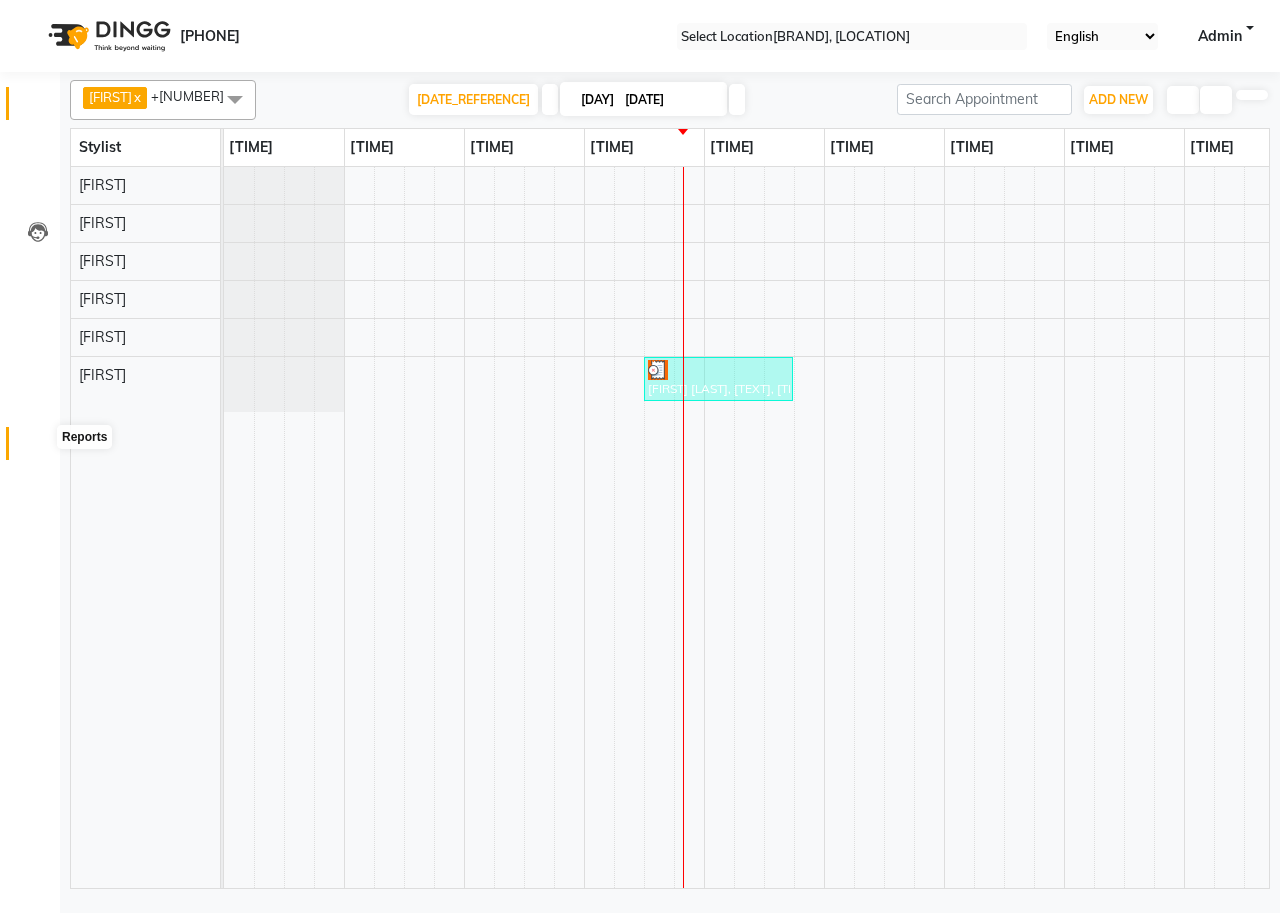 click at bounding box center (38, 448) 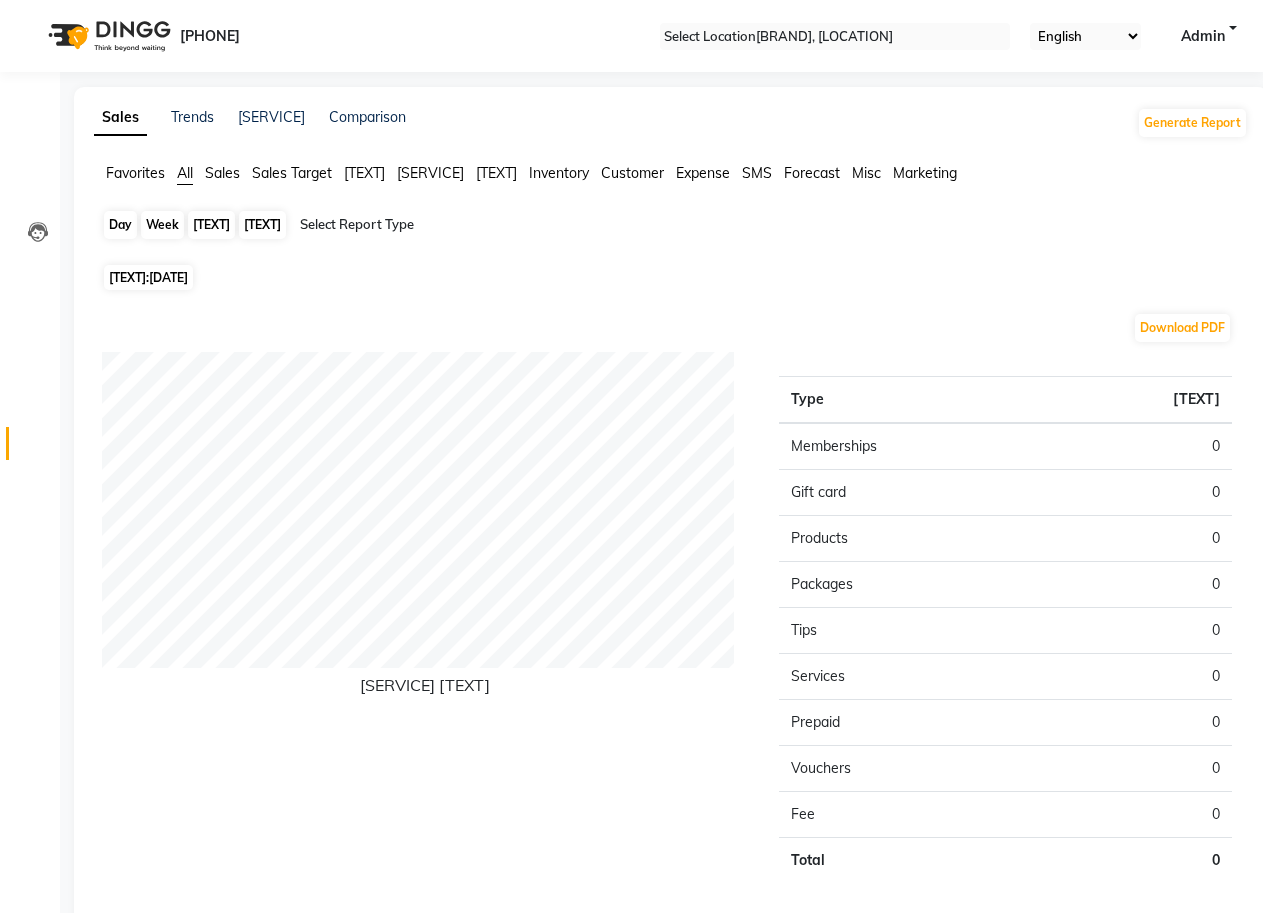 click on "Day" at bounding box center [120, 225] 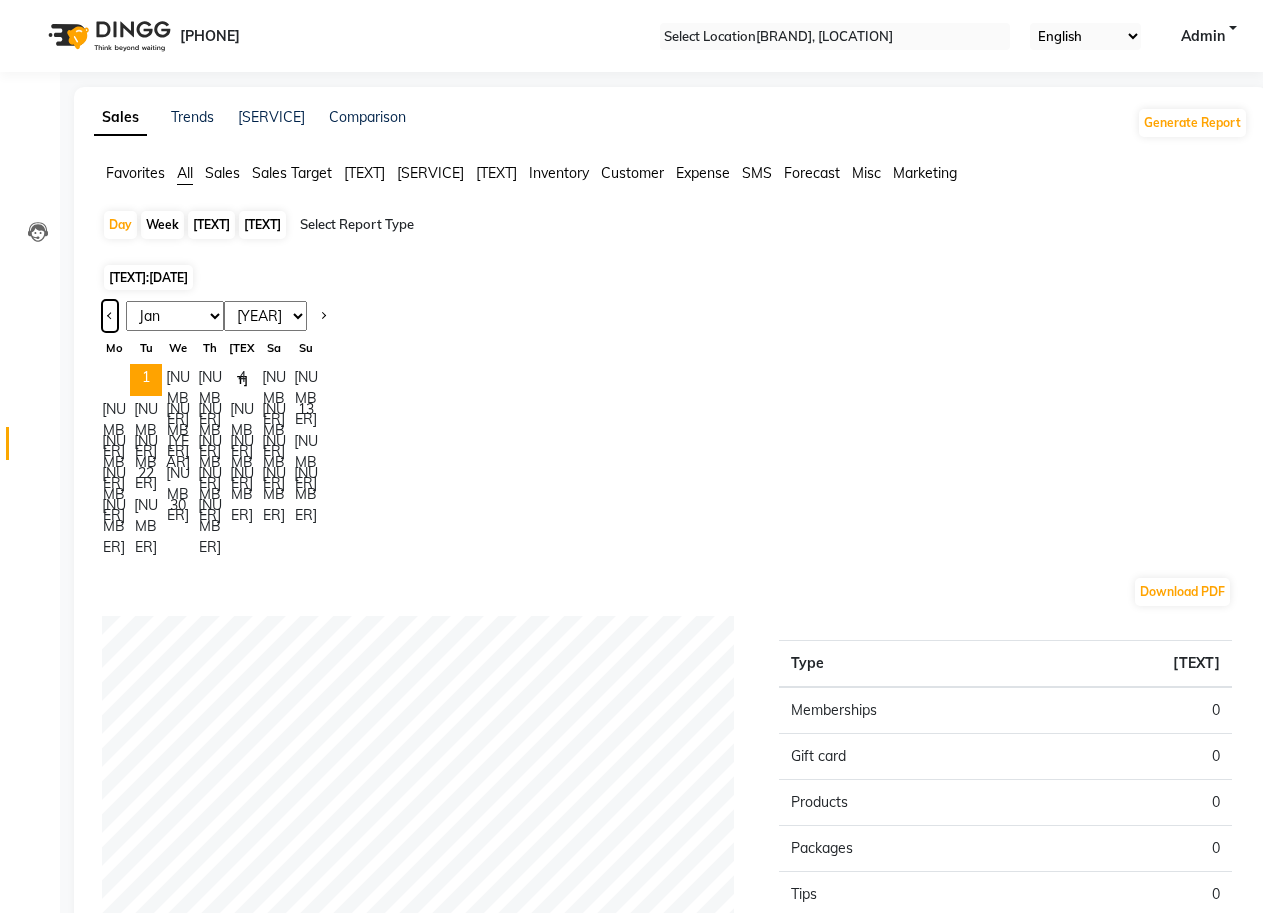 click at bounding box center (110, 314) 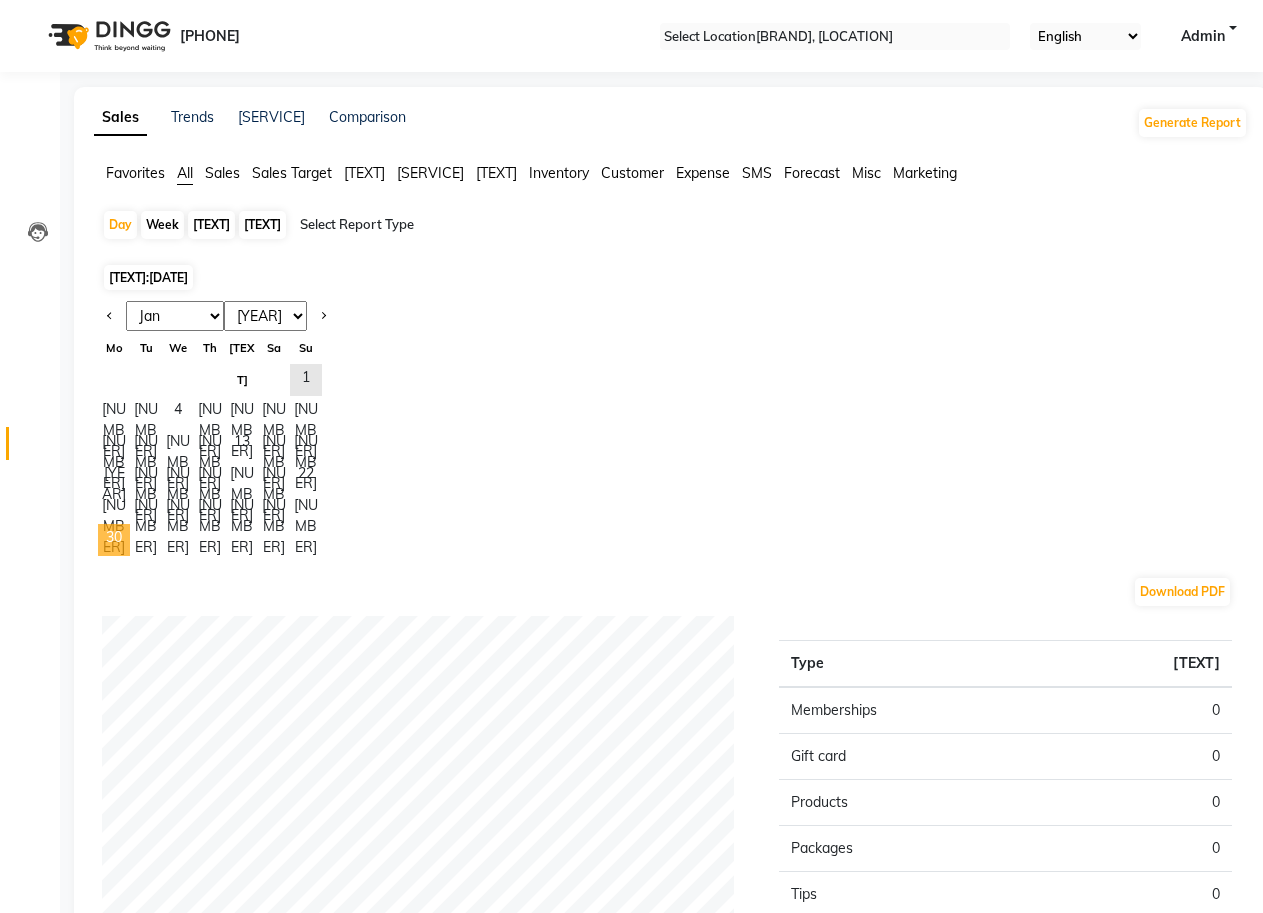 click on "30" at bounding box center (114, 540) 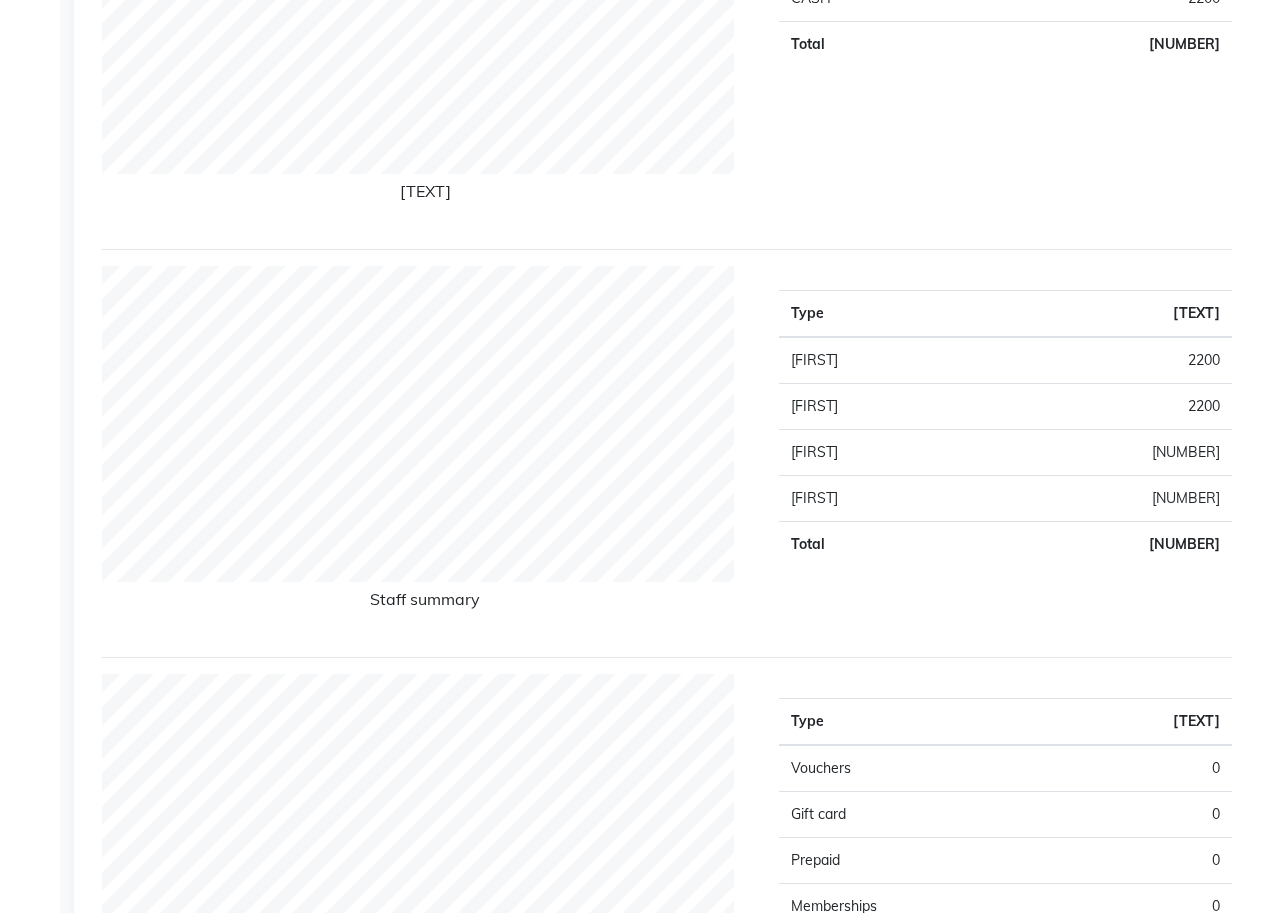 scroll, scrollTop: 500, scrollLeft: 0, axis: vertical 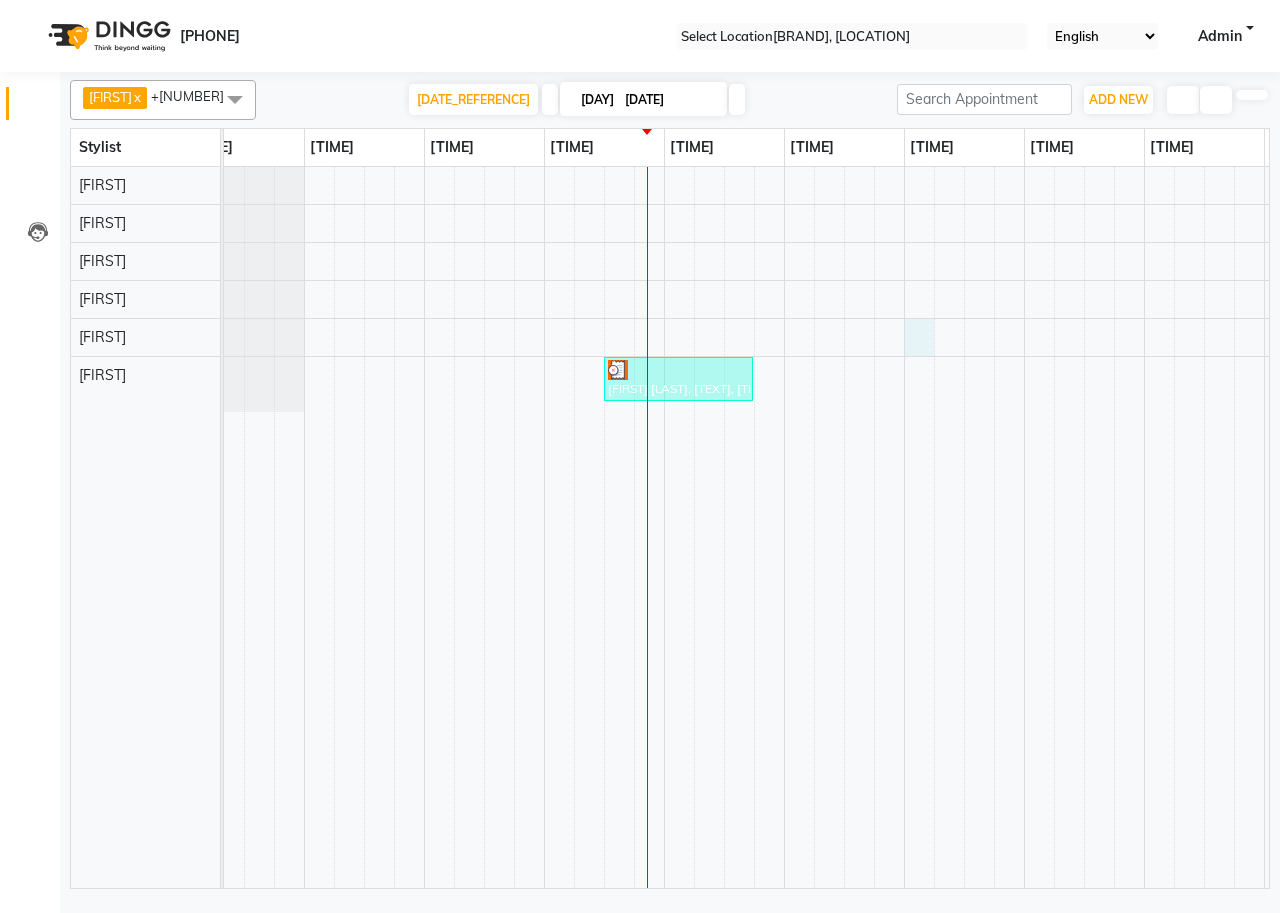 click on "[FIRST] [LAST], TK01, [TIME]-[TIME], Deep Tissue Full Body Massage (60 Mins)" at bounding box center (1084, 527) 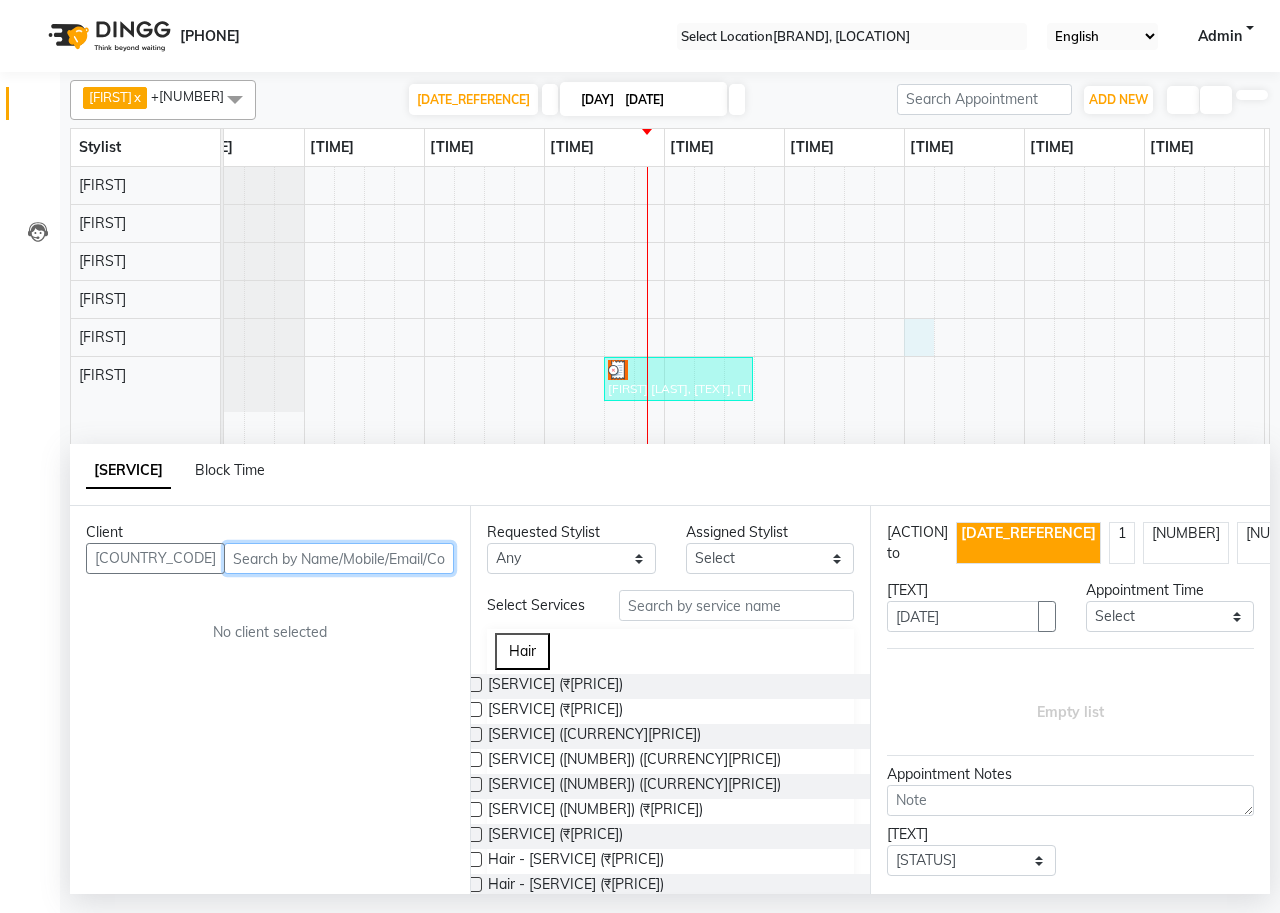 click at bounding box center (339, 558) 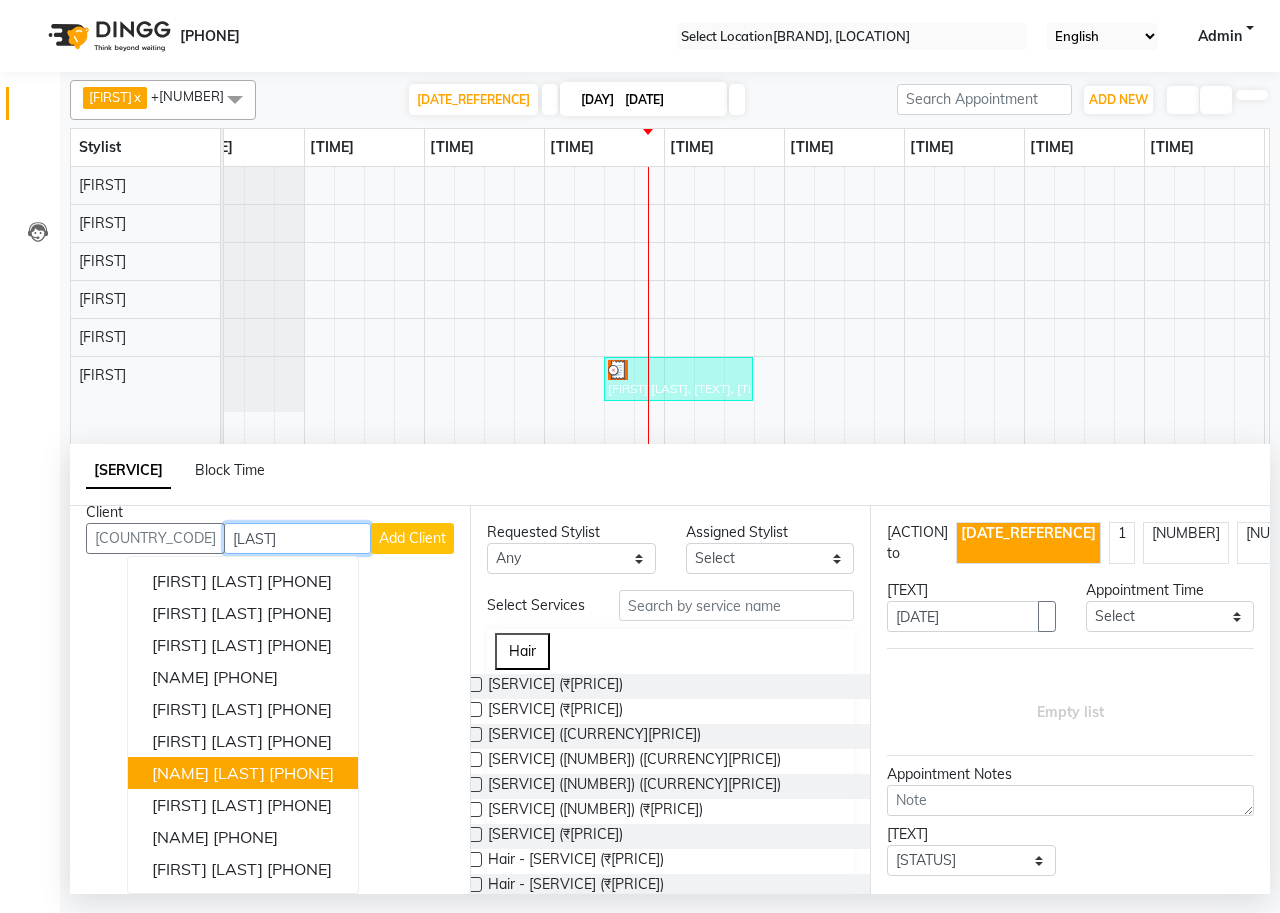 scroll, scrollTop: 20, scrollLeft: 0, axis: vertical 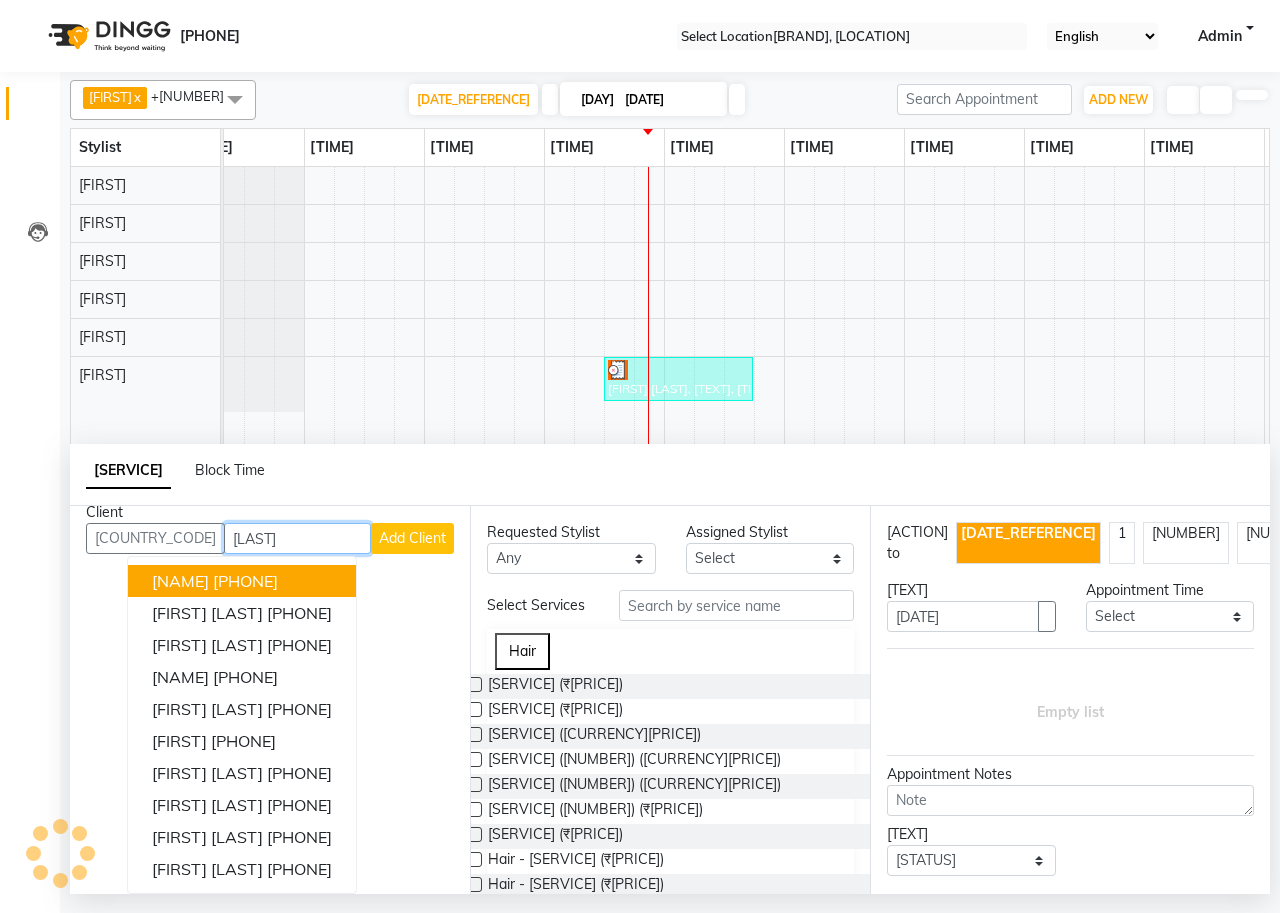 type on "sa" 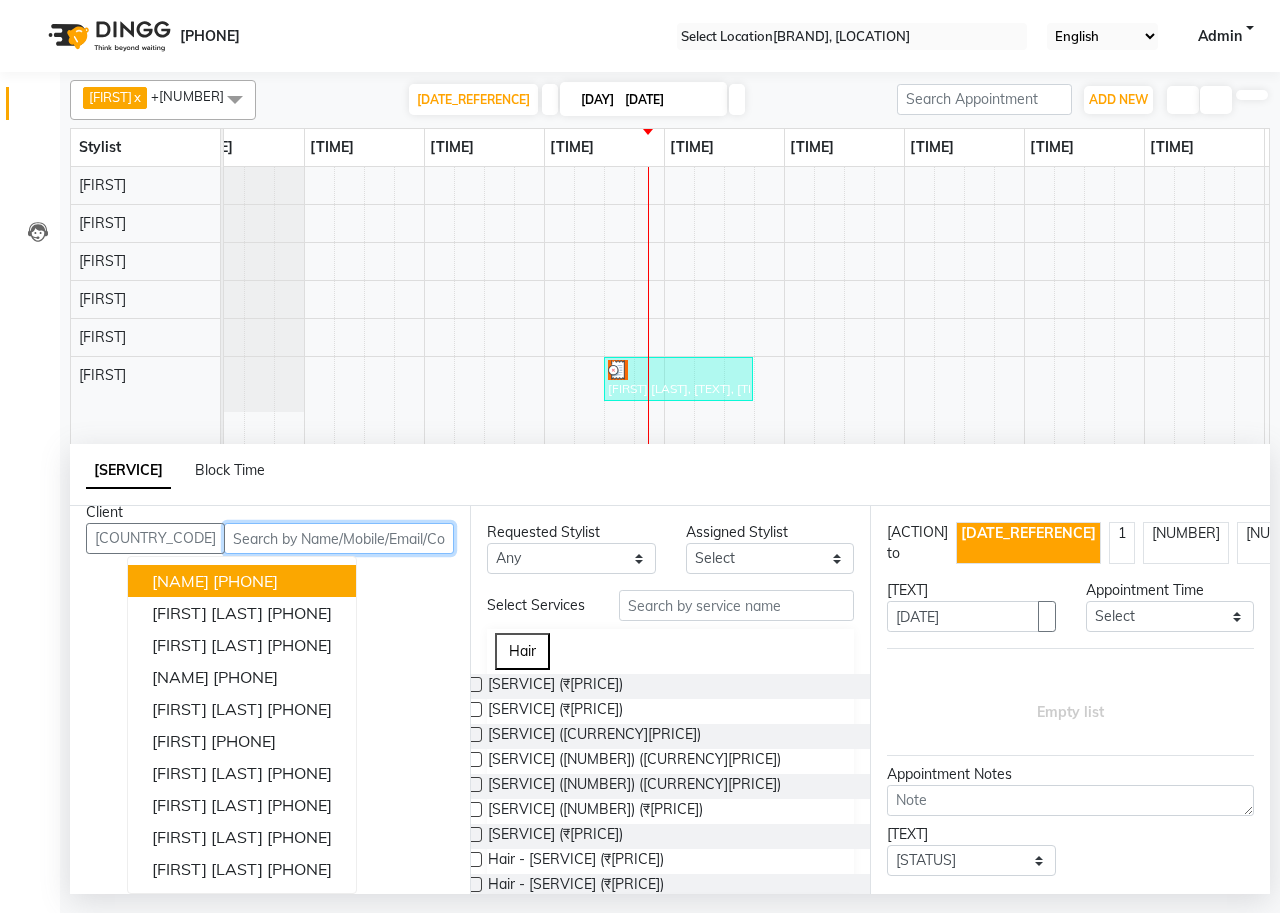 scroll, scrollTop: 0, scrollLeft: 0, axis: both 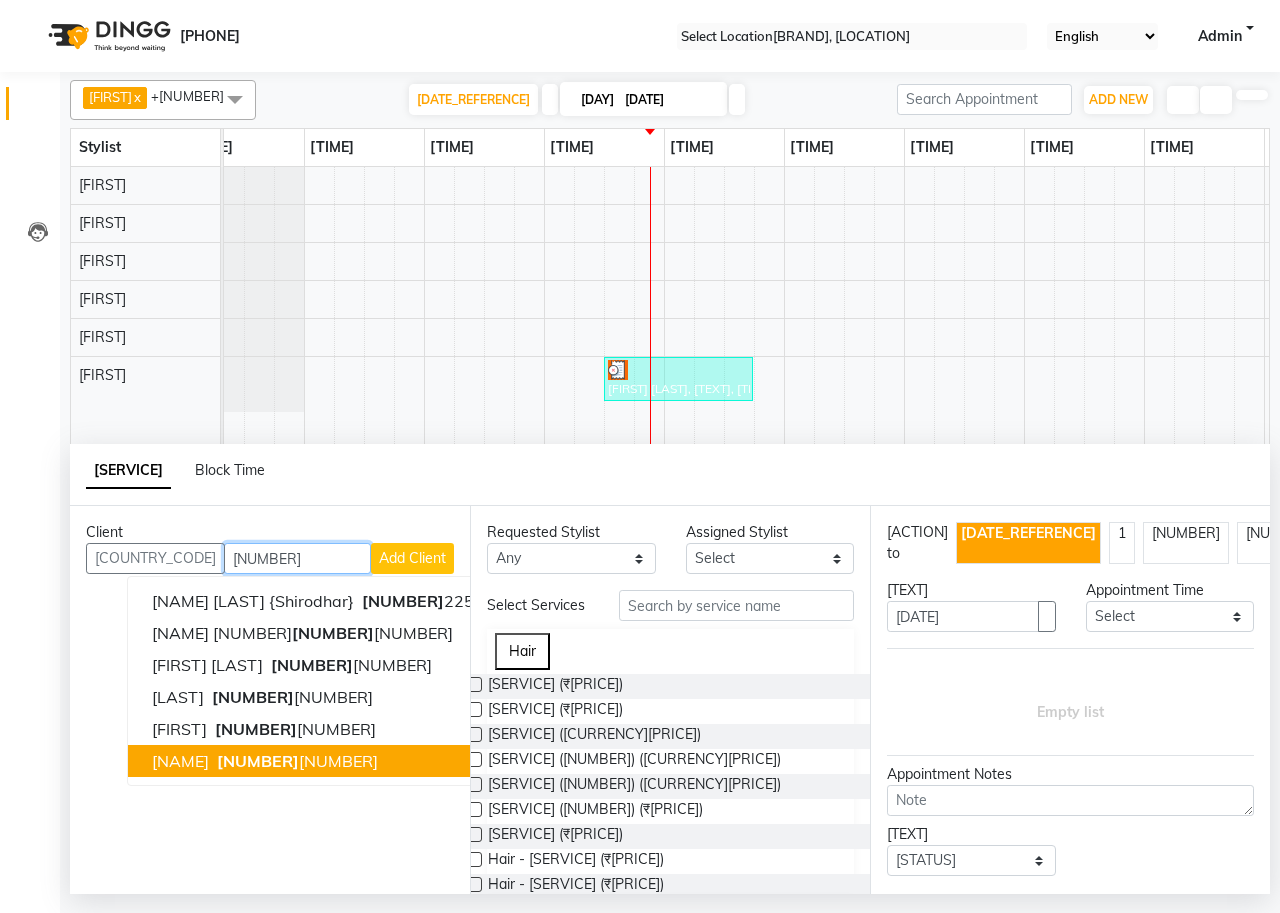 click on "9699 895303" at bounding box center [295, 761] 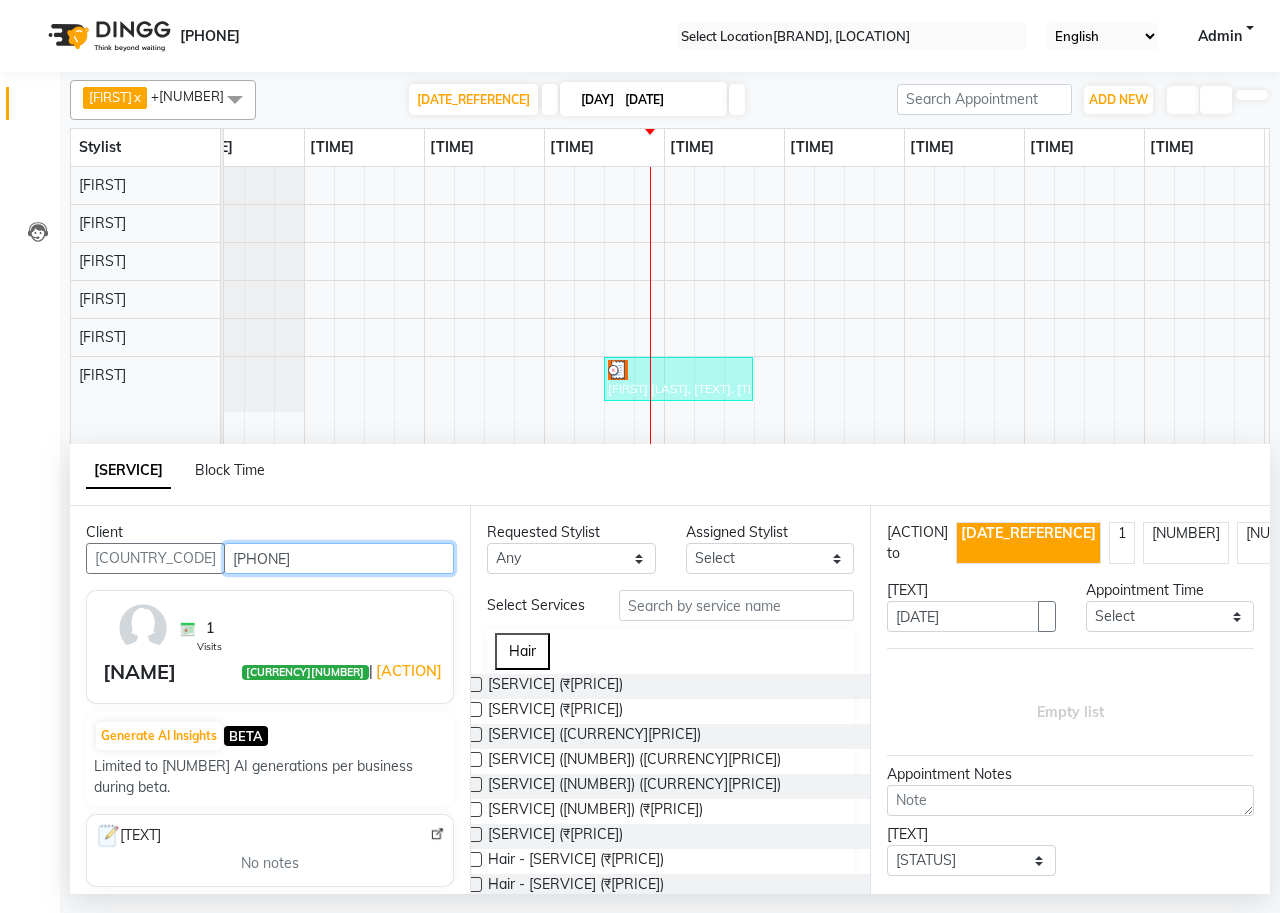 type on "9699895303" 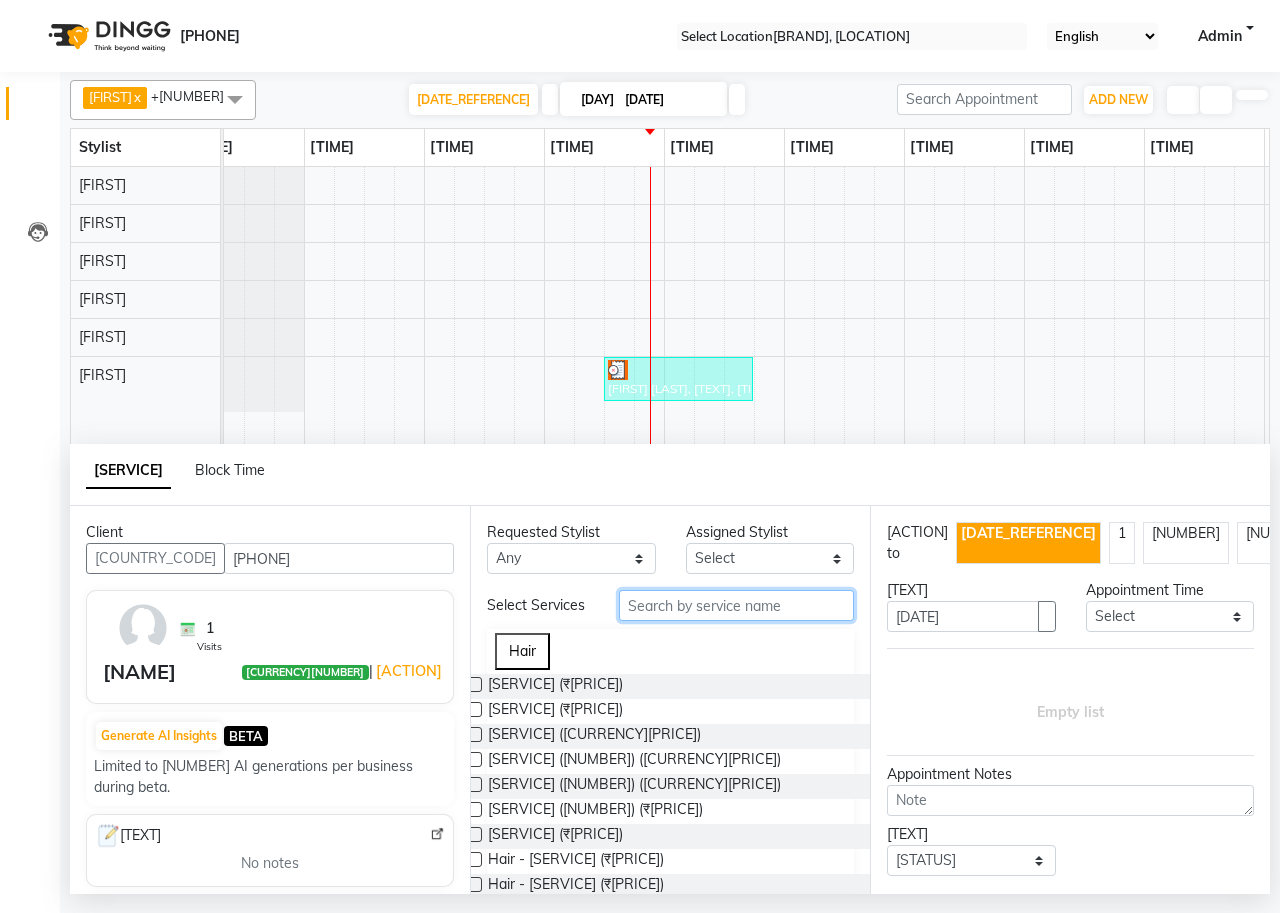 click at bounding box center (736, 605) 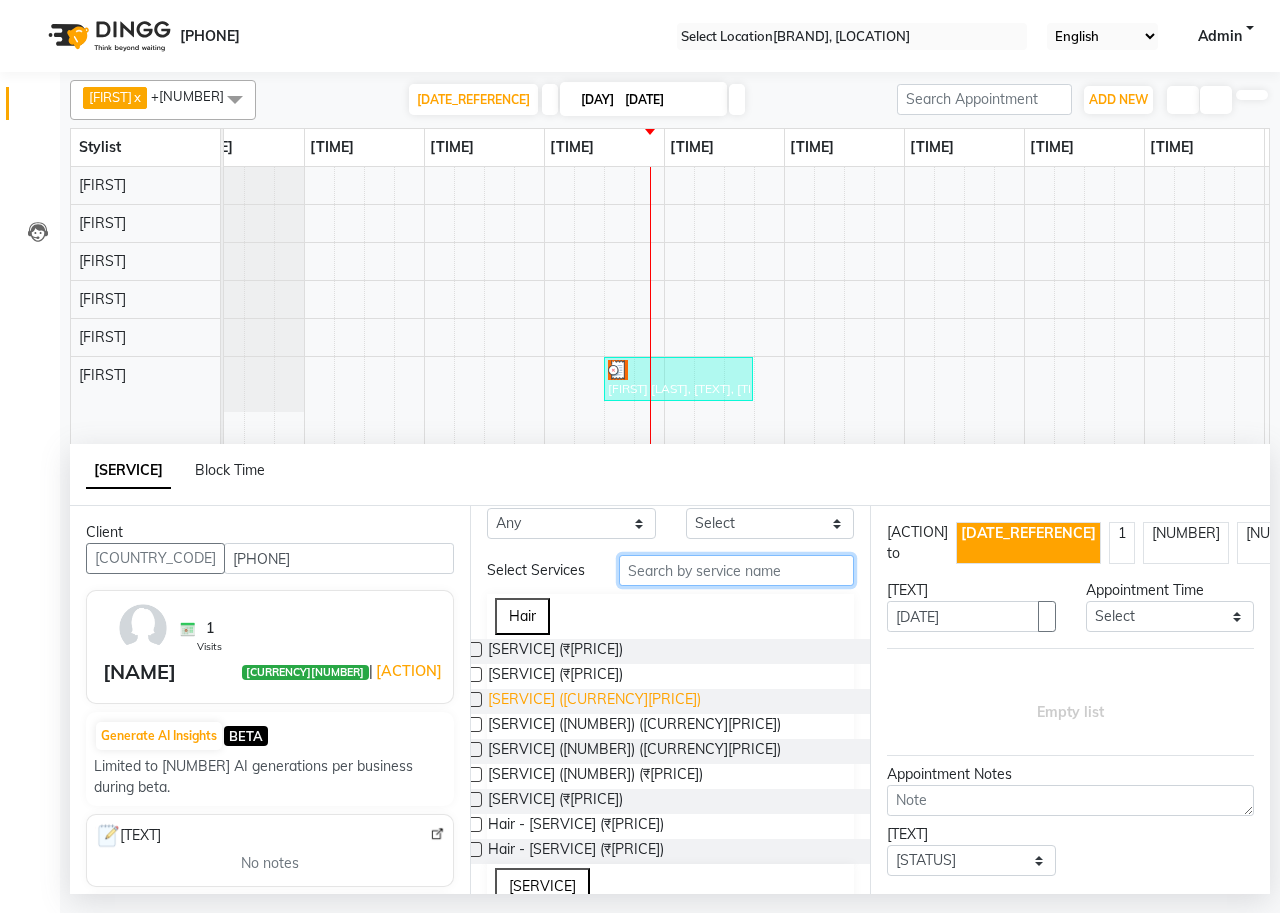 scroll, scrollTop: 0, scrollLeft: 0, axis: both 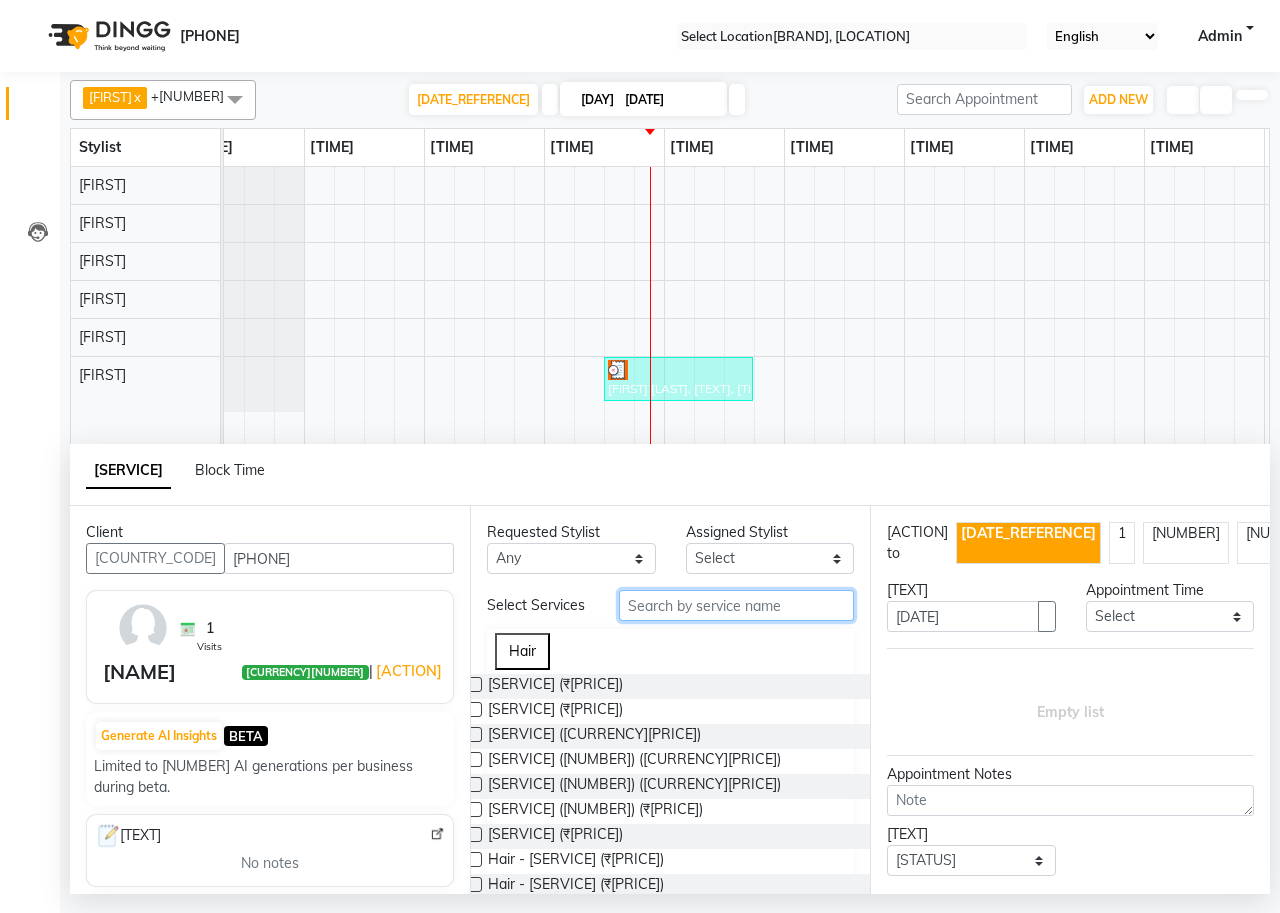 click at bounding box center [736, 605] 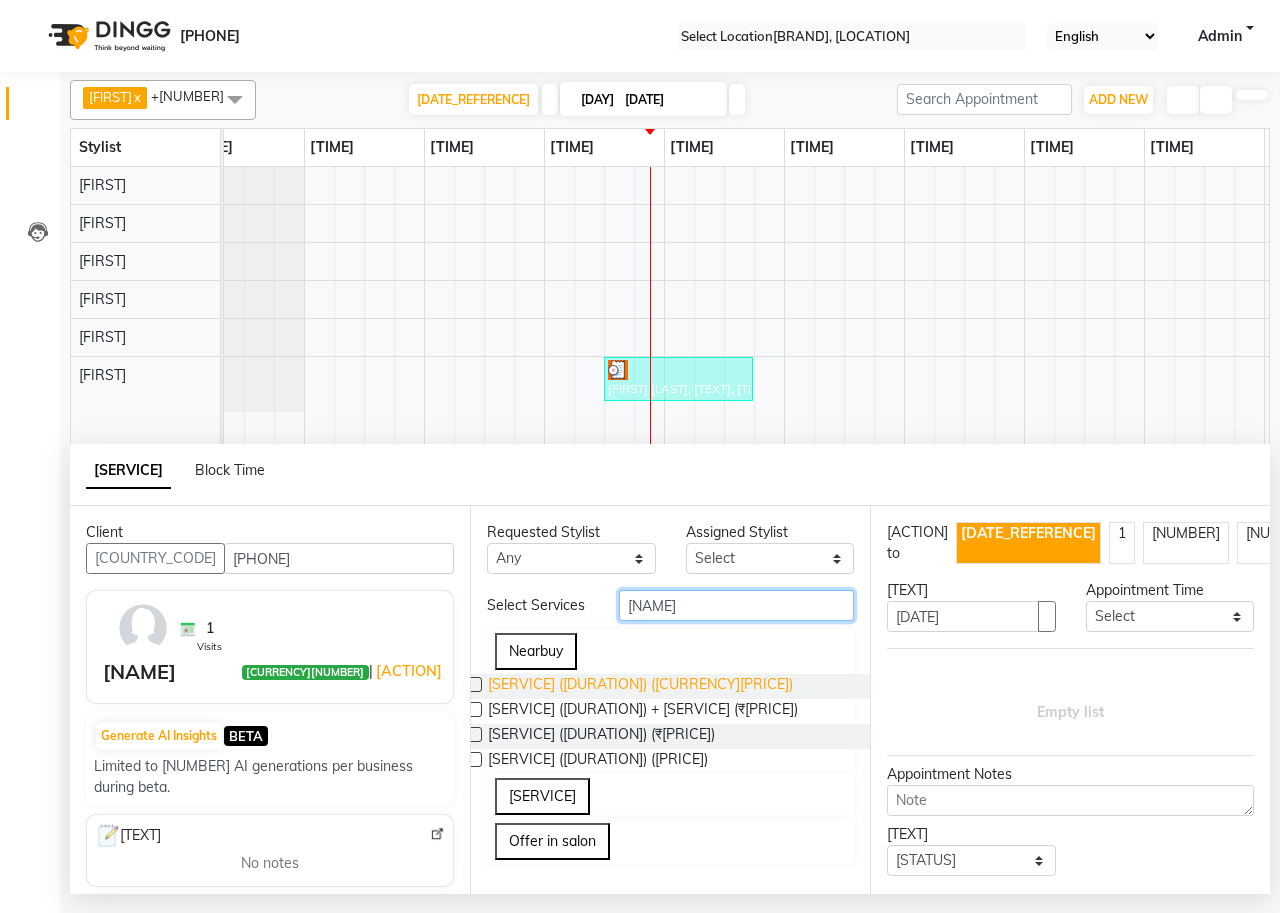 type on "sw" 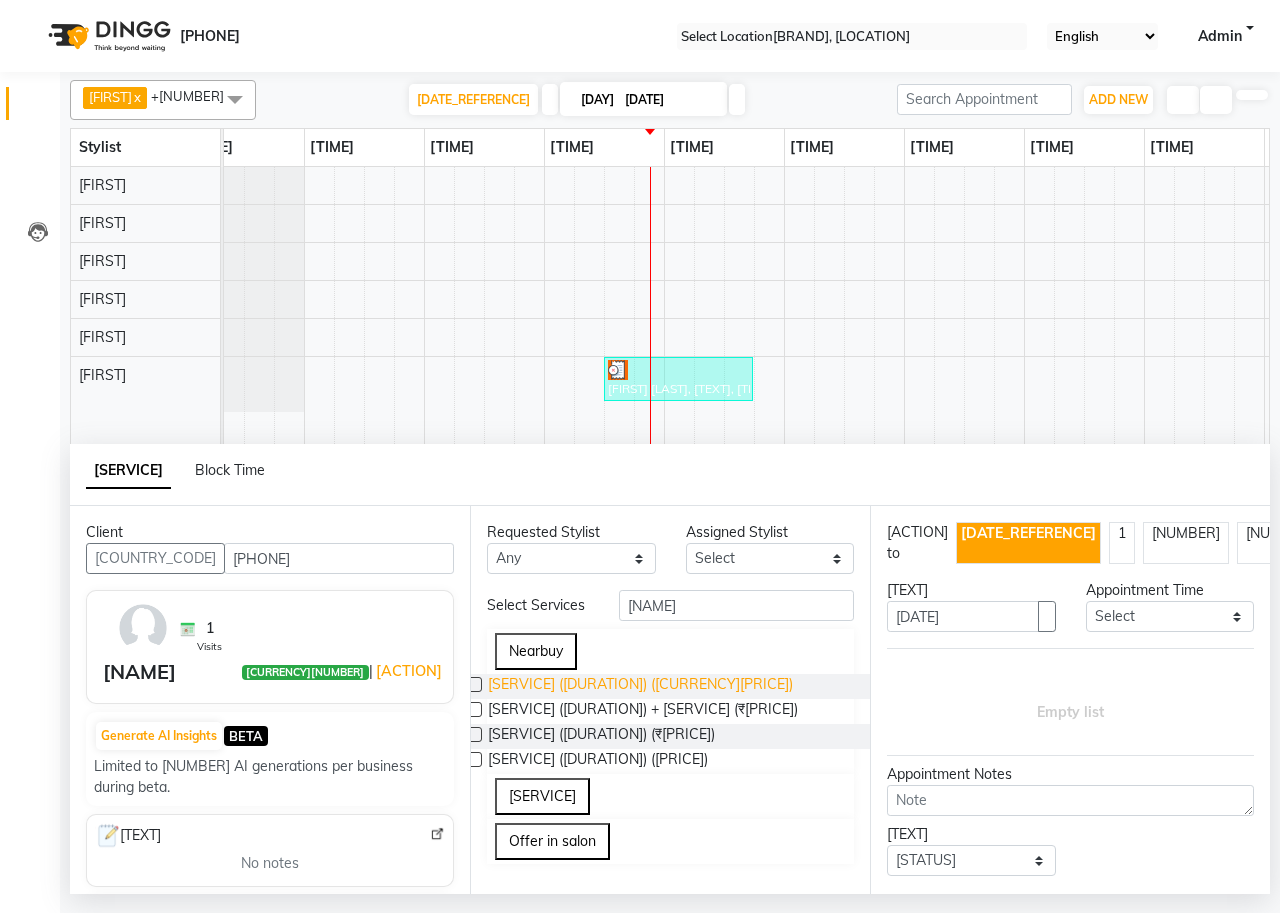 click on "Swedish Full Body Massage (45 Mins)  (₹[PRICE])" at bounding box center [640, 686] 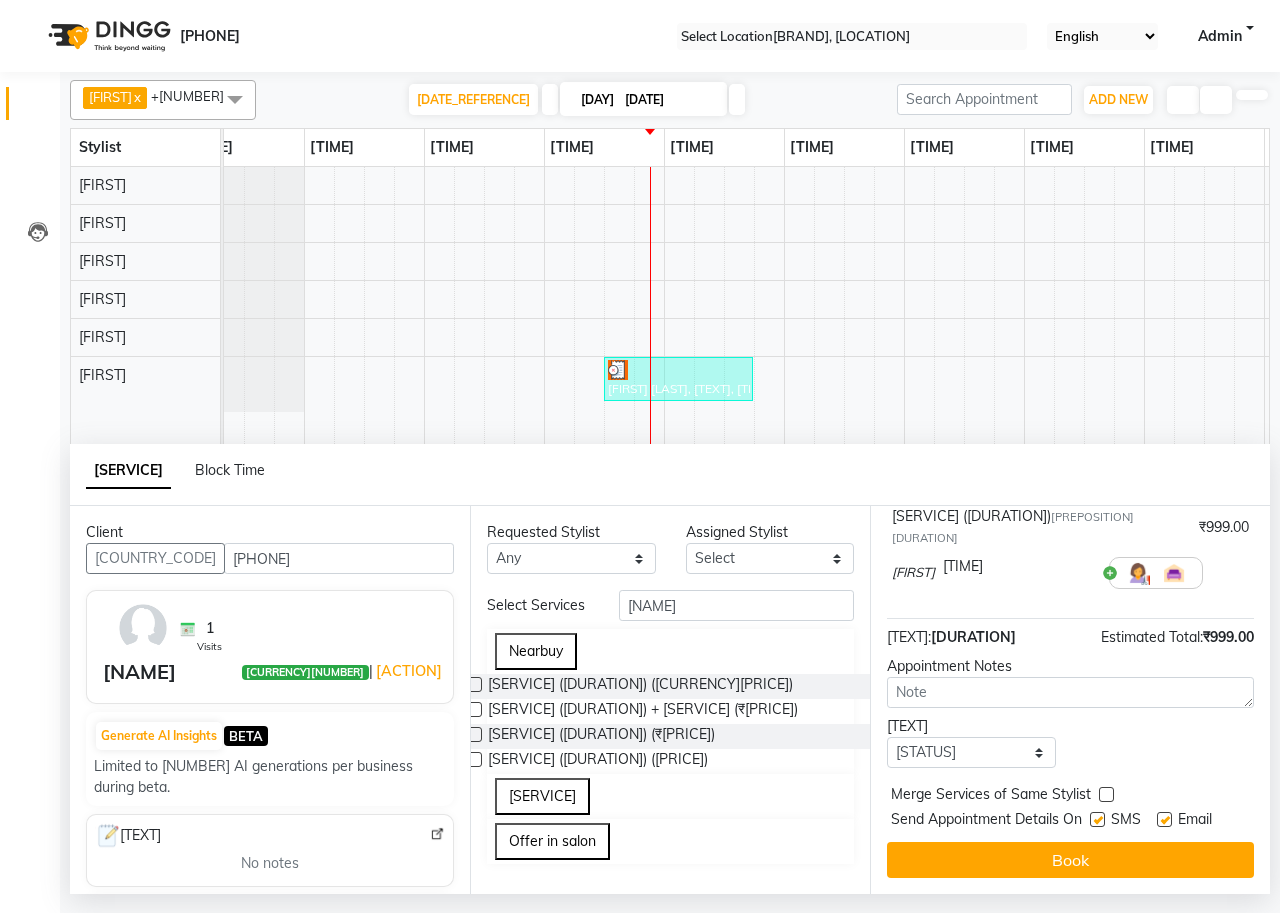 scroll, scrollTop: 197, scrollLeft: 0, axis: vertical 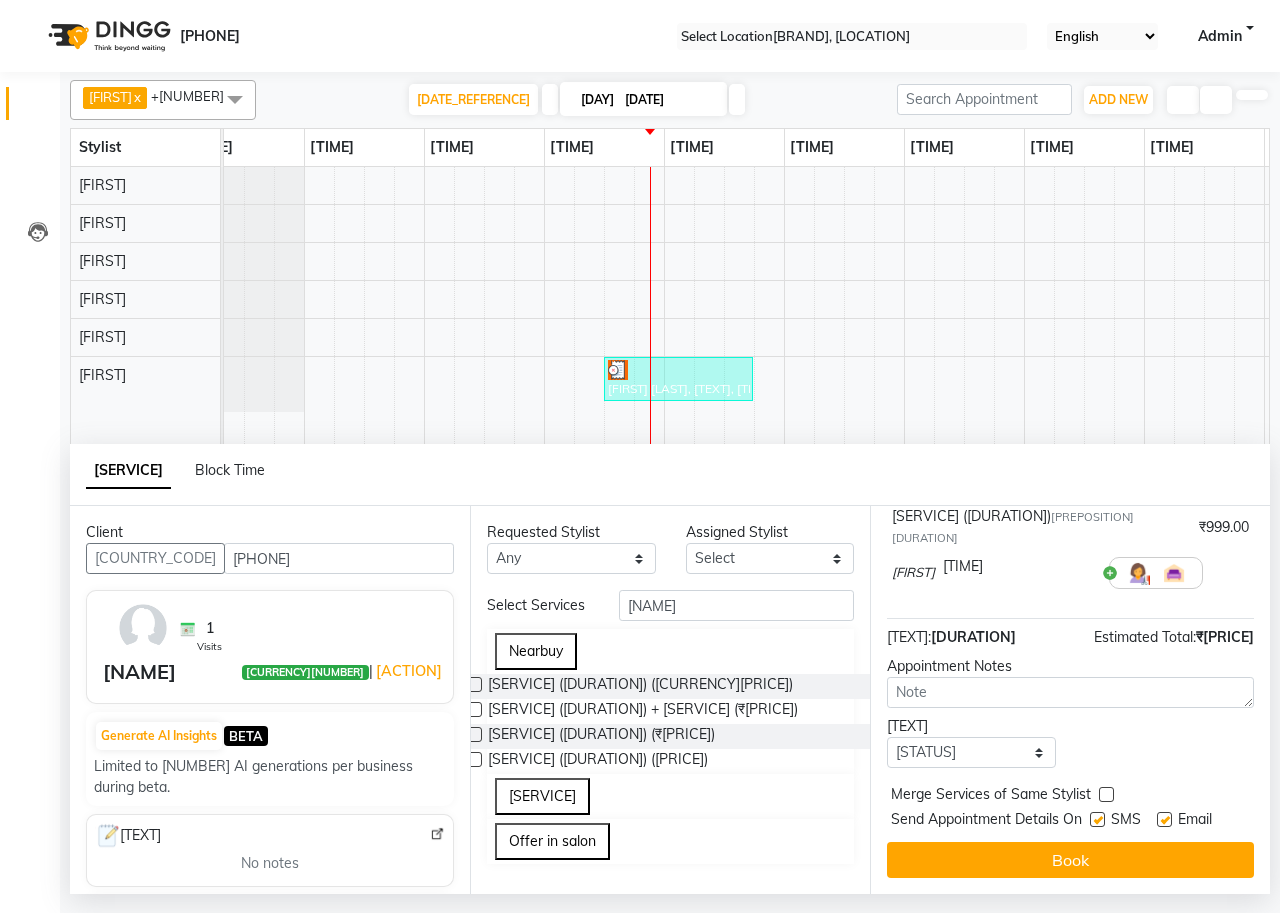 click at bounding box center (1096, 823) 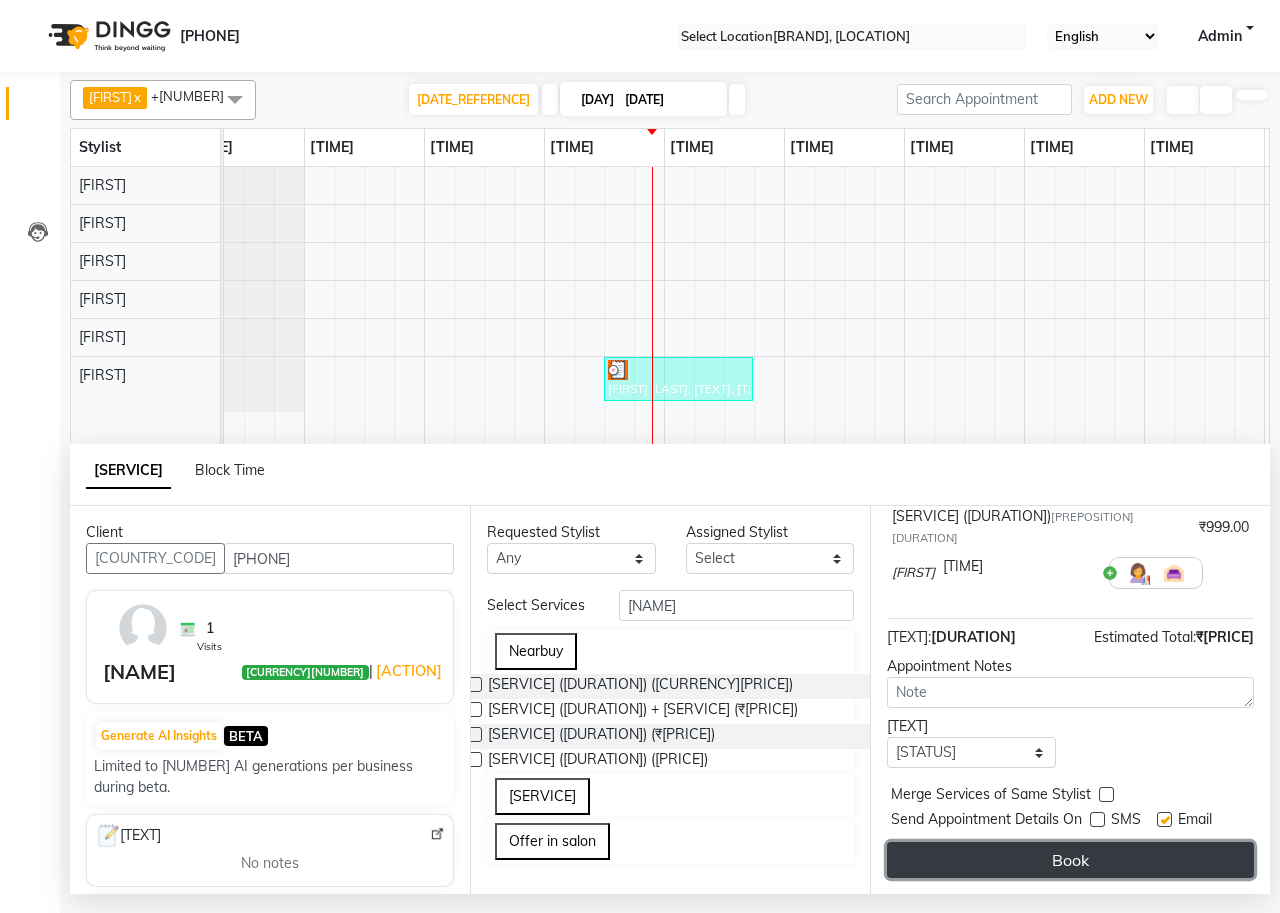 click on "Book" at bounding box center (1070, 860) 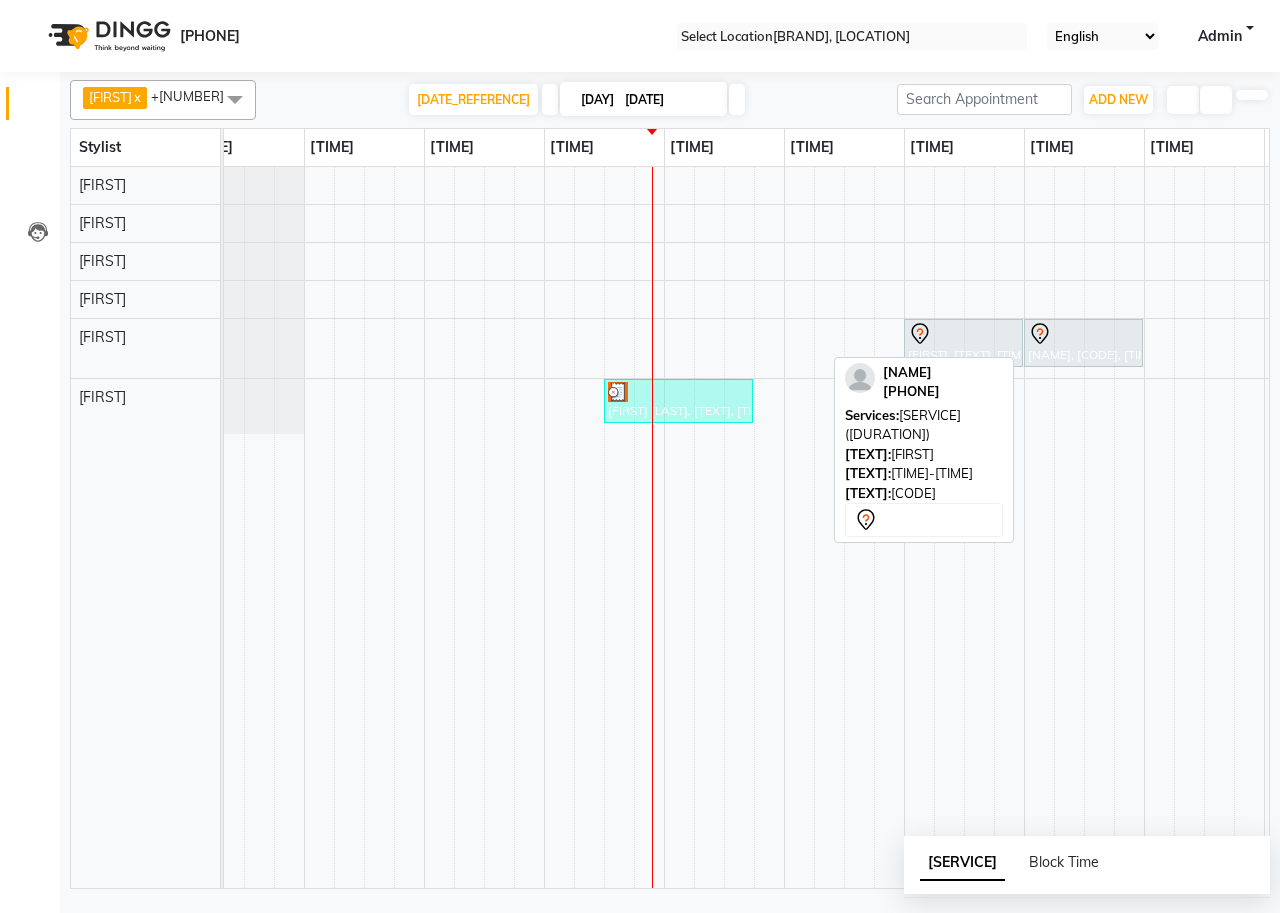 click at bounding box center (963, 334) 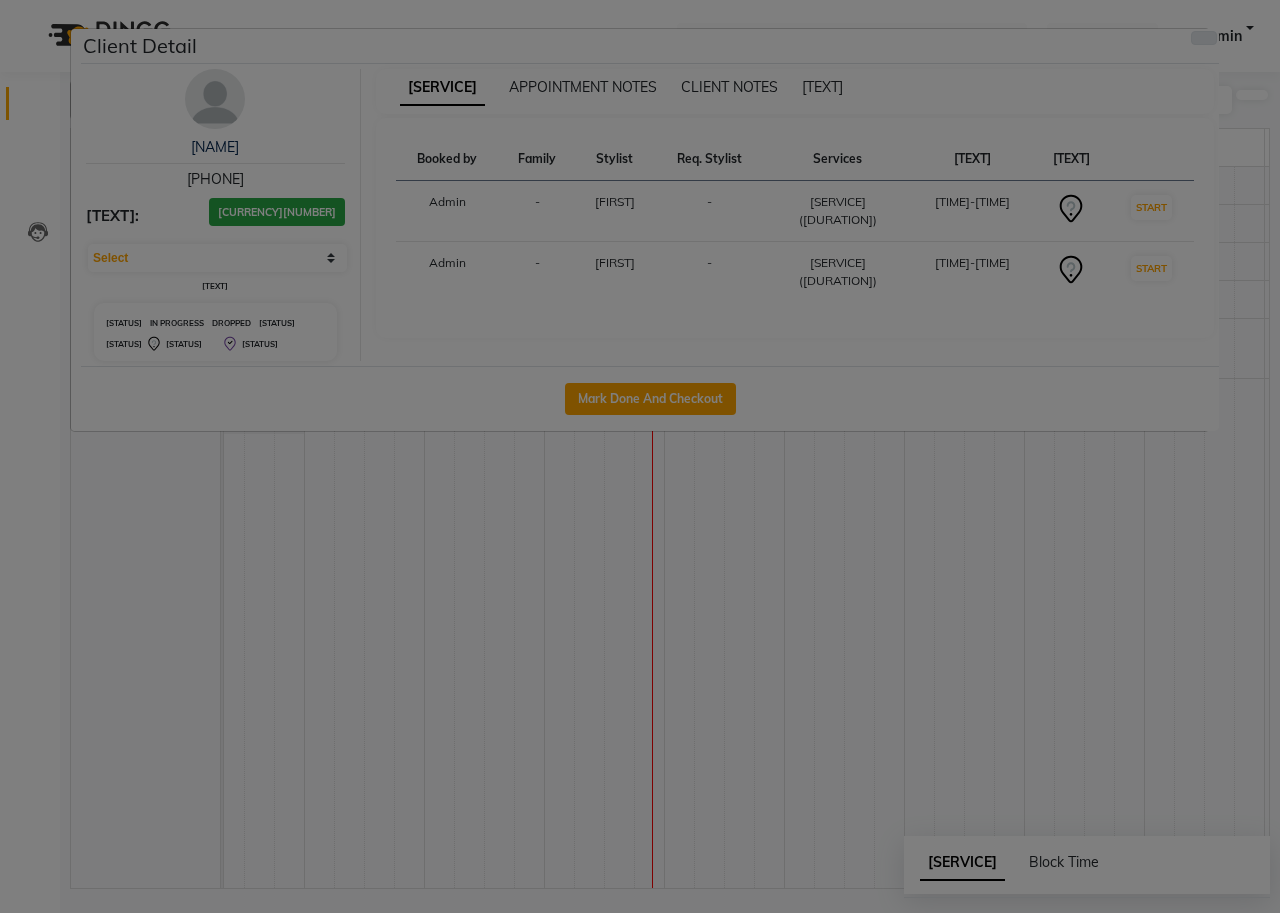 click at bounding box center (1204, 38) 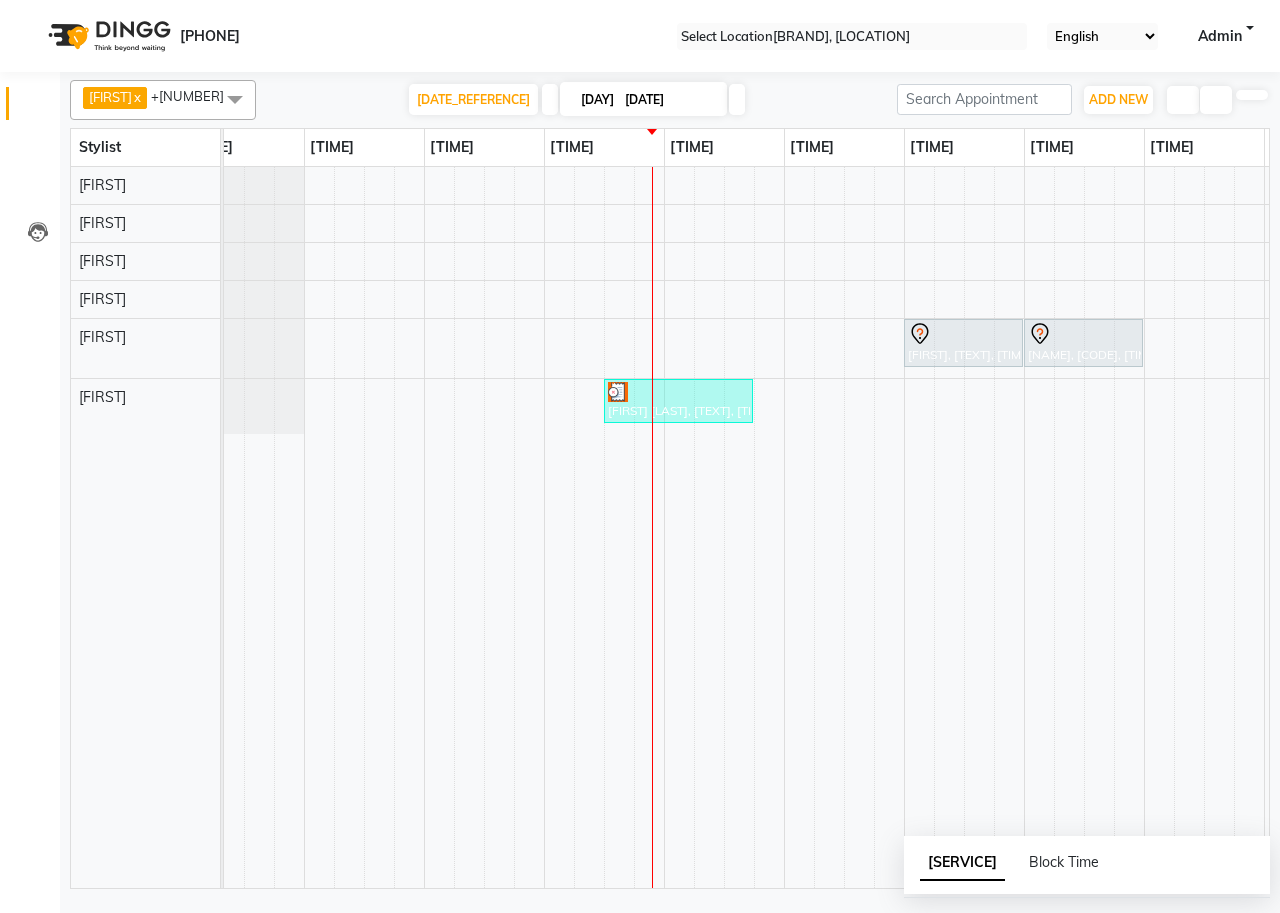 click on "Drop" at bounding box center (50, 947) 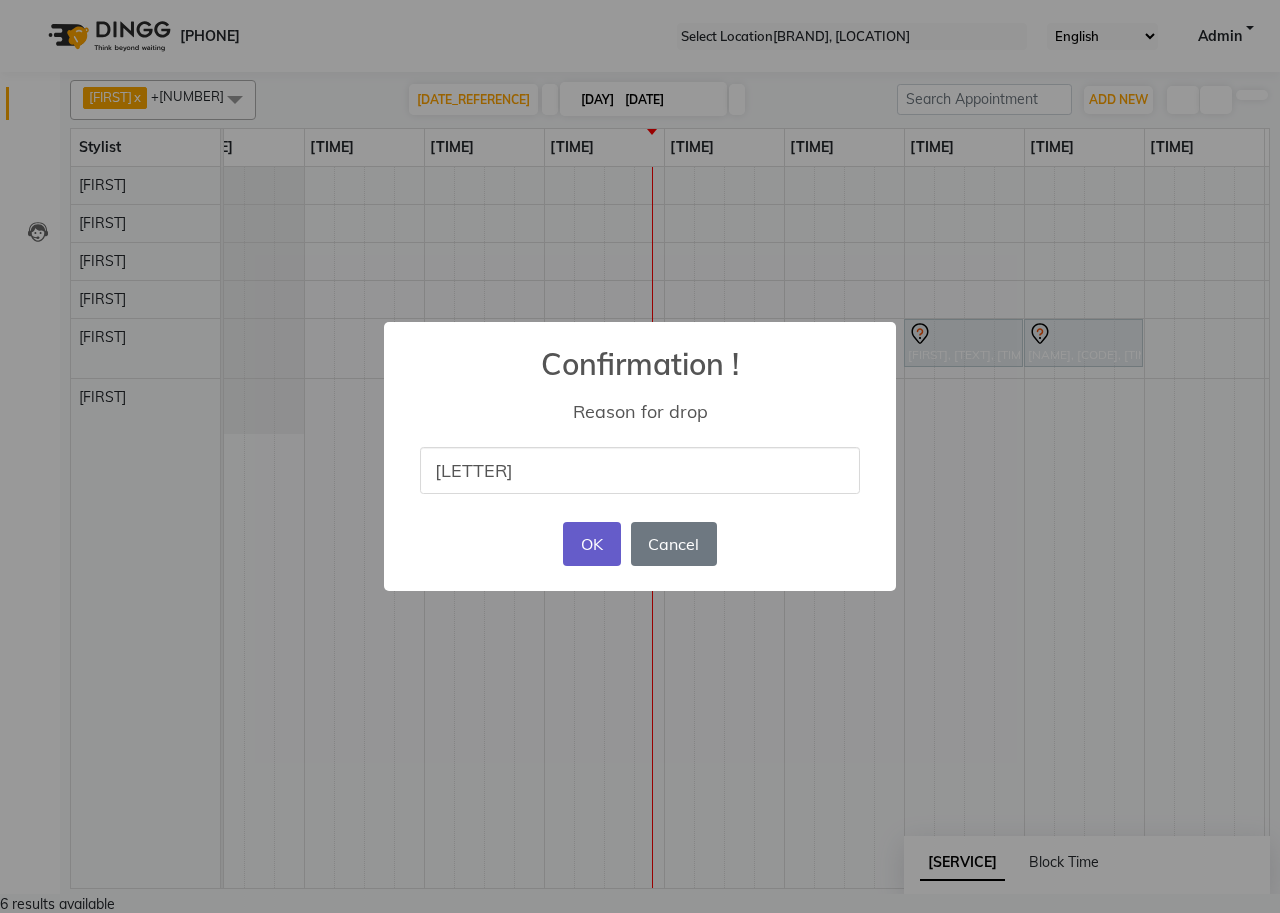 type on "vb" 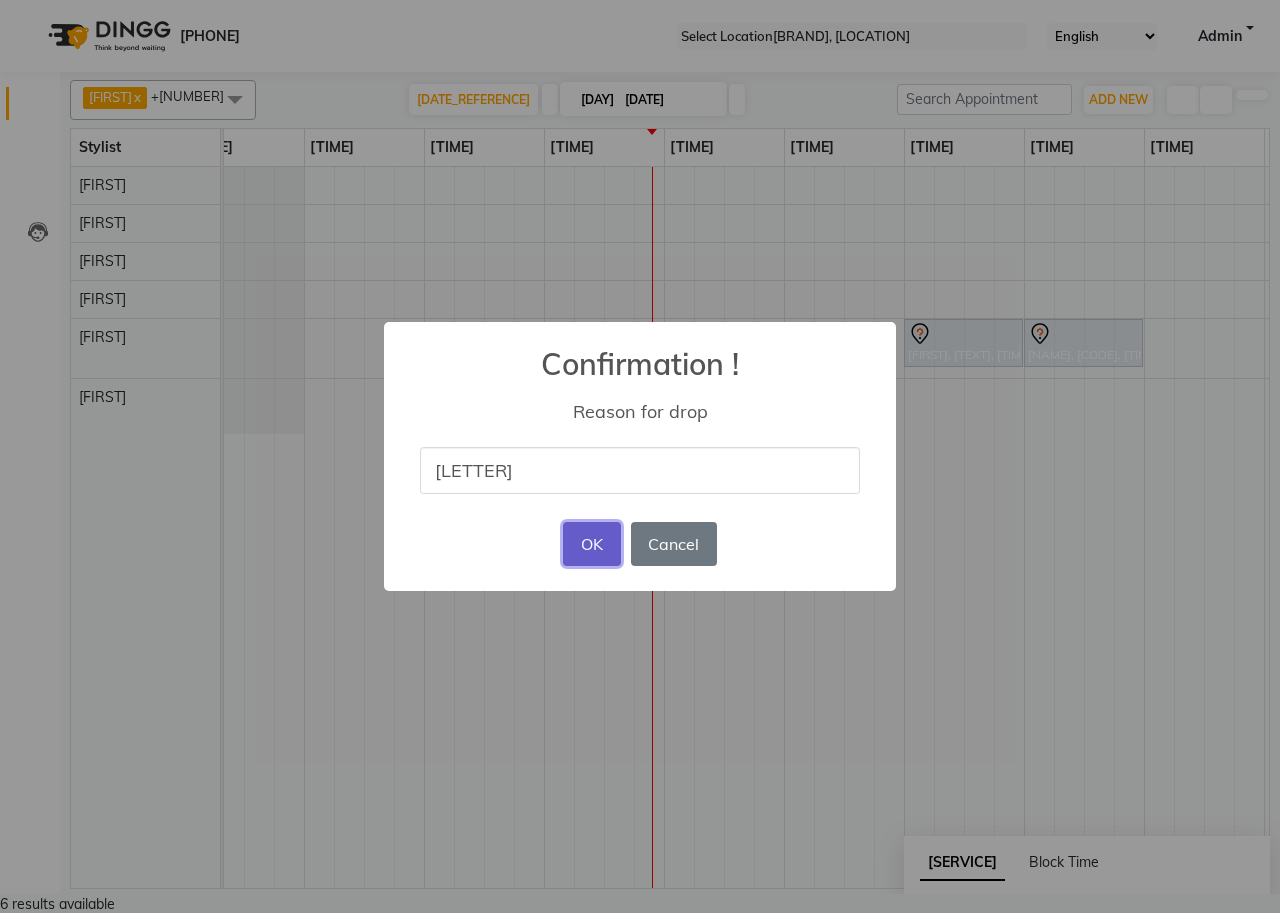 click on "OK" at bounding box center (591, 544) 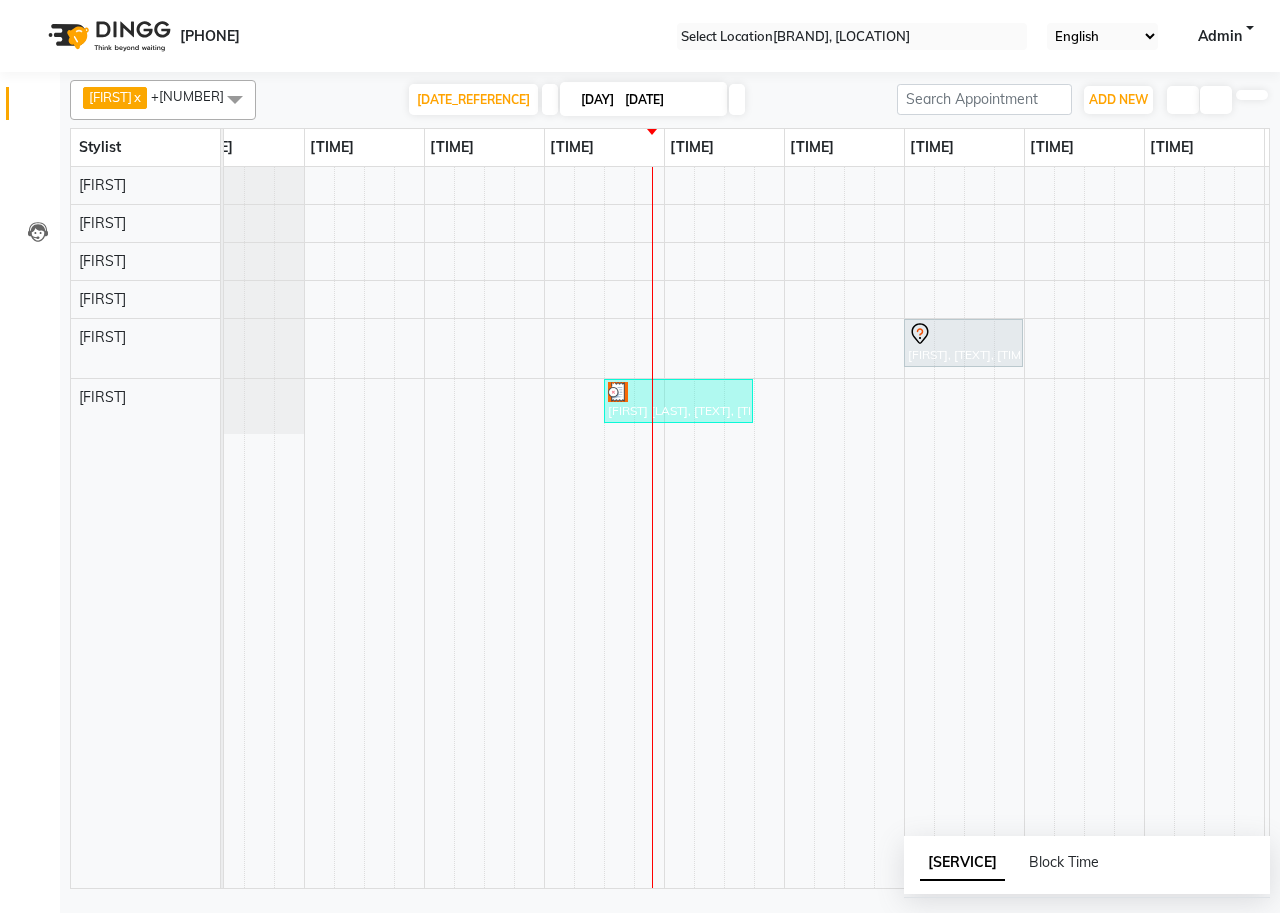click on "Drop" at bounding box center [50, 989] 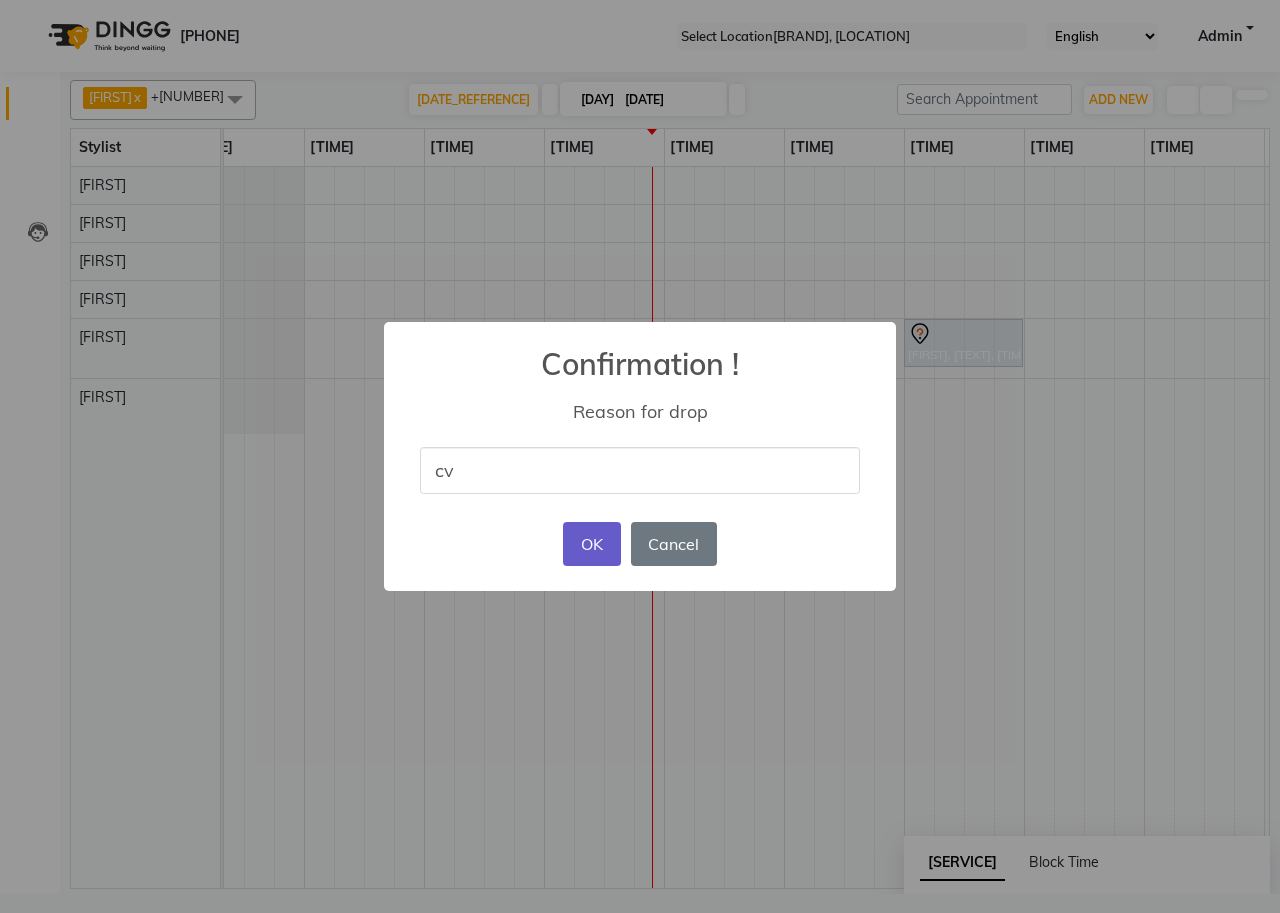 type on "cv" 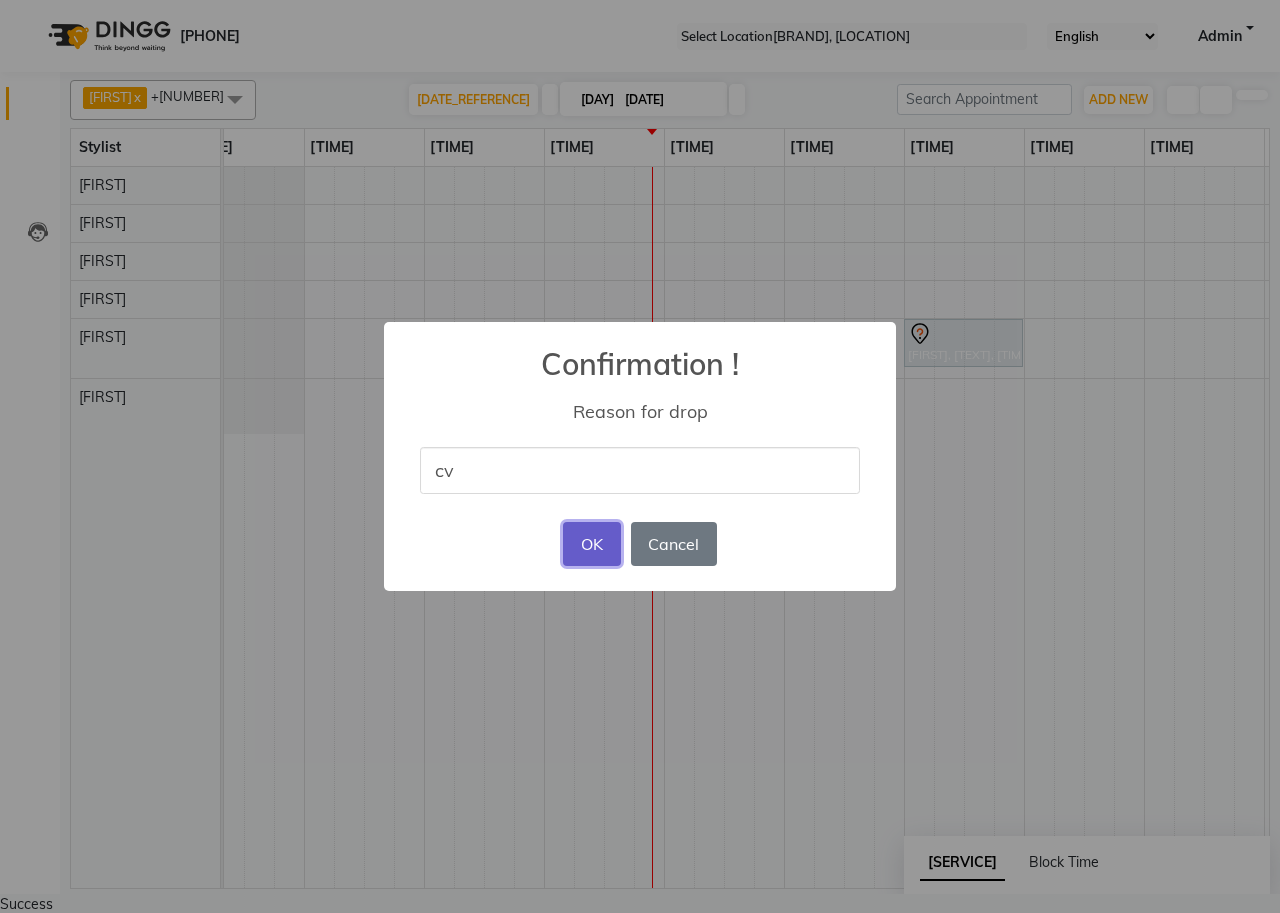 click on "OK" at bounding box center (591, 544) 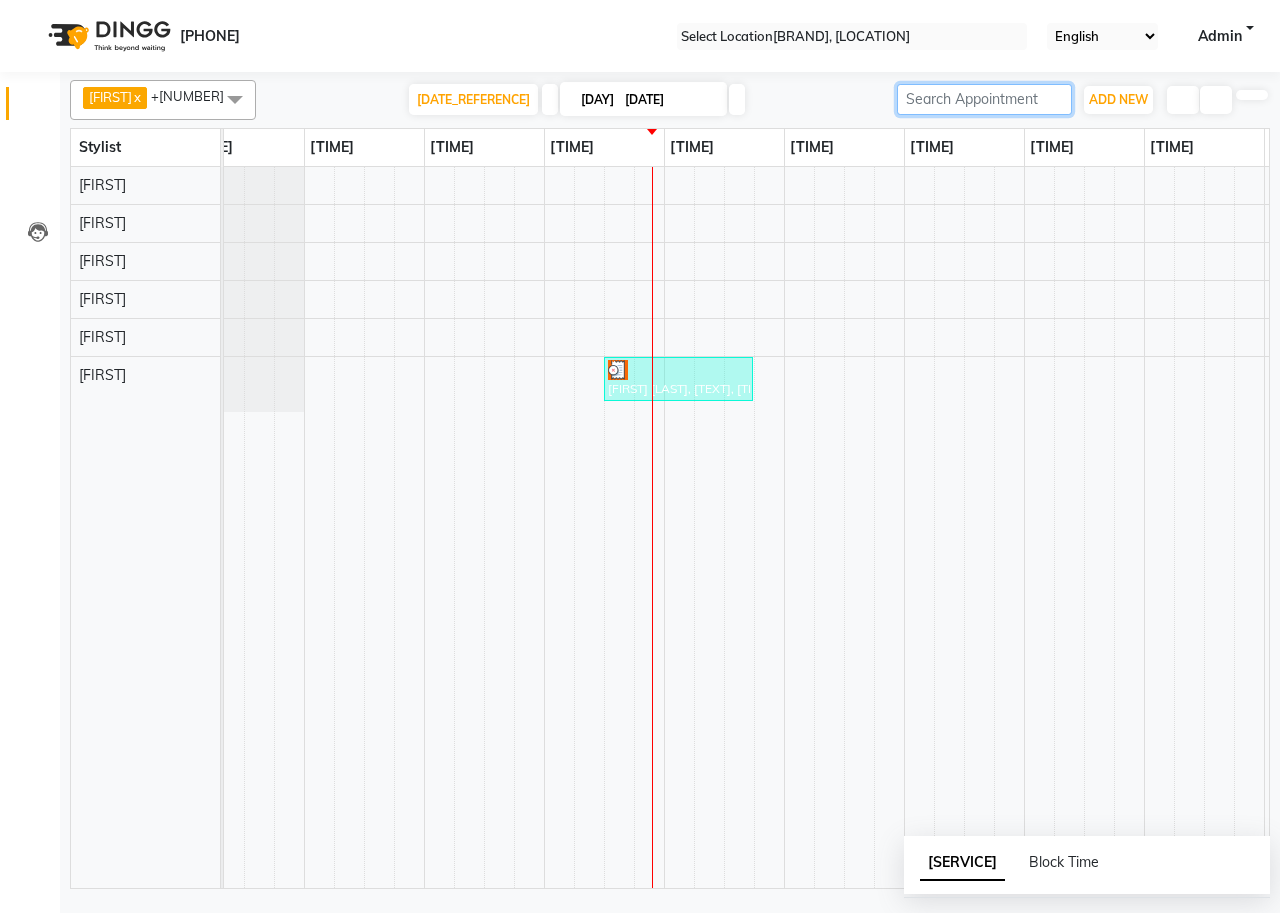 click at bounding box center (984, 99) 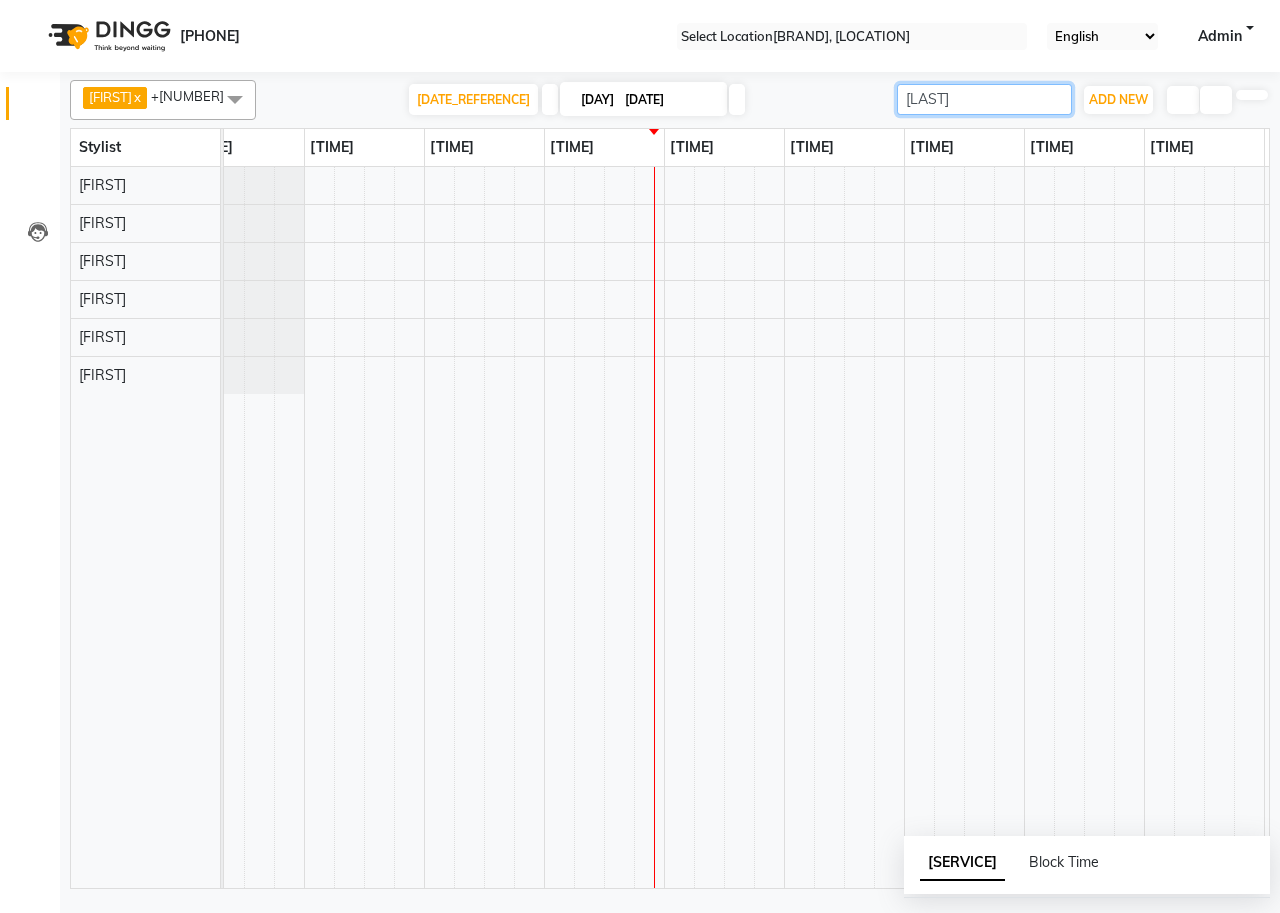 click on "suhash" at bounding box center (984, 99) 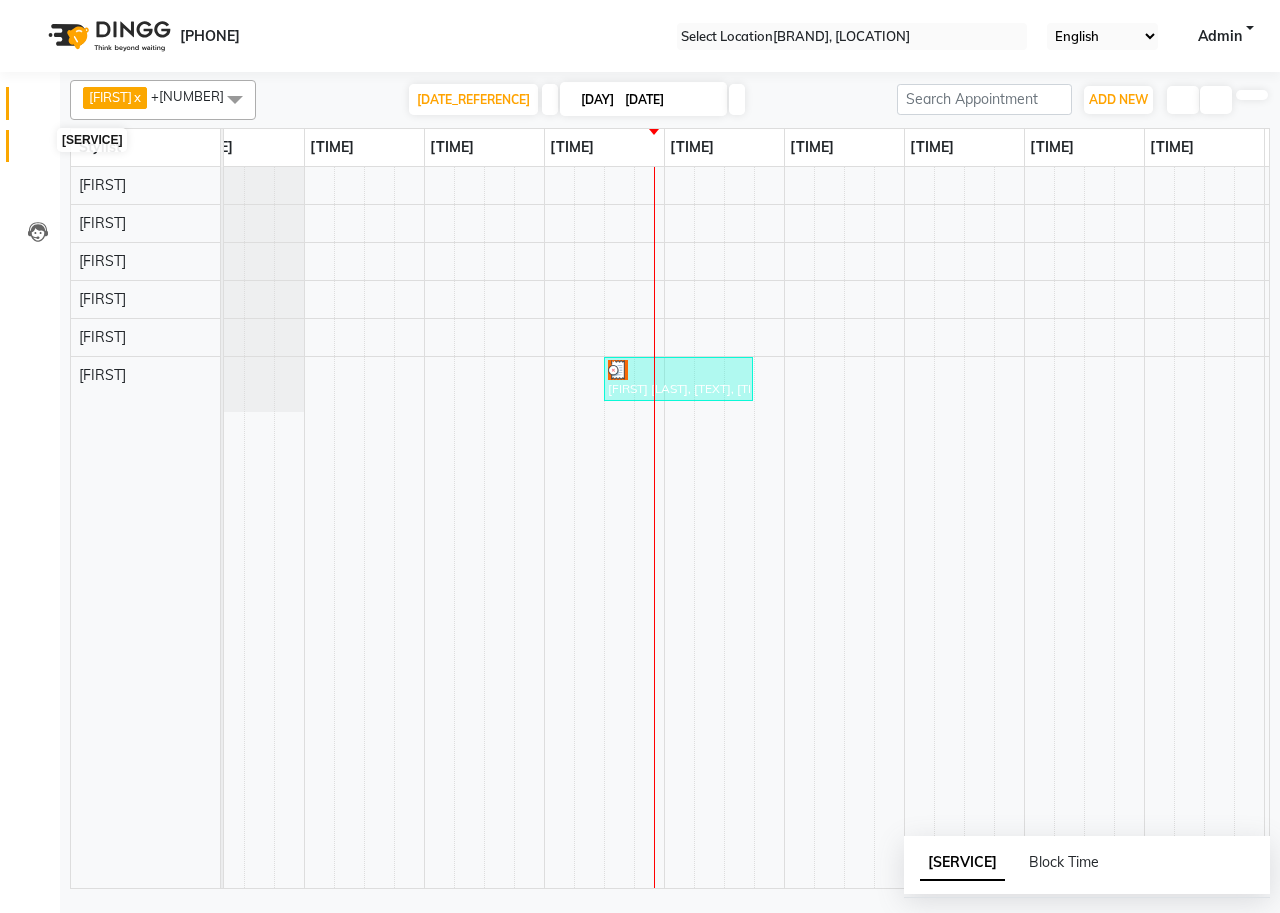 click at bounding box center [38, 151] 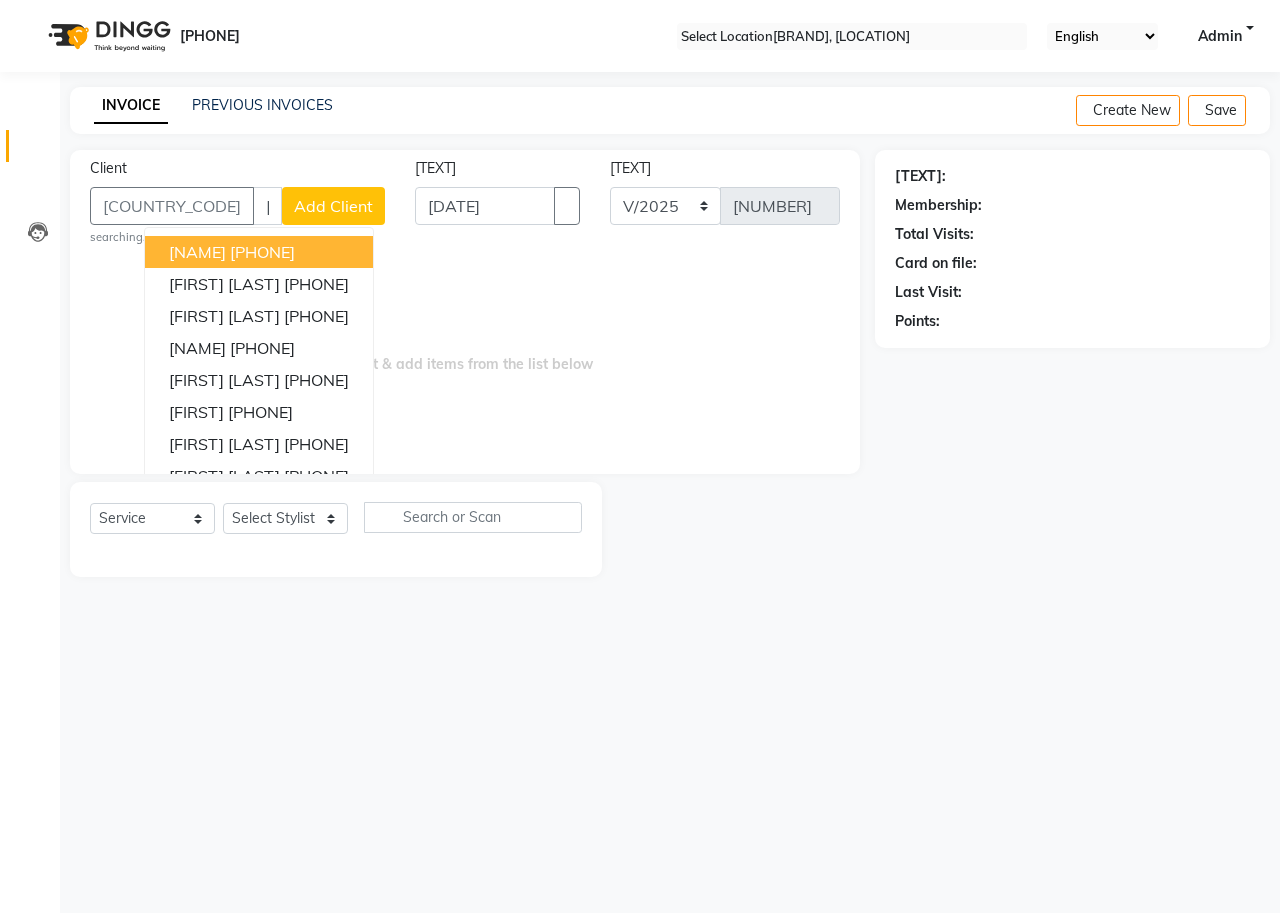 type on "sa" 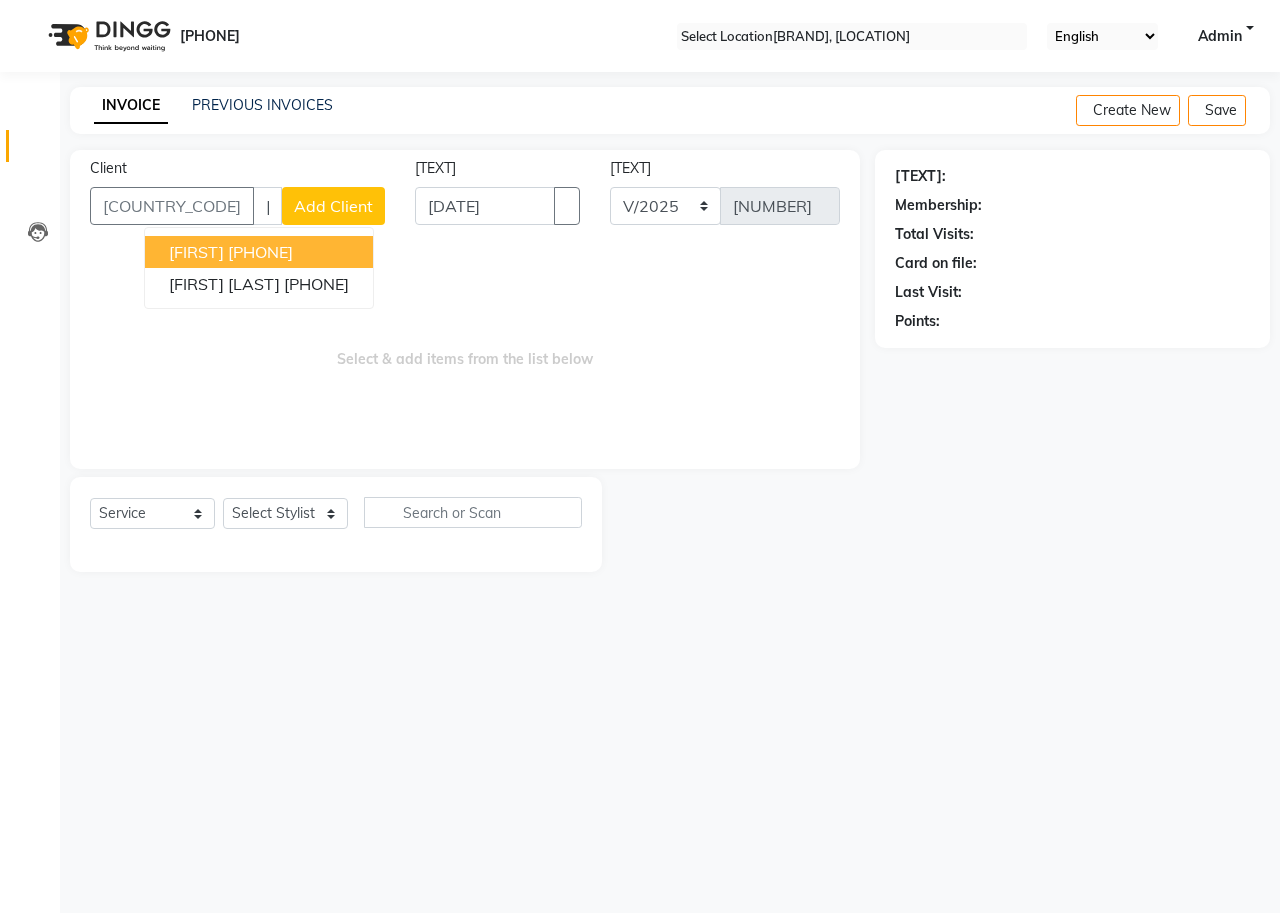 click on "[FIRST]" at bounding box center [196, 252] 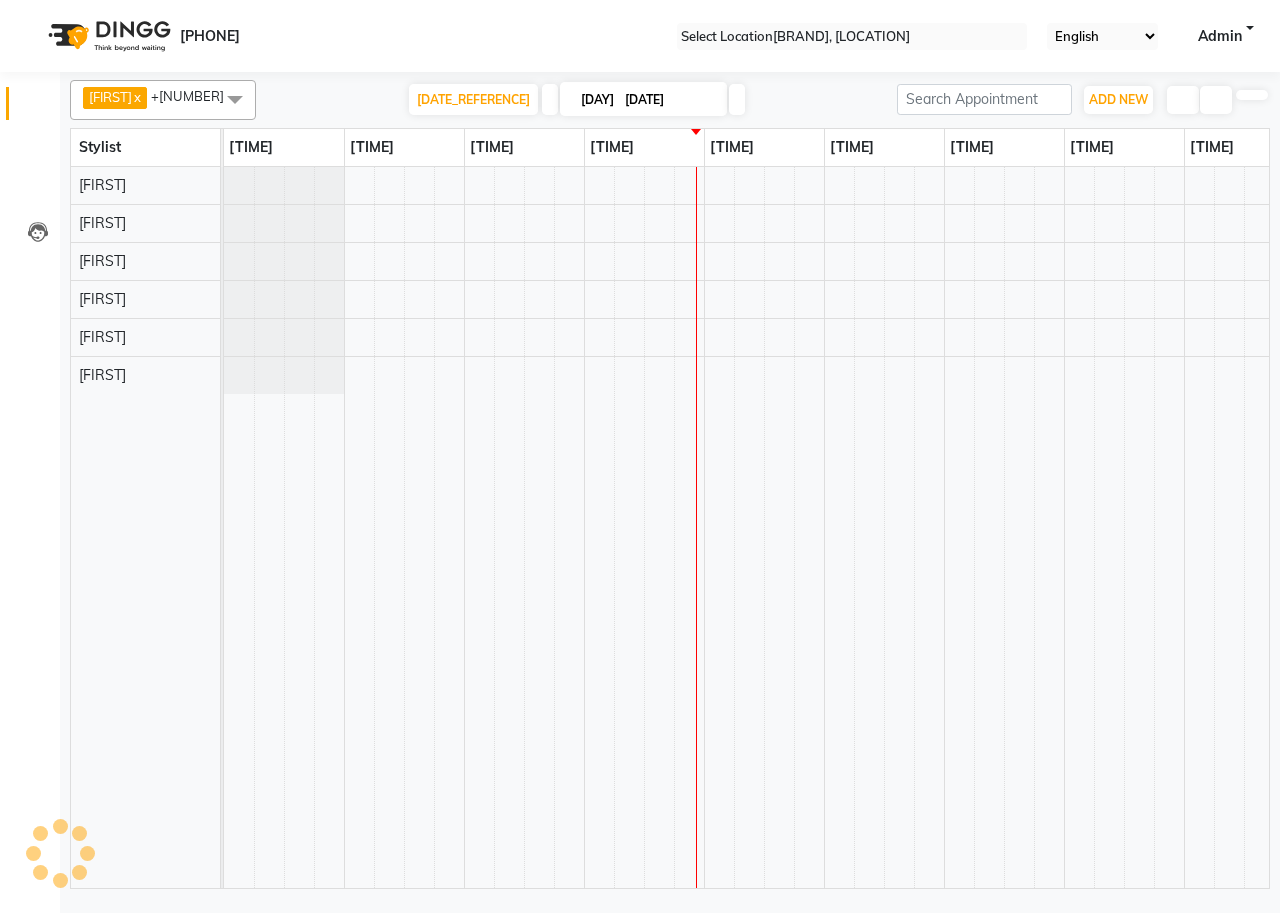 scroll, scrollTop: 0, scrollLeft: 0, axis: both 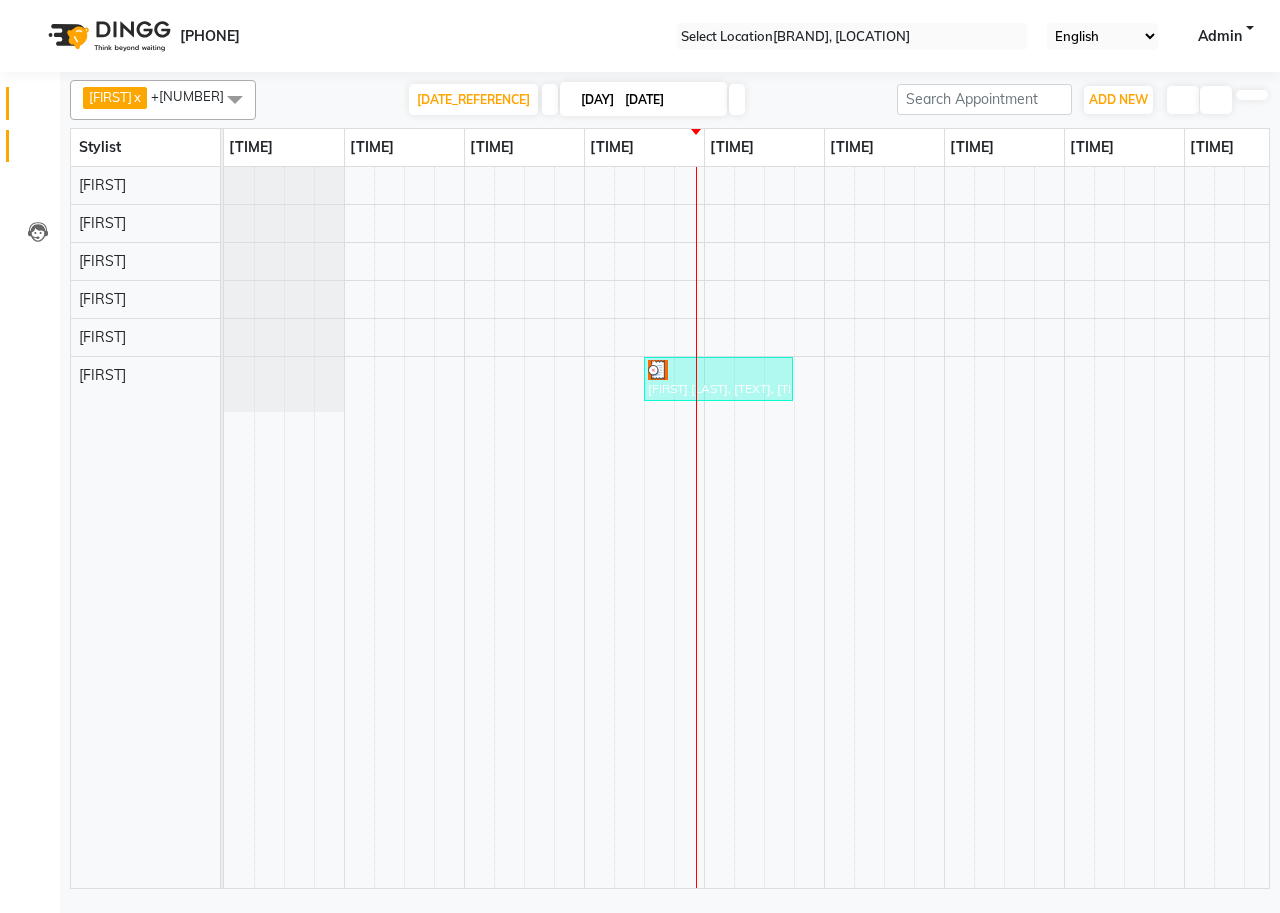 click on "Invoice" at bounding box center (30, 146) 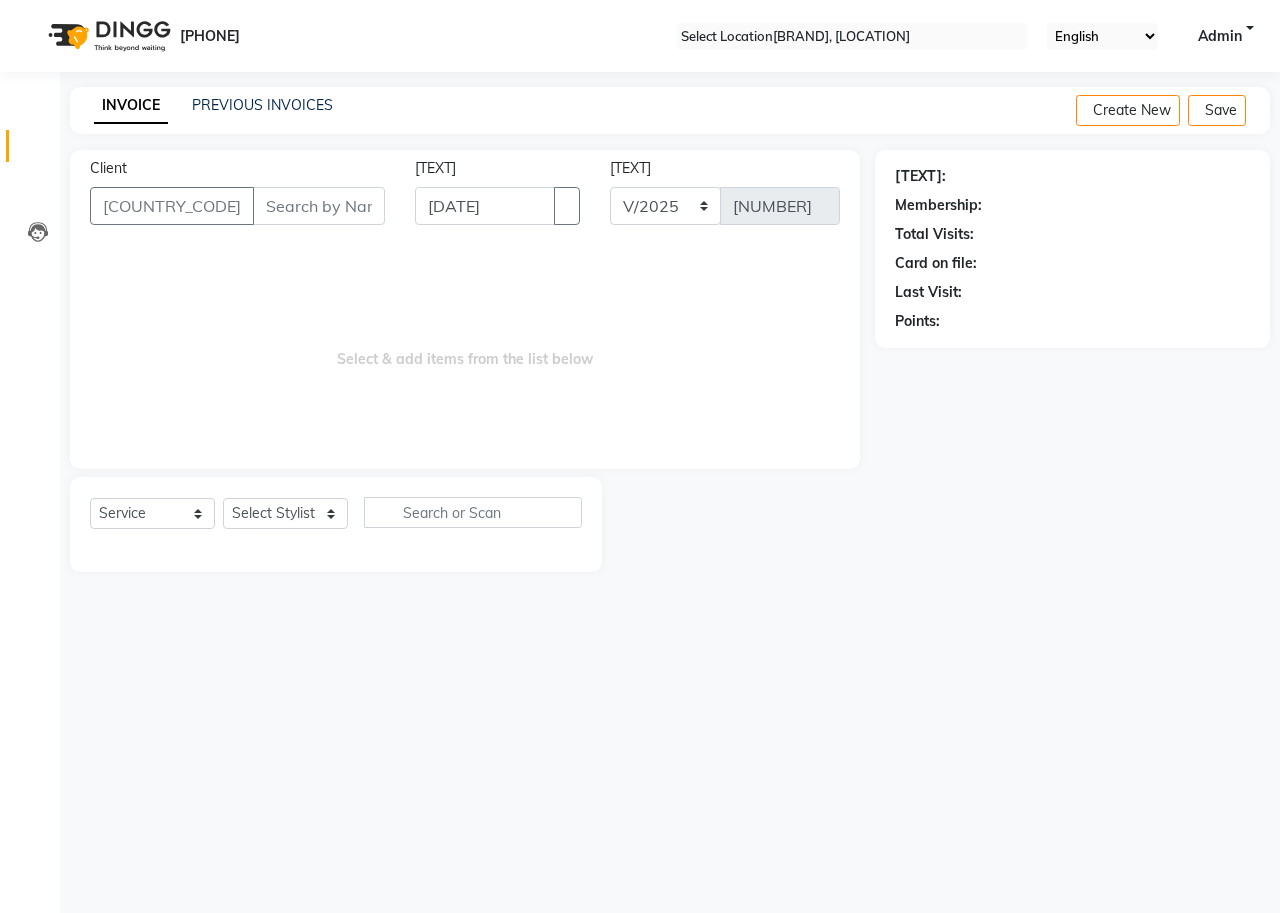 click on "Client" at bounding box center [319, 206] 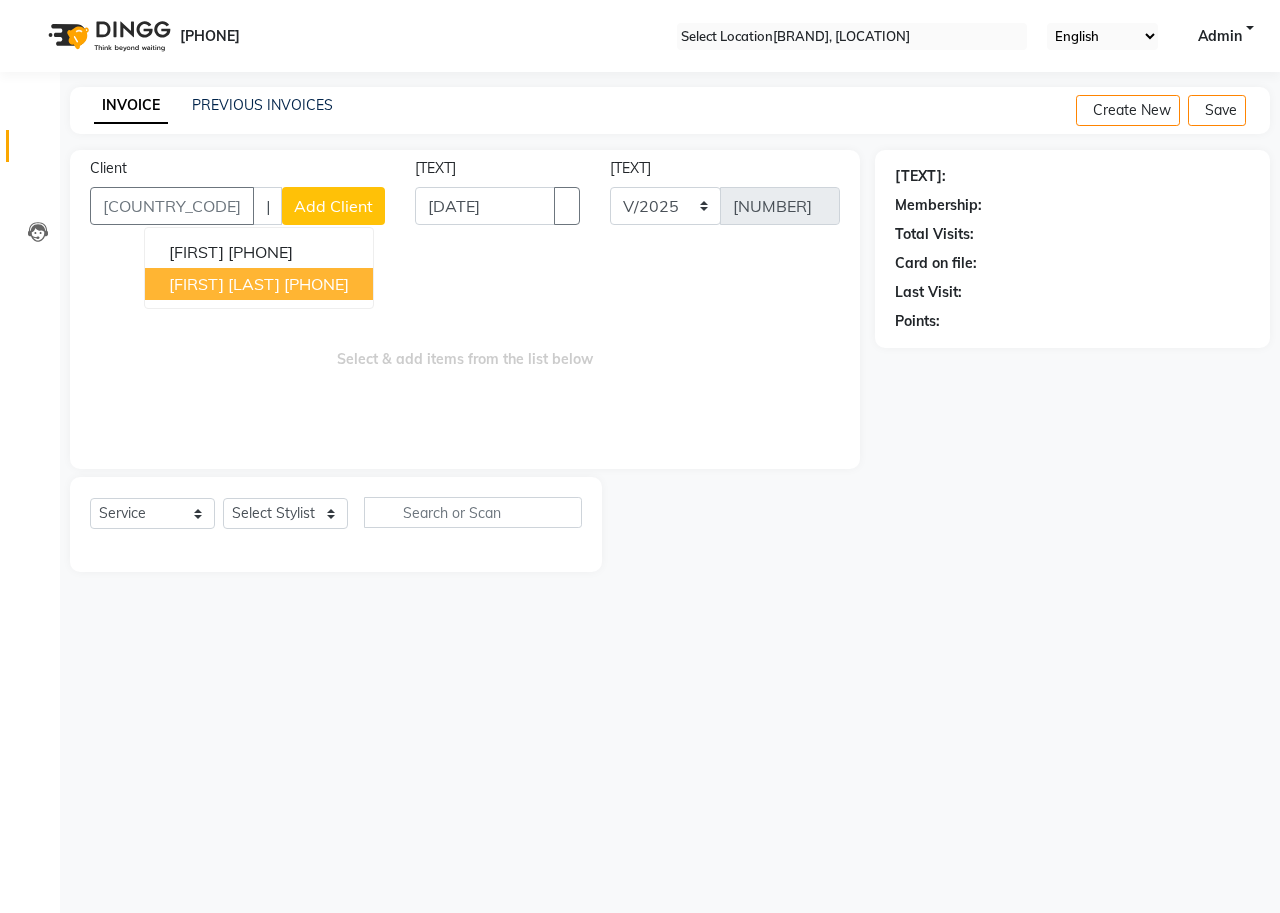 click on "[FULL_NAME]" at bounding box center [224, 284] 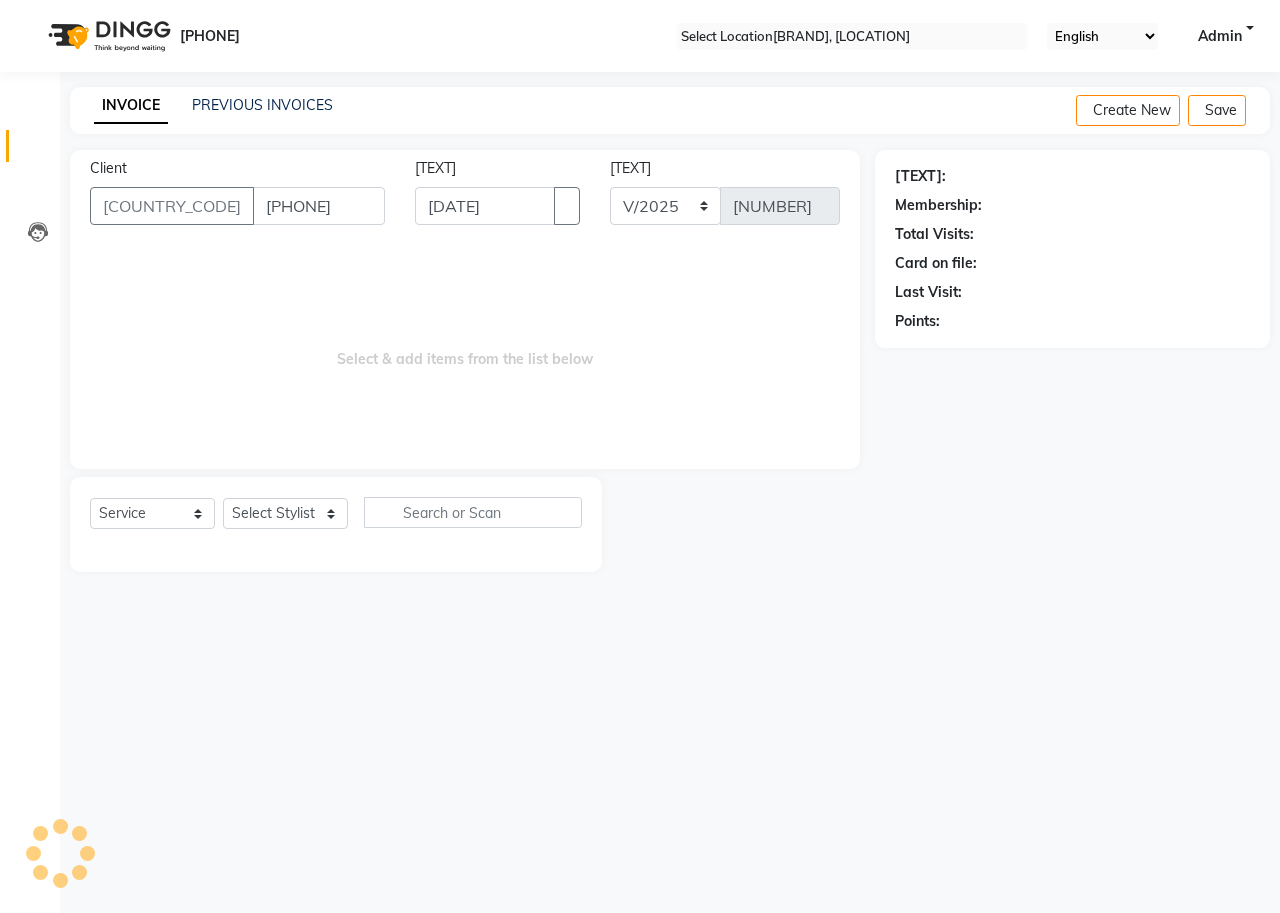 type on "[PHONE]" 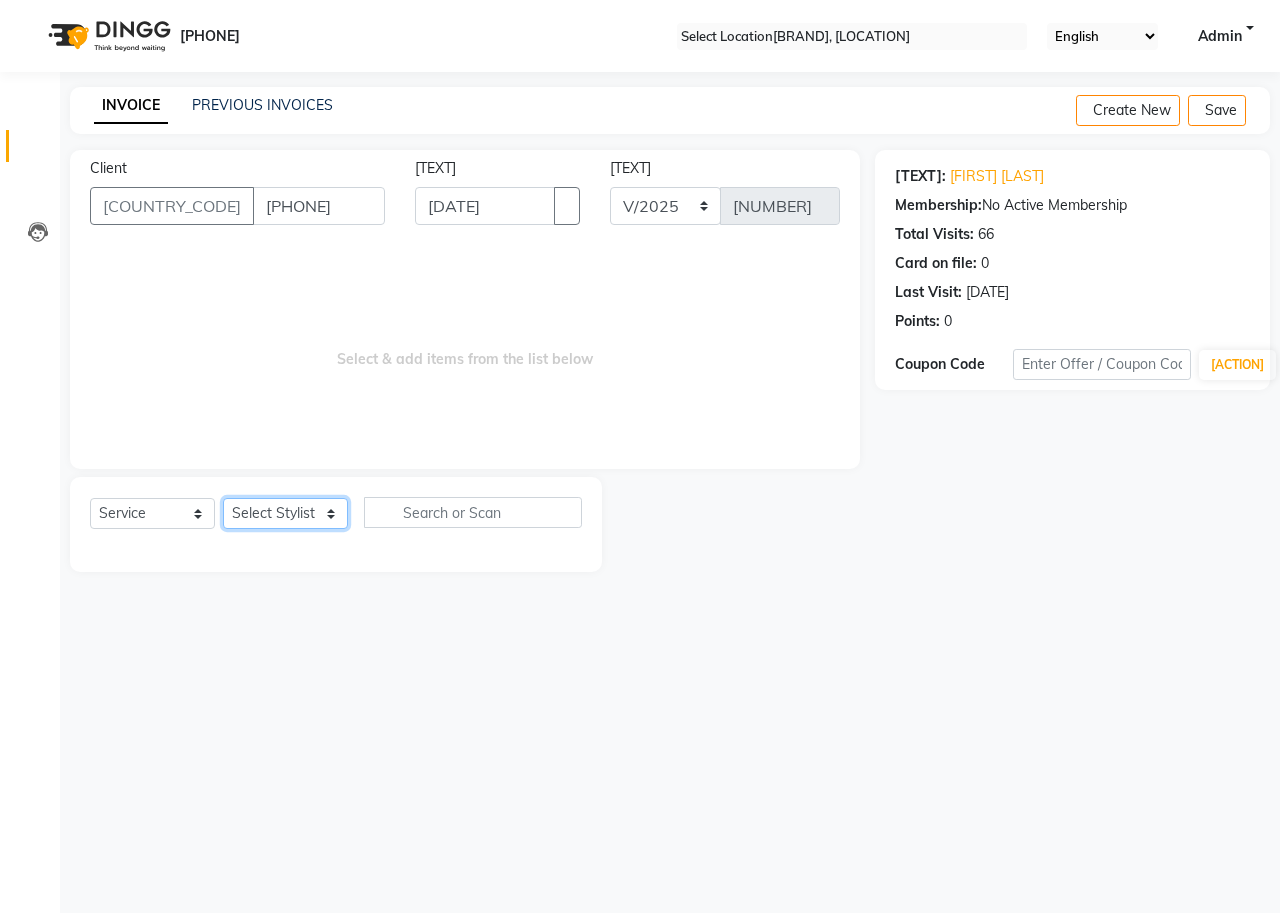 click on "Select Stylist Anju Carolina Deepak Dummy Elizabeth Laxmi Pratima Sangeeta Sushma Swara Wait" at bounding box center (285, 513) 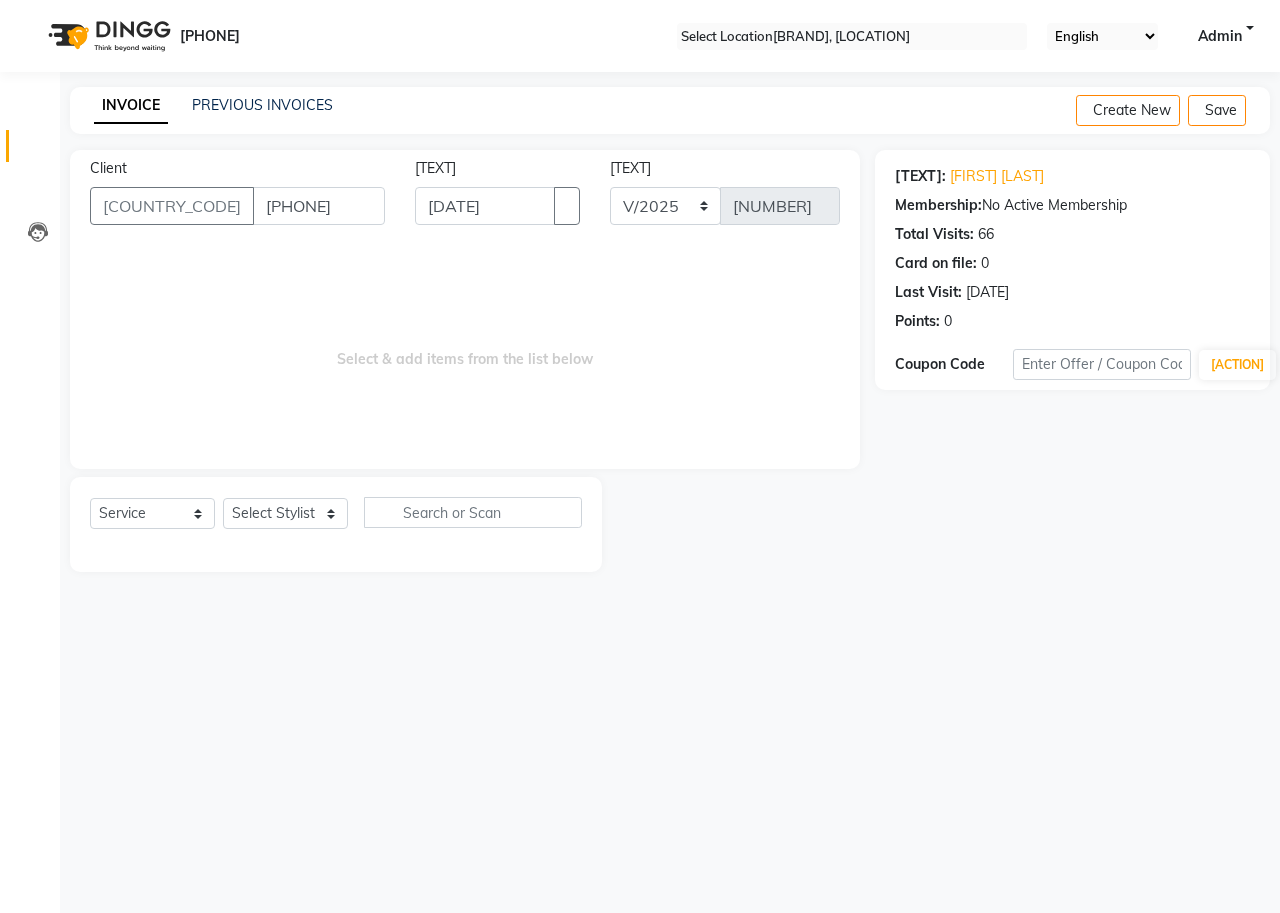 click on "Select & add items from the list below" at bounding box center [465, 349] 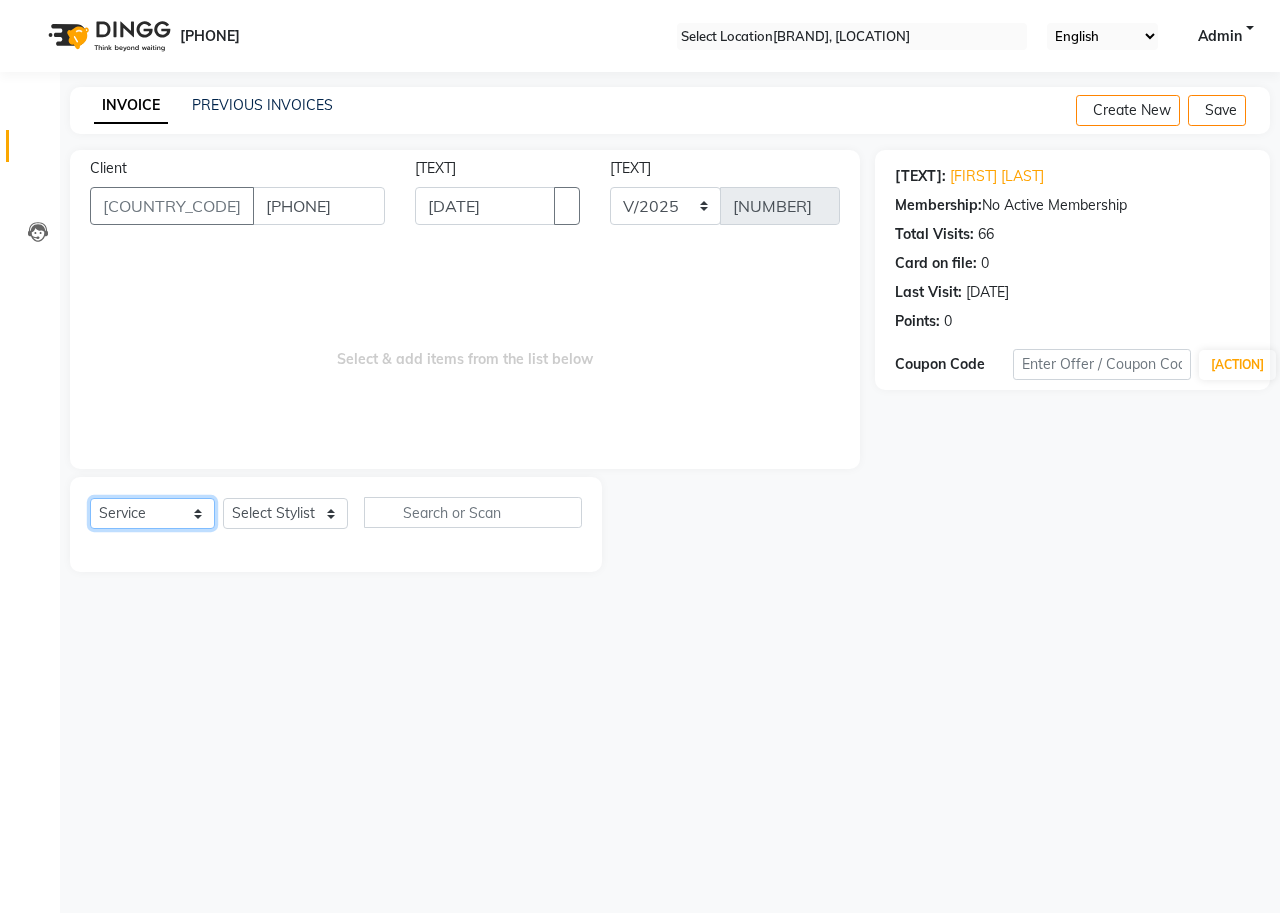 click on "Select  Service  Product  Membership  Package Voucher Prepaid Gift Card" at bounding box center (152, 513) 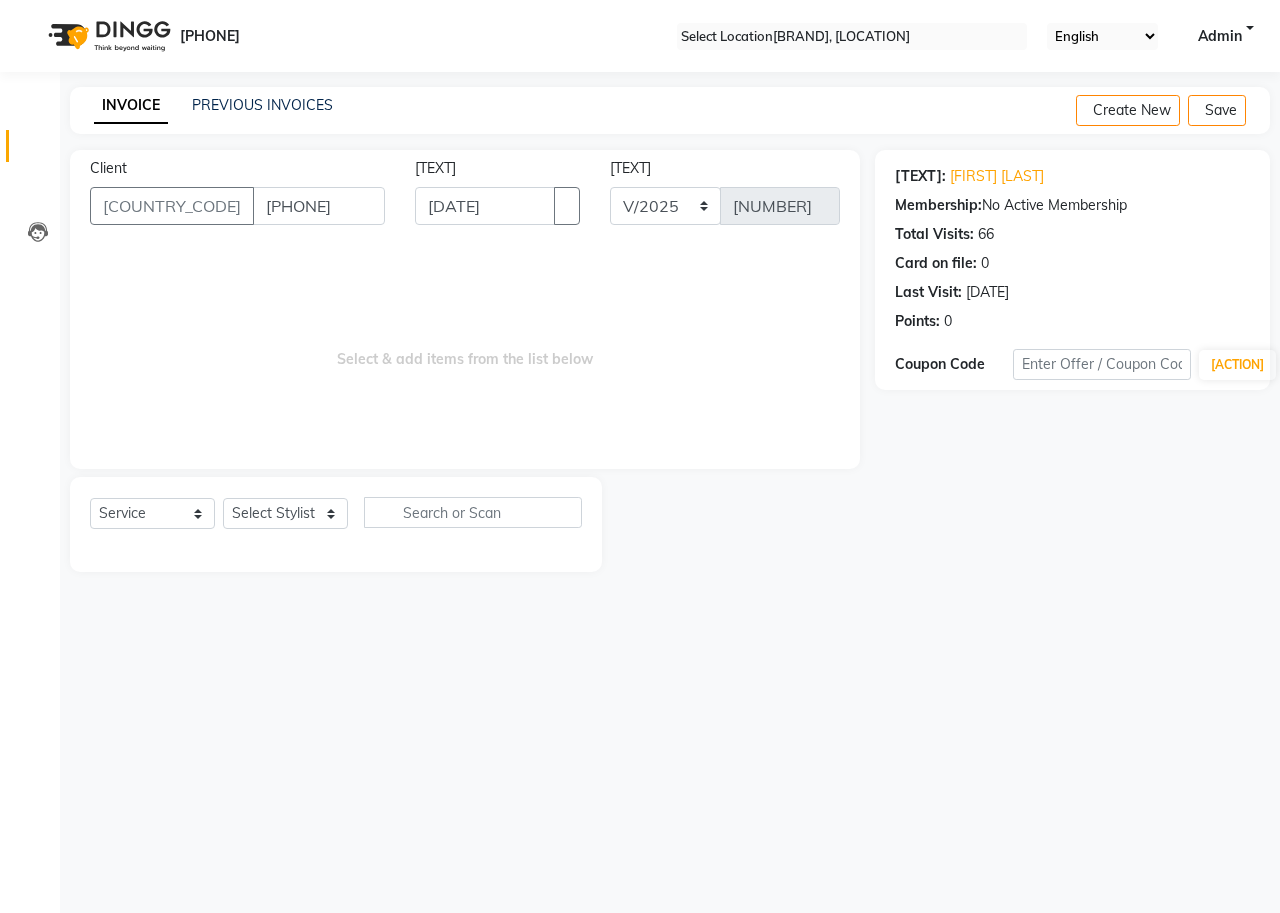click on "Select & add items from the list below" at bounding box center [465, 349] 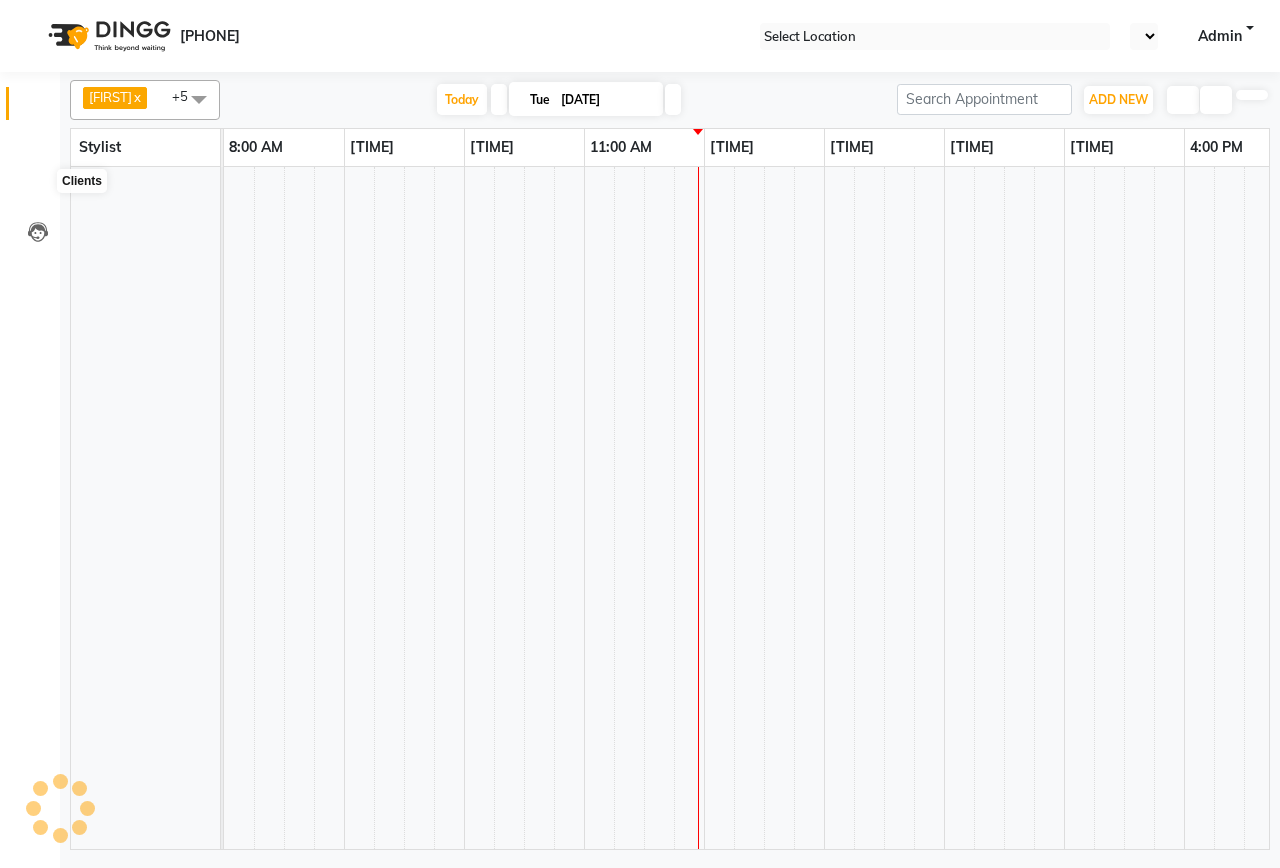 scroll, scrollTop: 0, scrollLeft: 0, axis: both 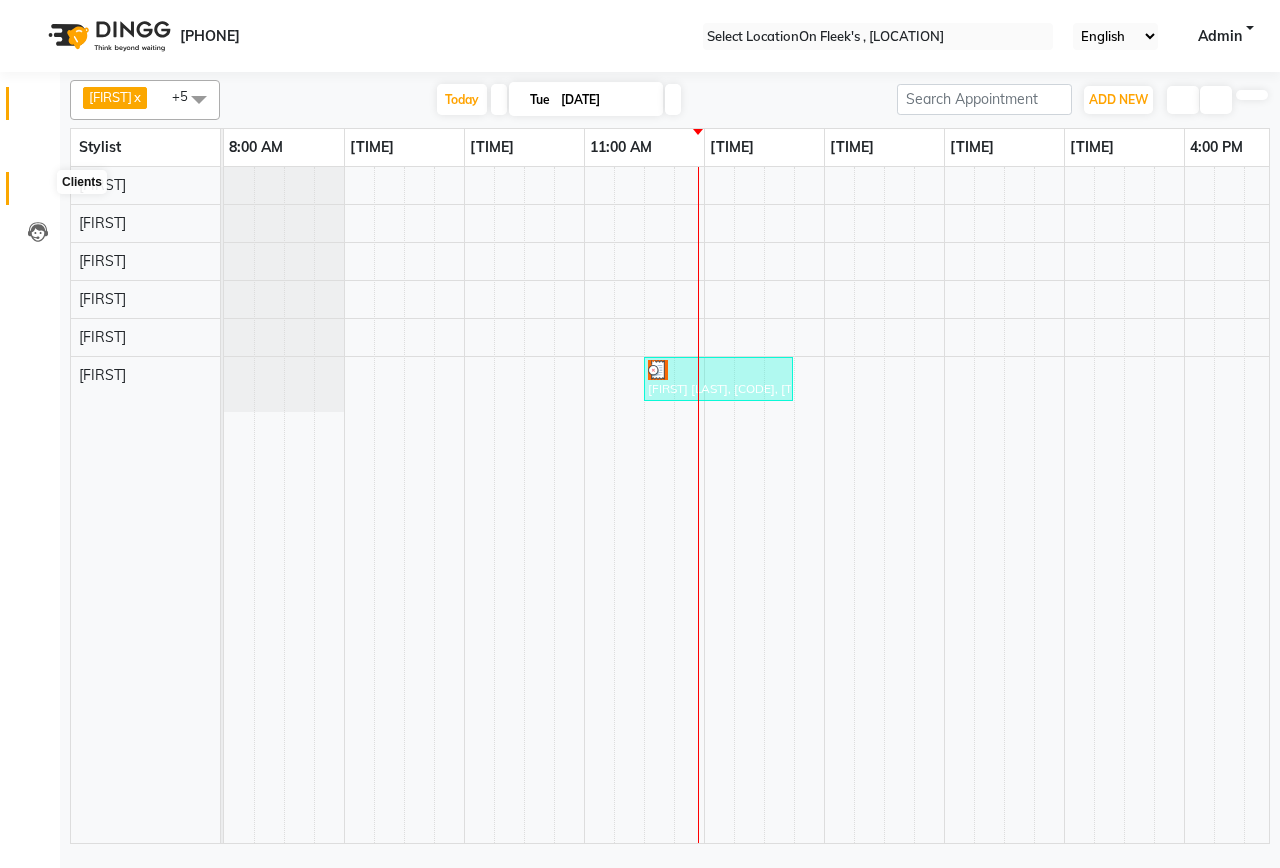 click at bounding box center [37, 193] 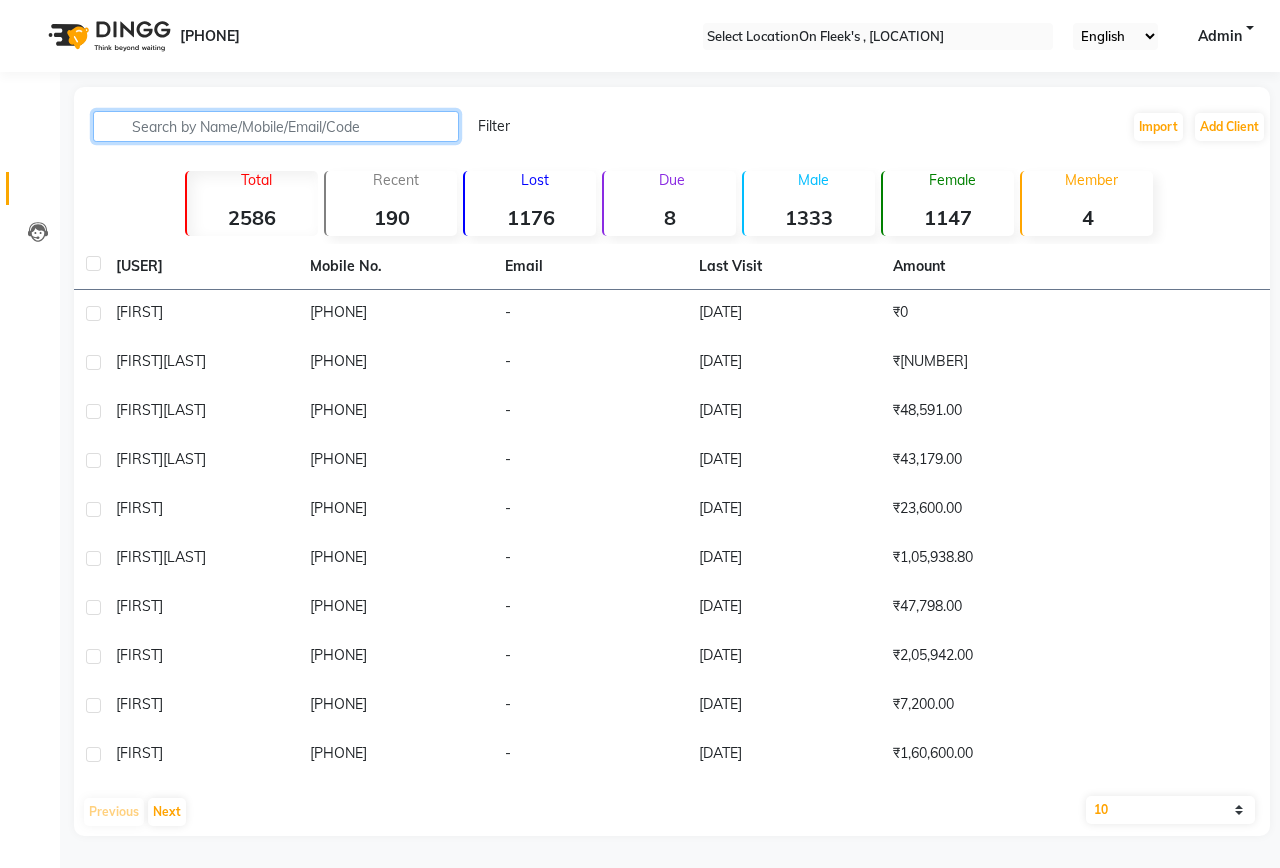 click at bounding box center [276, 126] 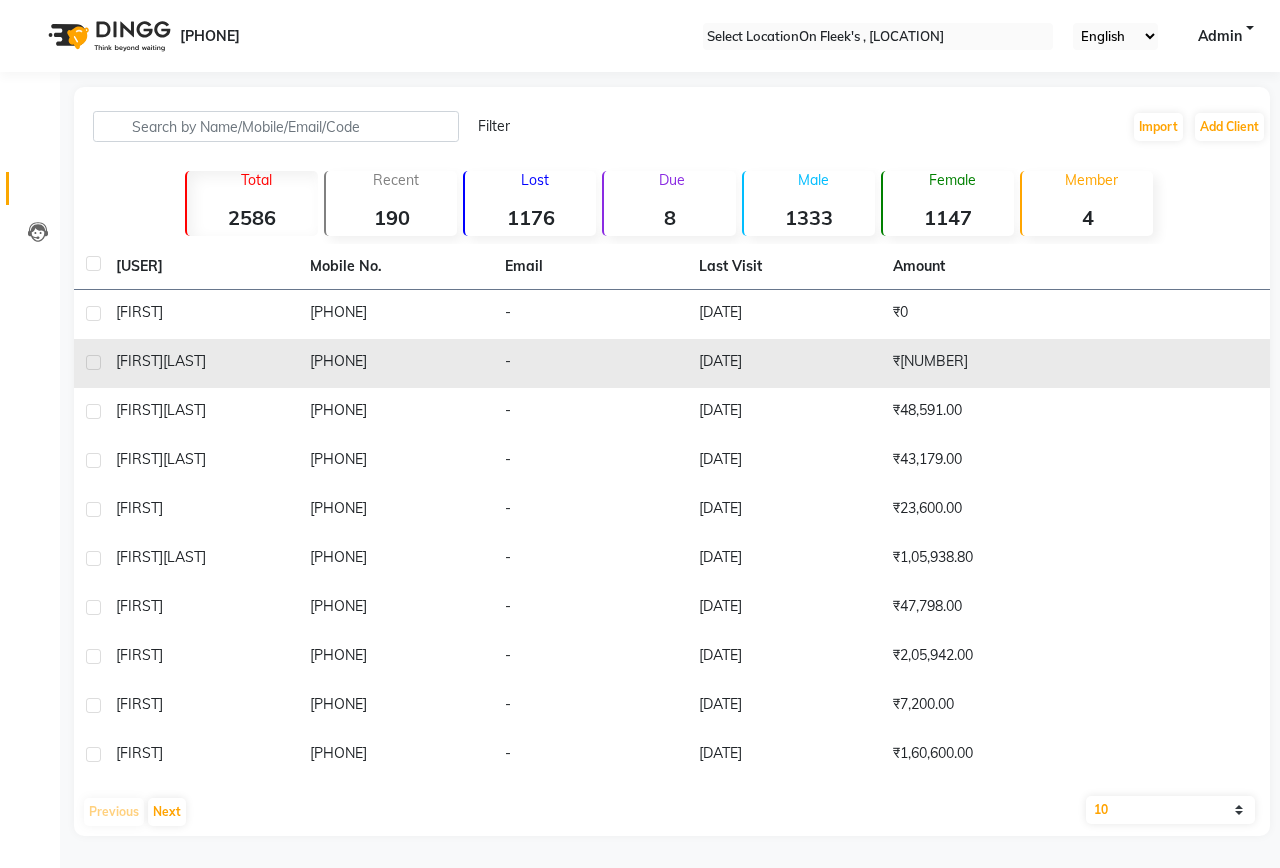 click on "Suhas  Dhankude" at bounding box center [201, 314] 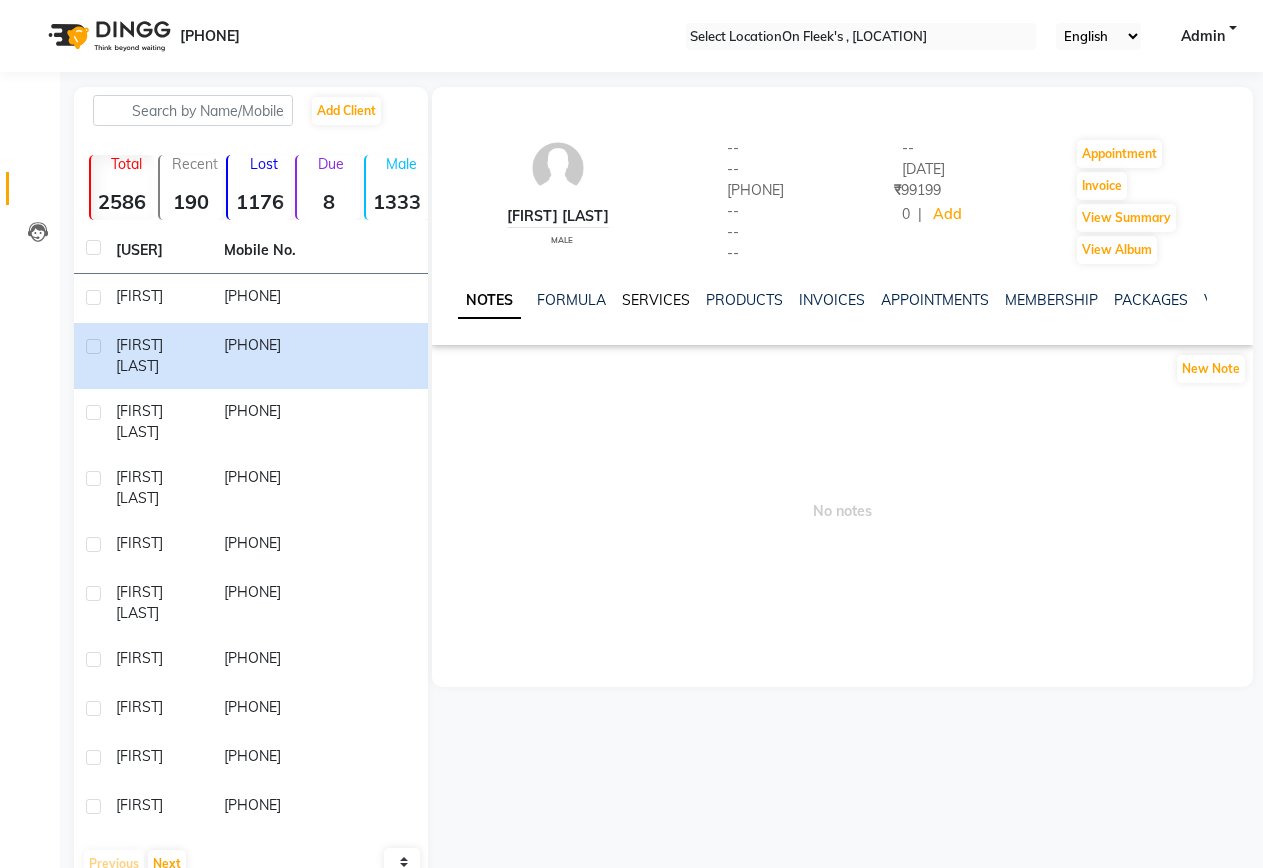 click on "SERVICES" at bounding box center (656, 300) 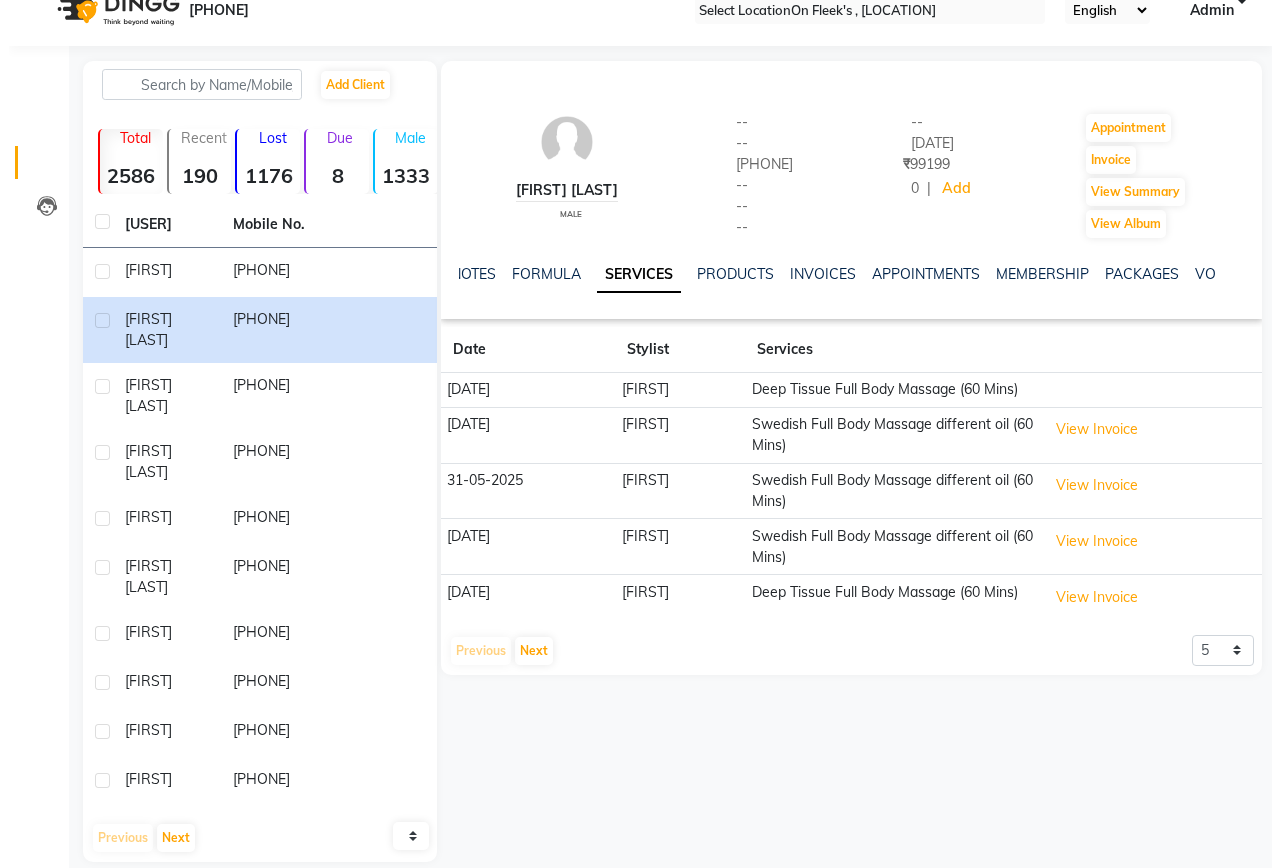 scroll, scrollTop: 33, scrollLeft: 0, axis: vertical 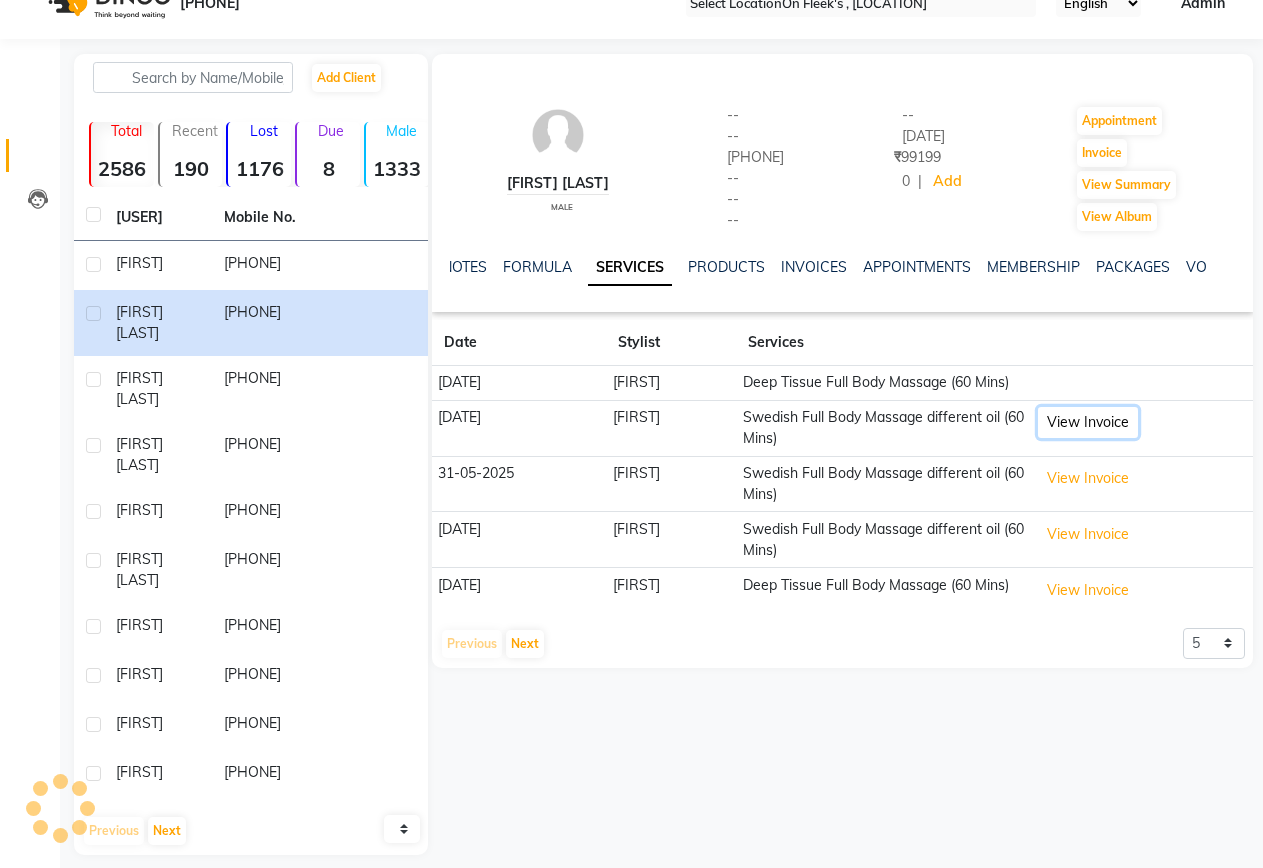 click on "View Invoice" at bounding box center [1088, 422] 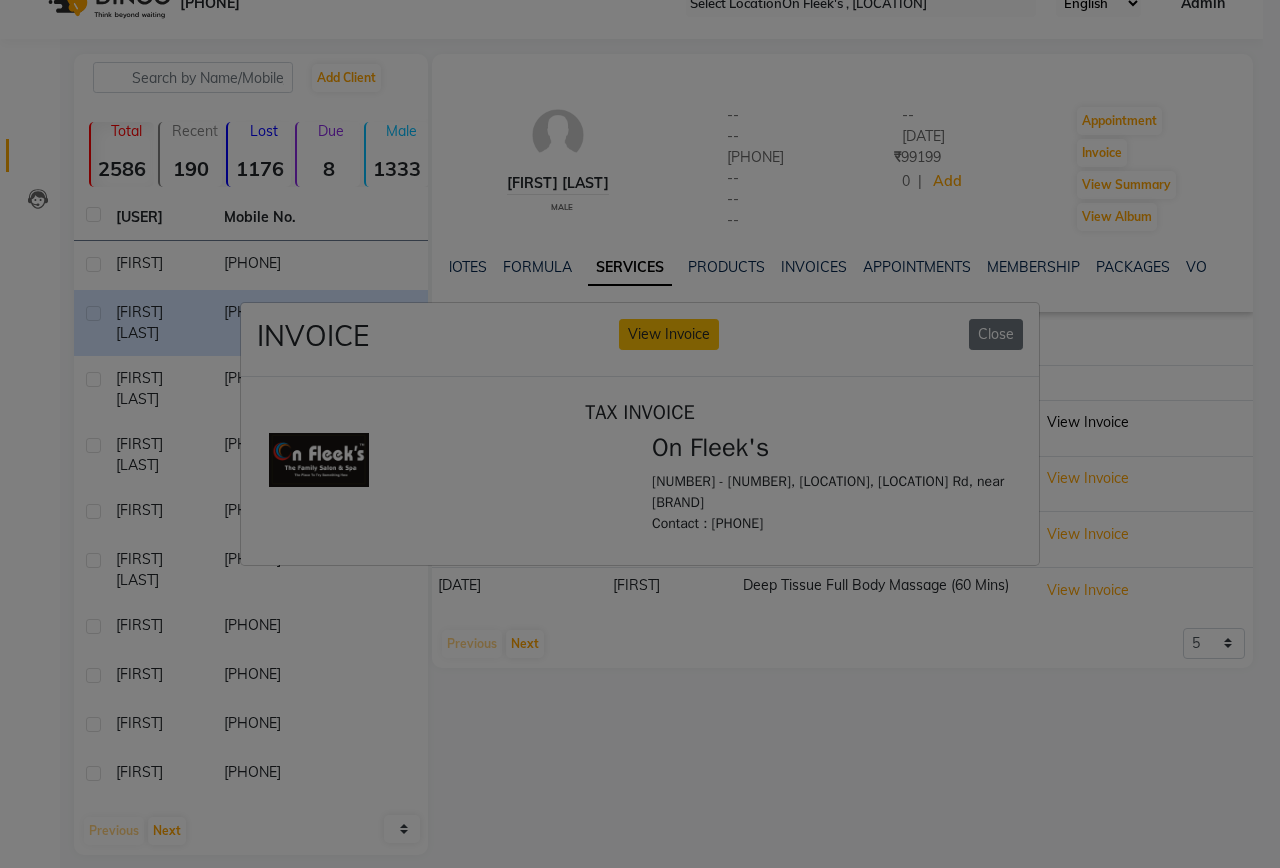 scroll, scrollTop: 0, scrollLeft: 0, axis: both 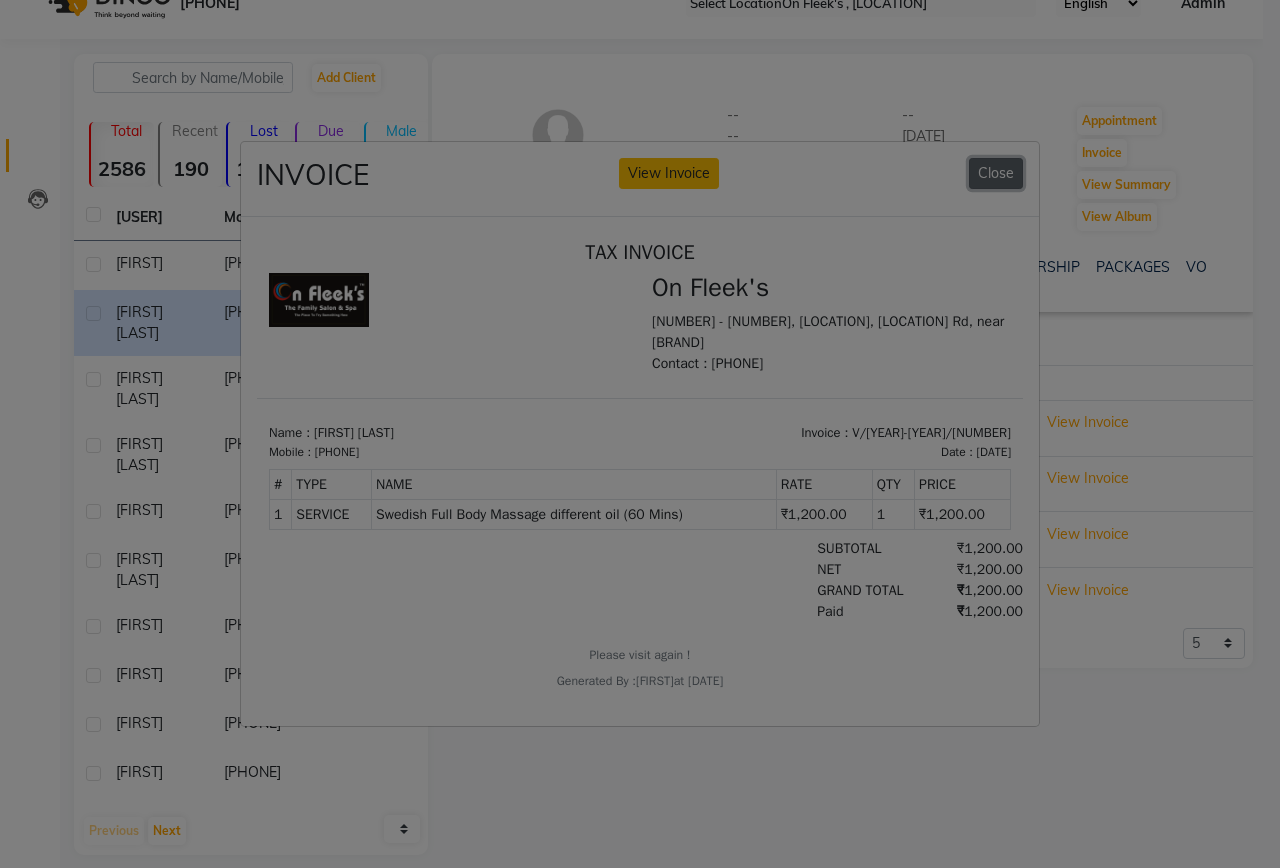 click on "Close" at bounding box center [996, 173] 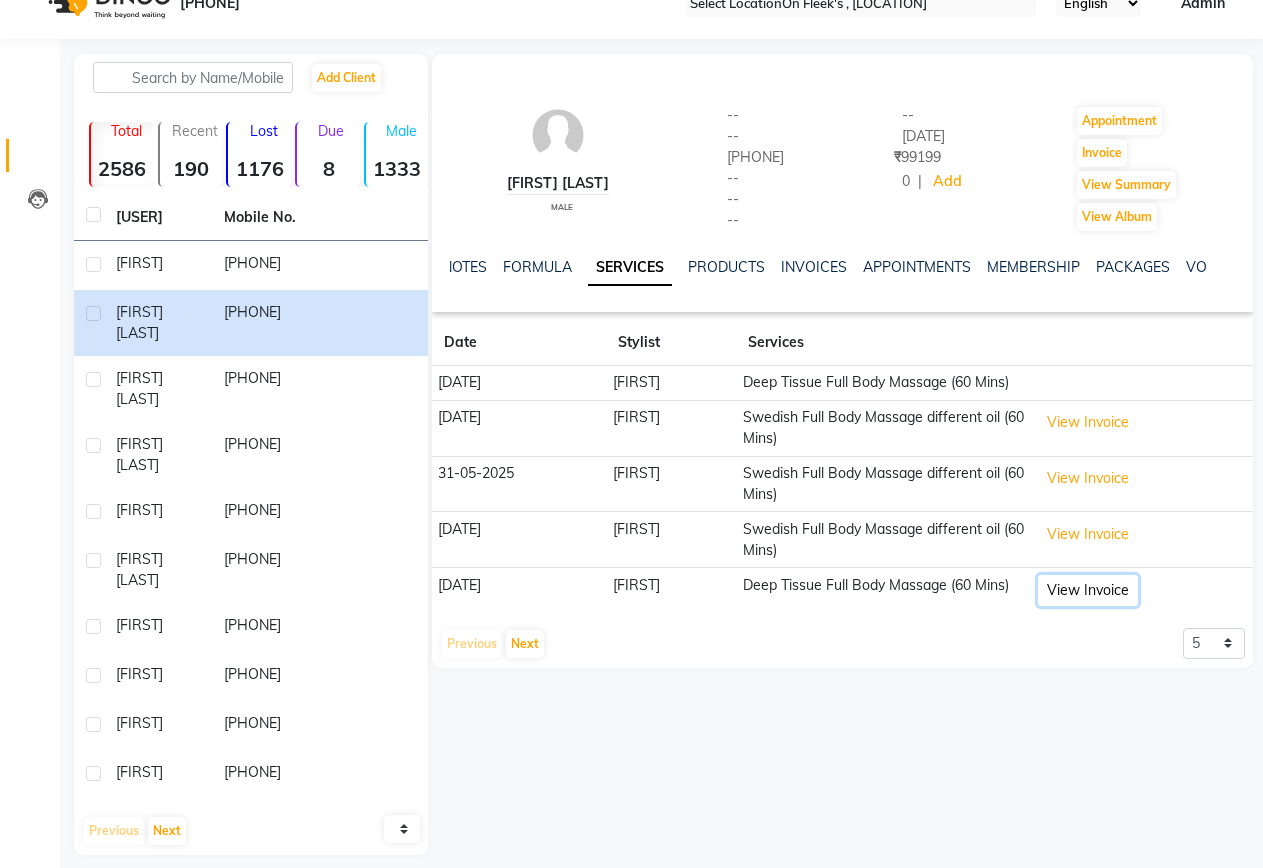 click on "View Invoice" at bounding box center (1088, 422) 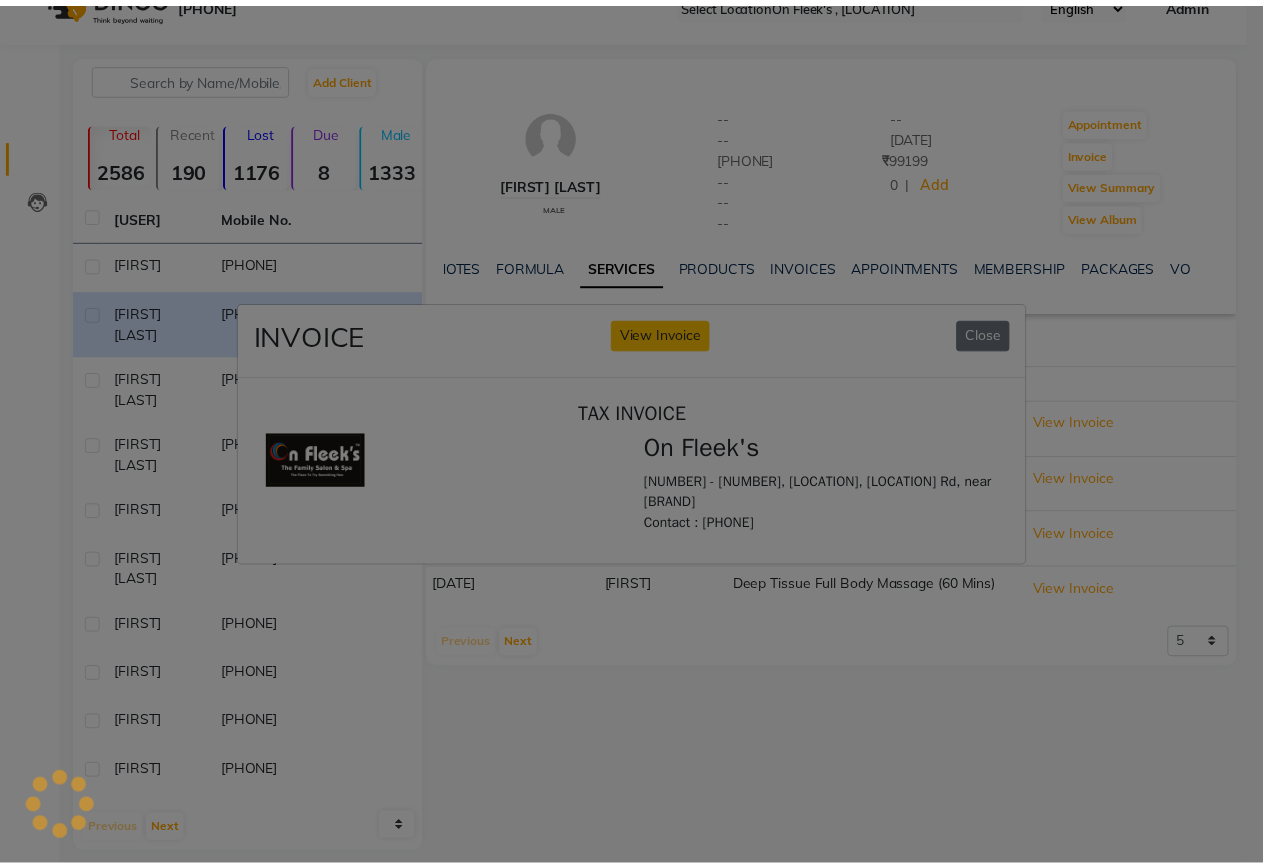 scroll, scrollTop: 0, scrollLeft: 0, axis: both 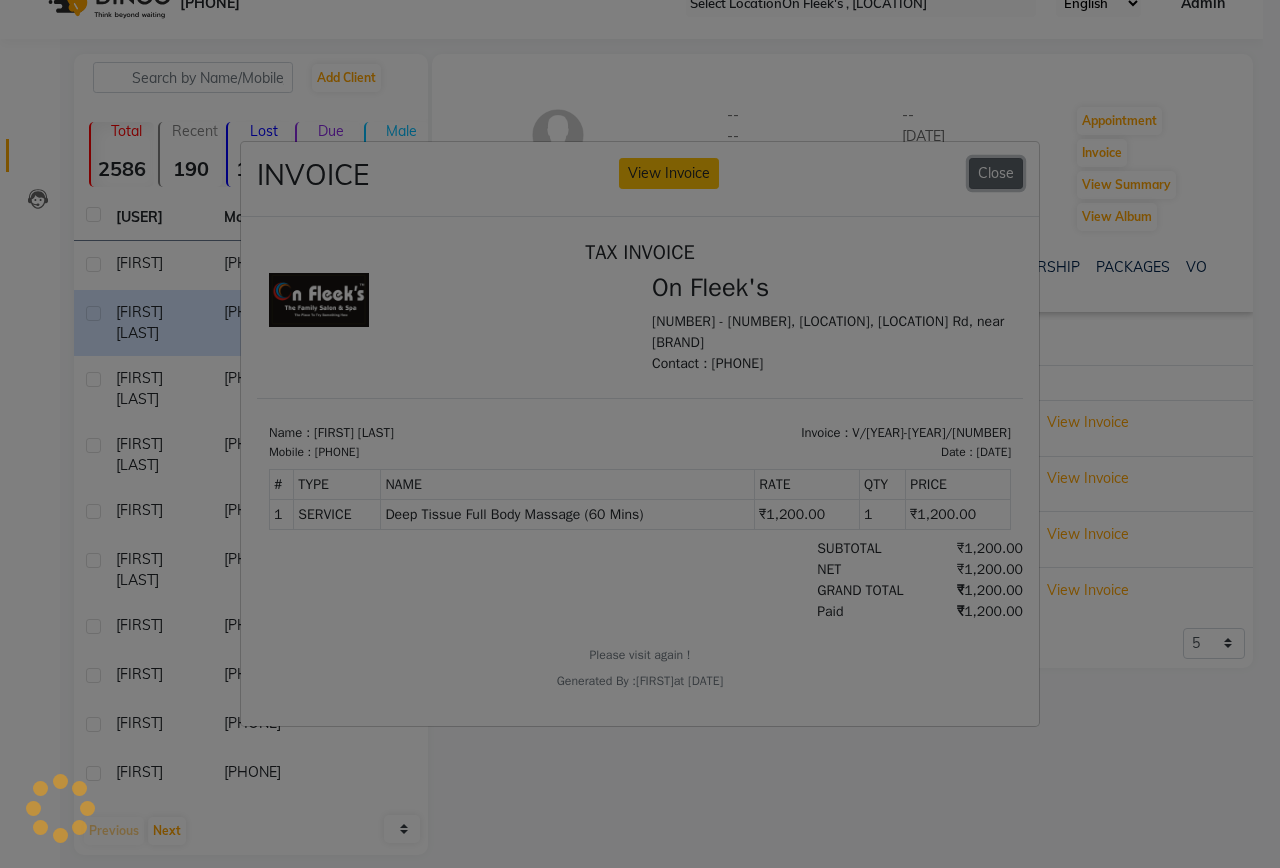 click on "Close" at bounding box center [996, 173] 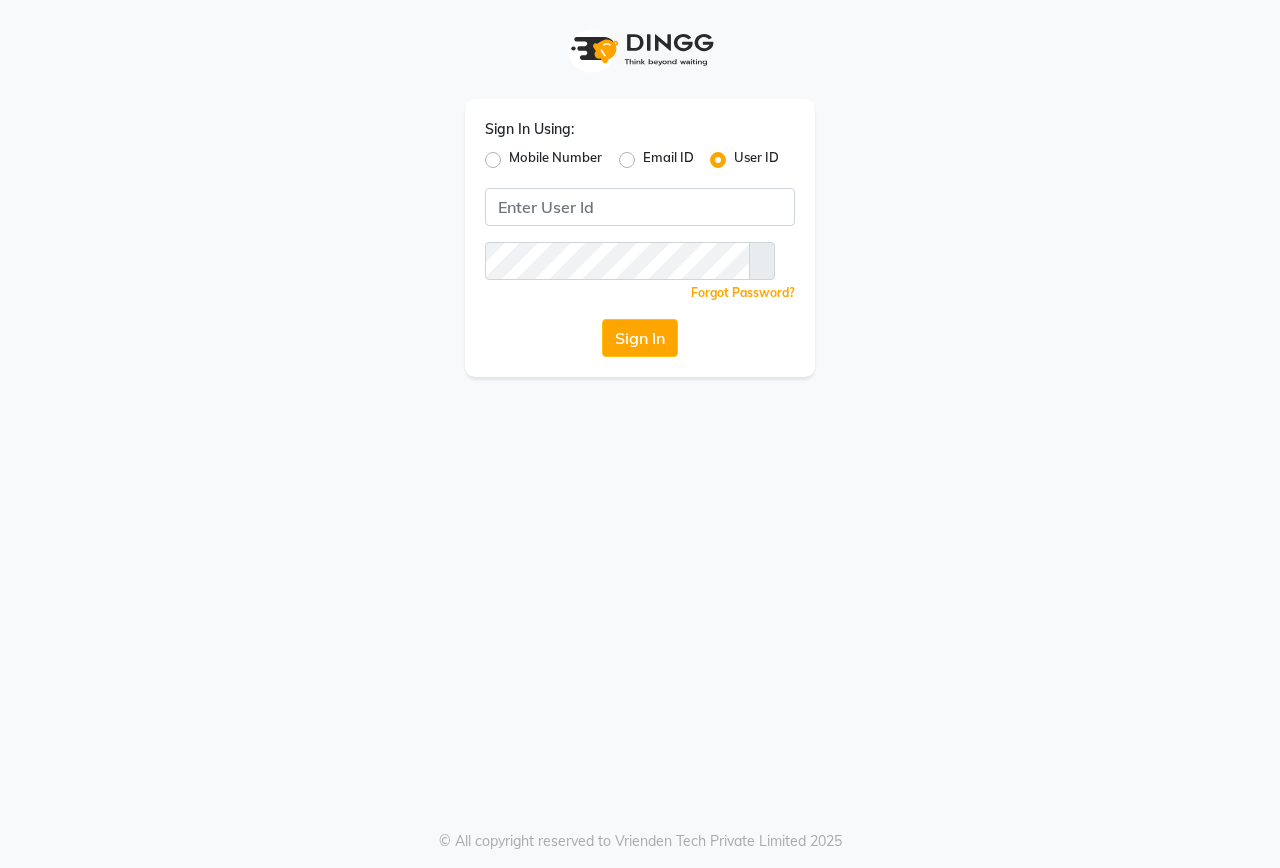 scroll, scrollTop: 0, scrollLeft: 0, axis: both 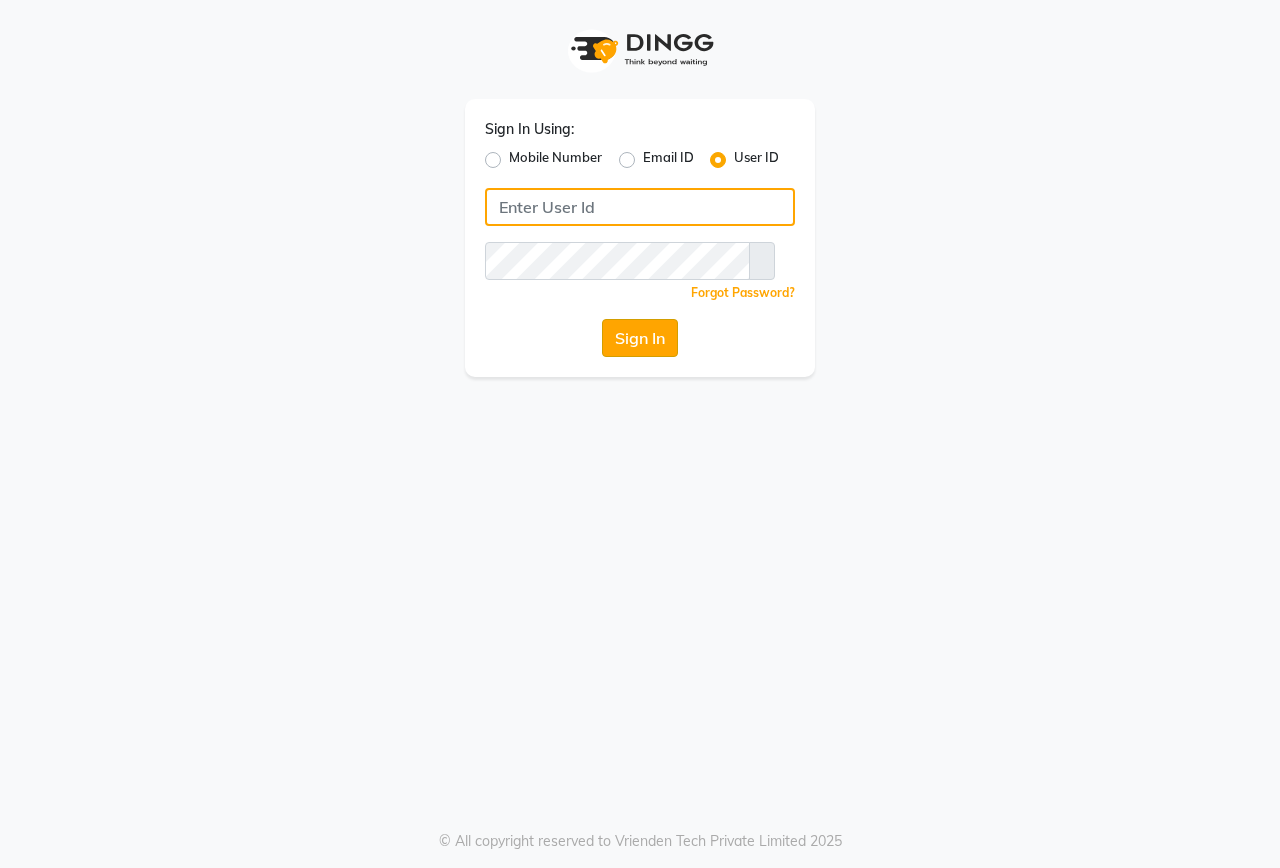 type on "onfleek" 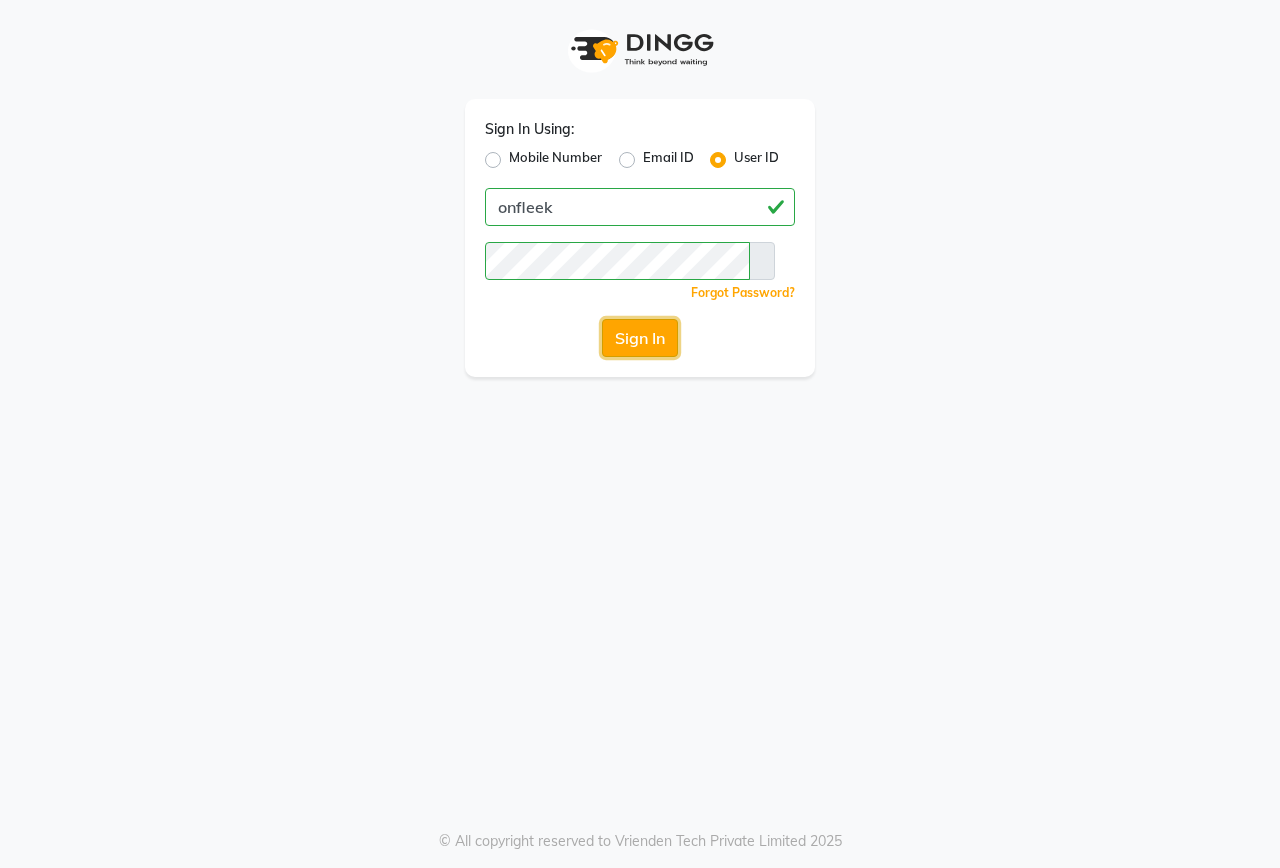 click on "Sign In" at bounding box center (640, 338) 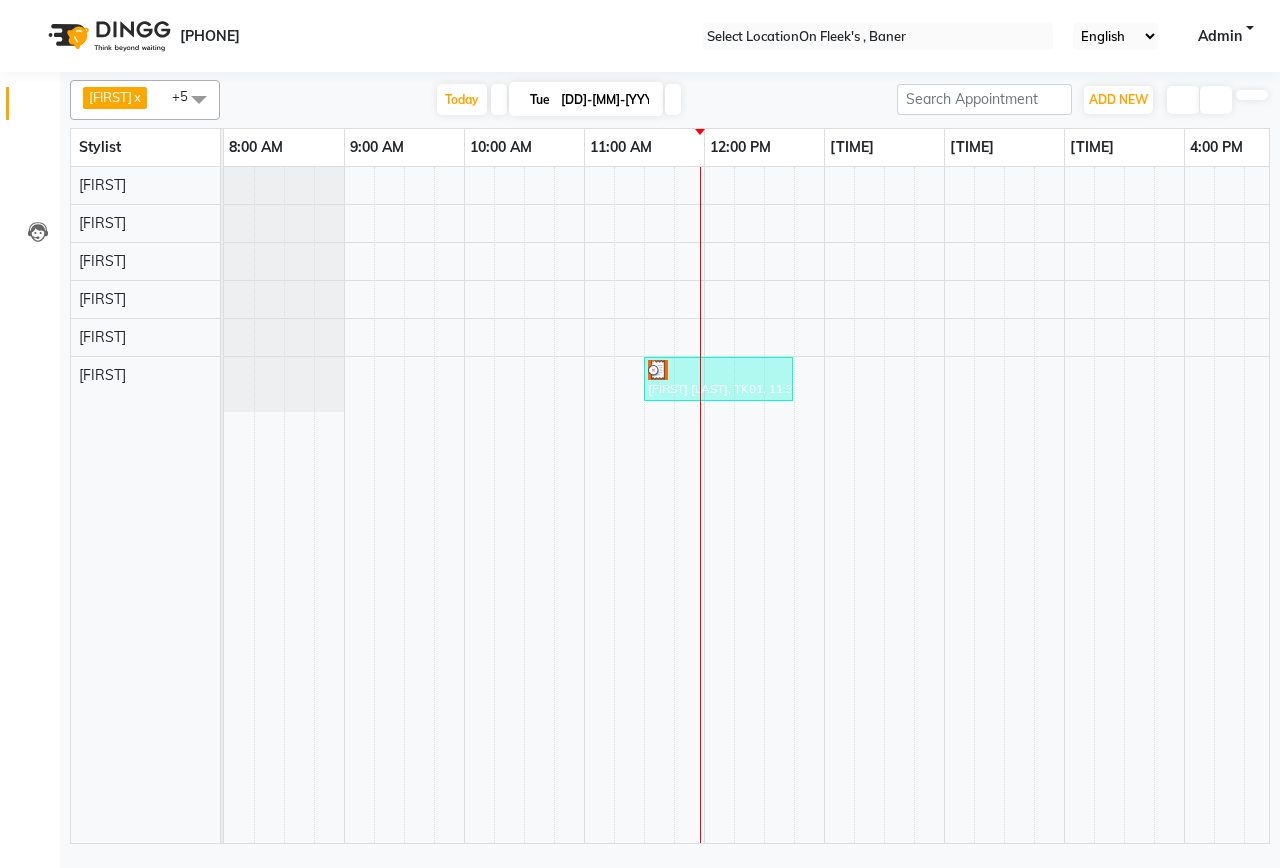 scroll, scrollTop: 0, scrollLeft: 0, axis: both 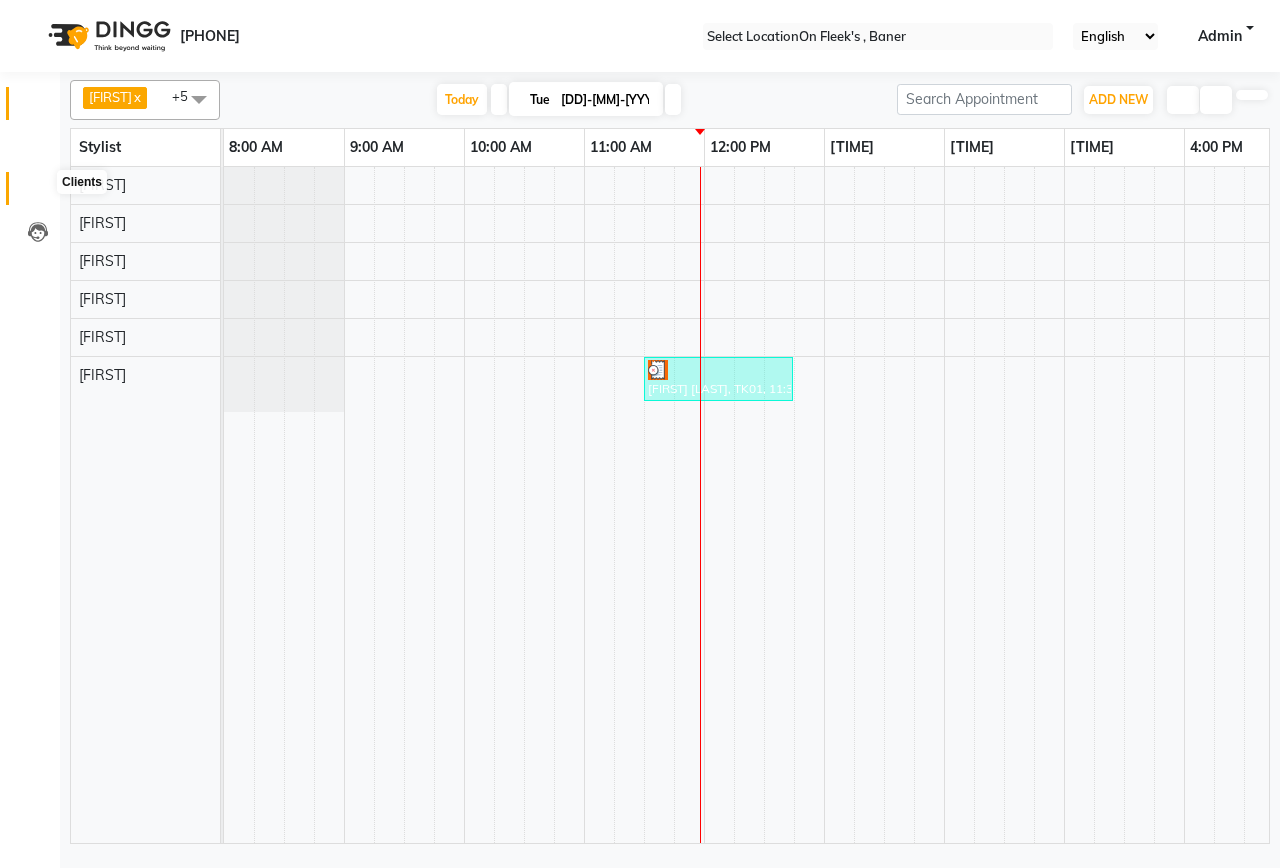 click at bounding box center (37, 193) 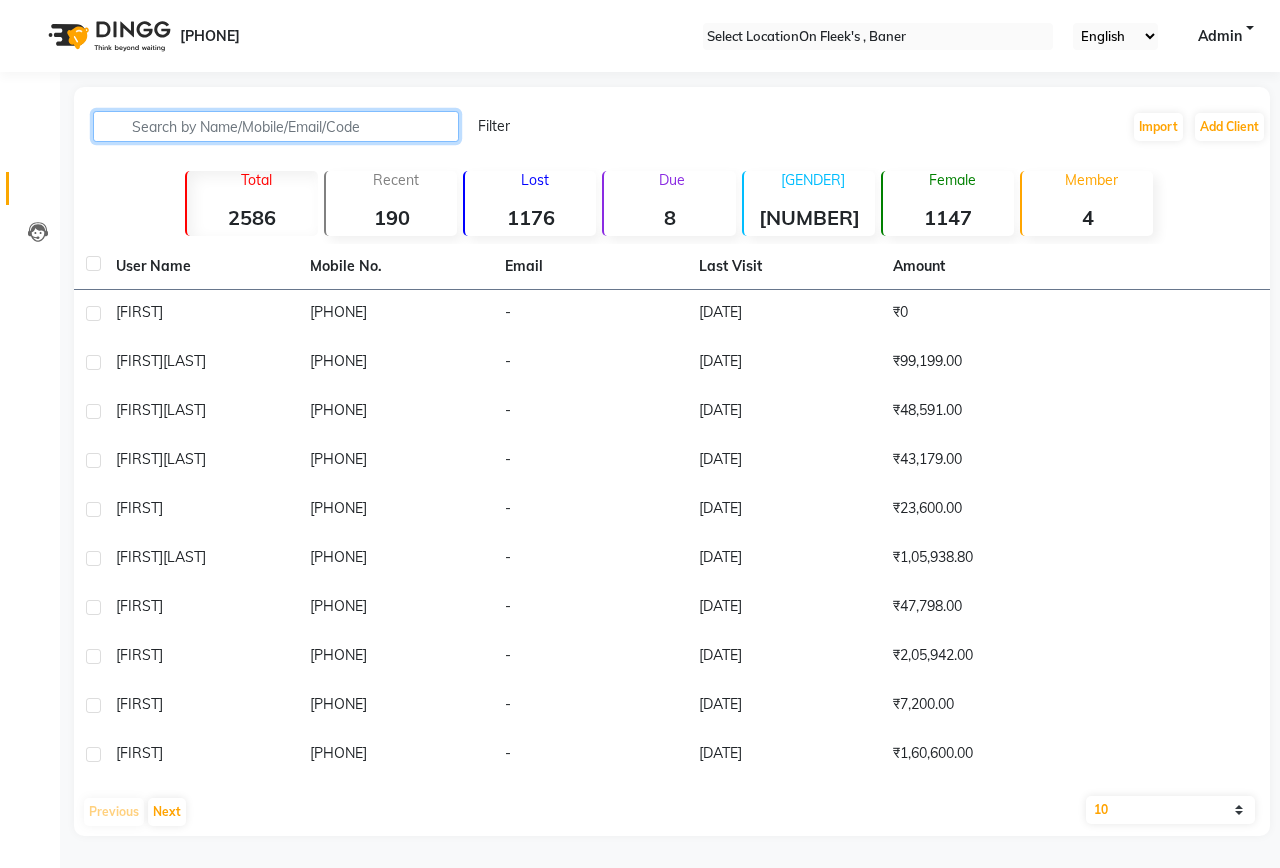 click at bounding box center (276, 126) 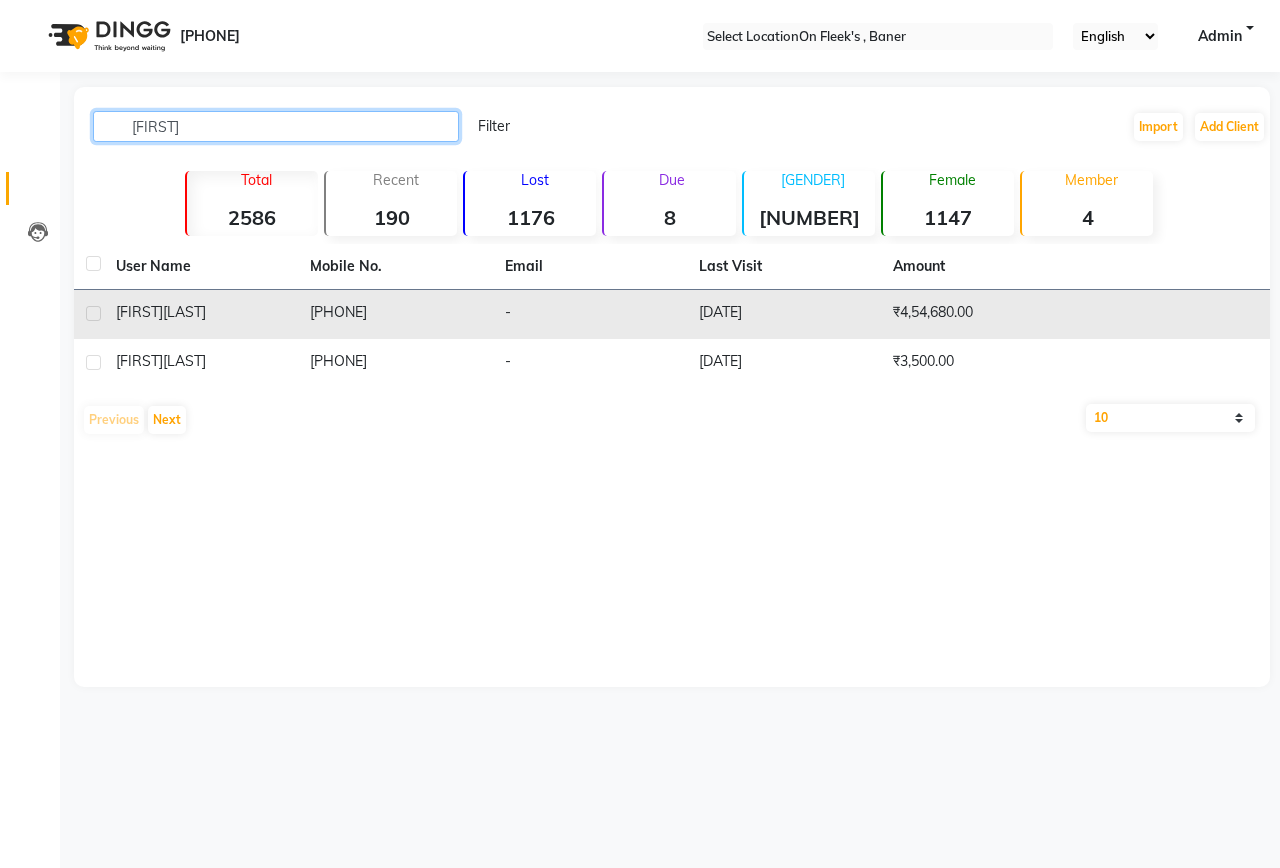 type on "bipin" 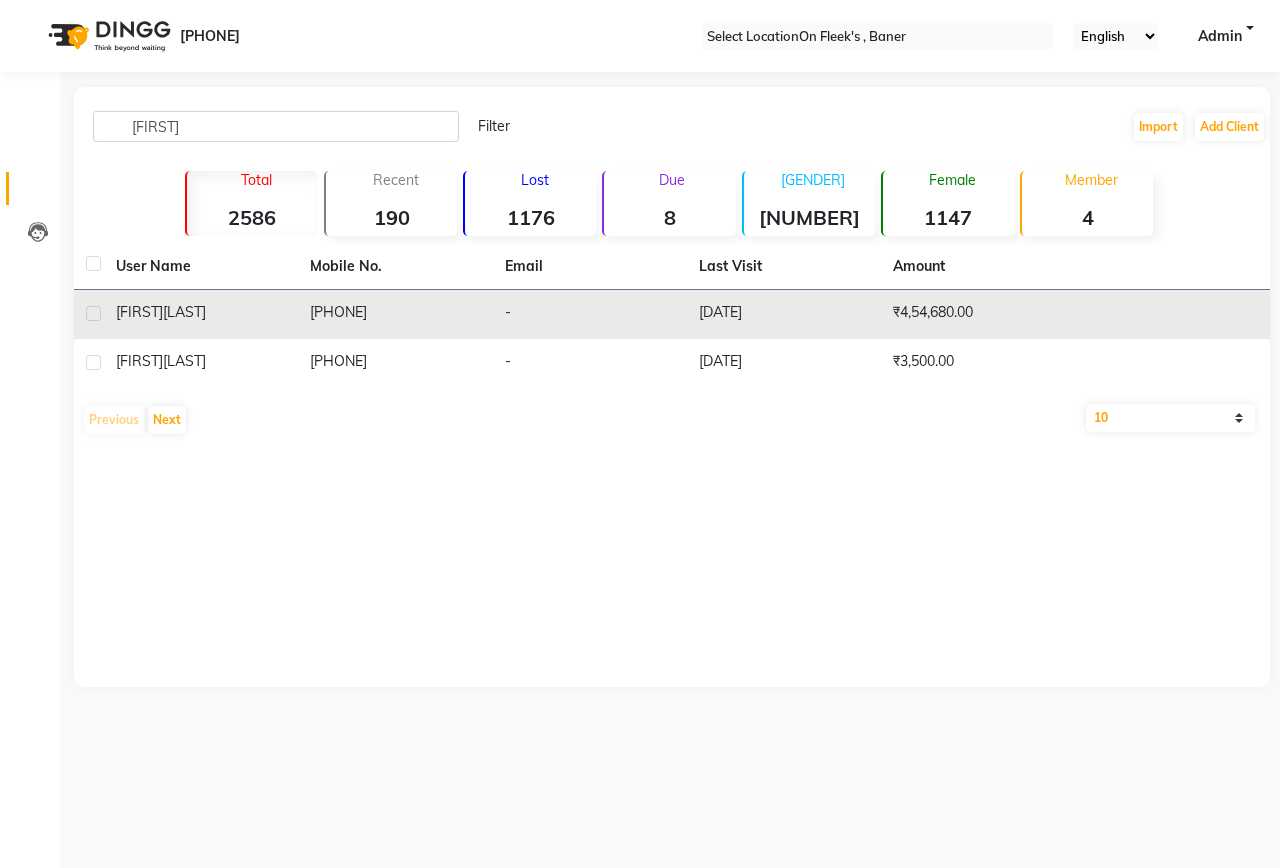 click on "Bipin  Rai" at bounding box center [201, 314] 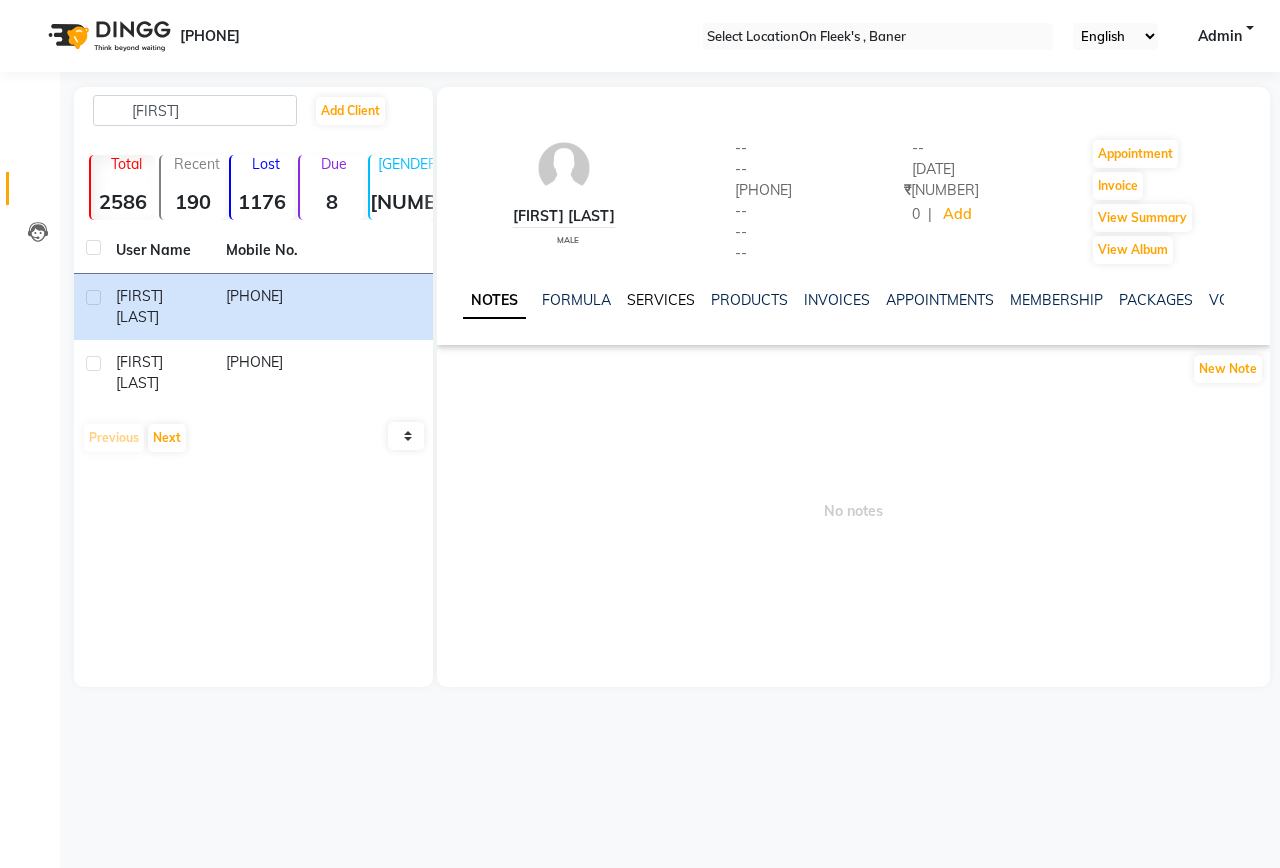 click on "SERVICES" at bounding box center (661, 300) 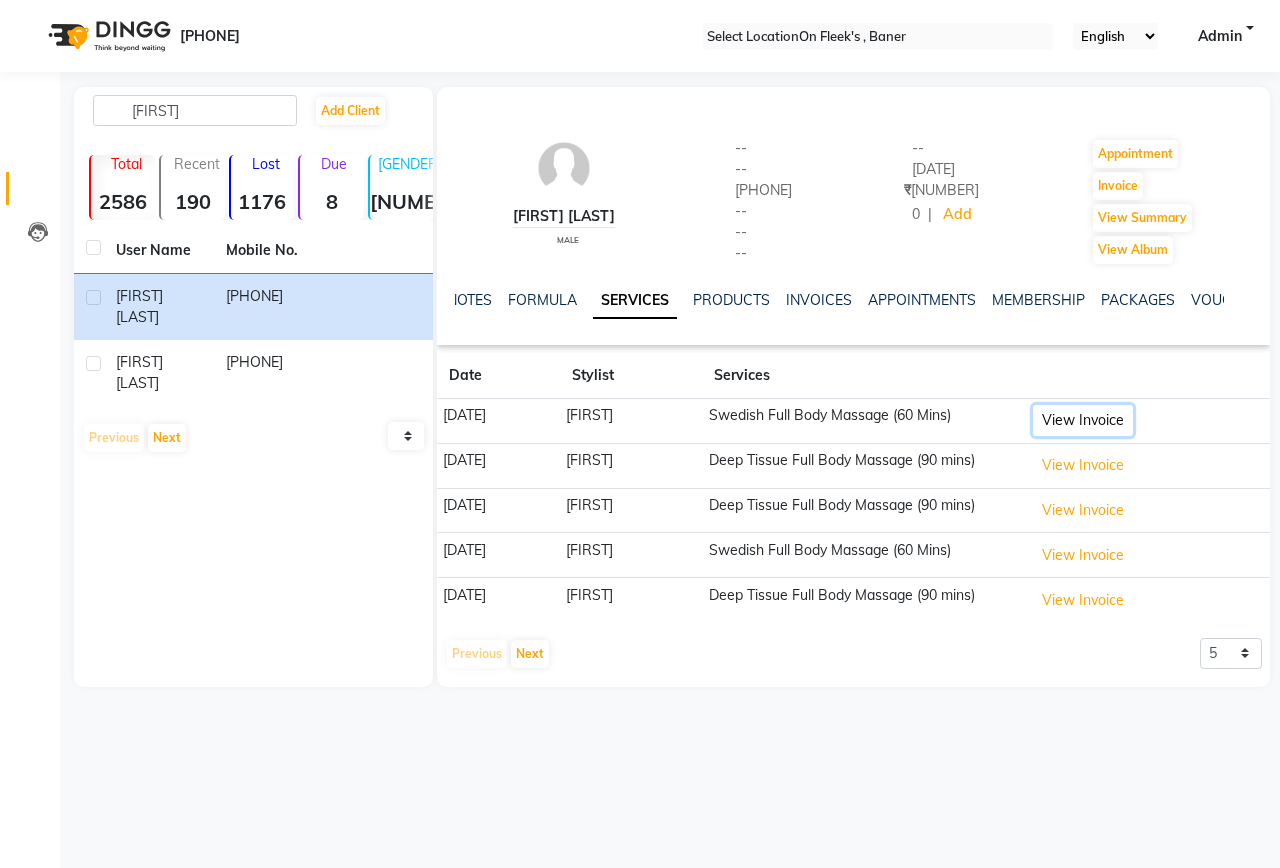 click on "View Invoice" at bounding box center [1083, 420] 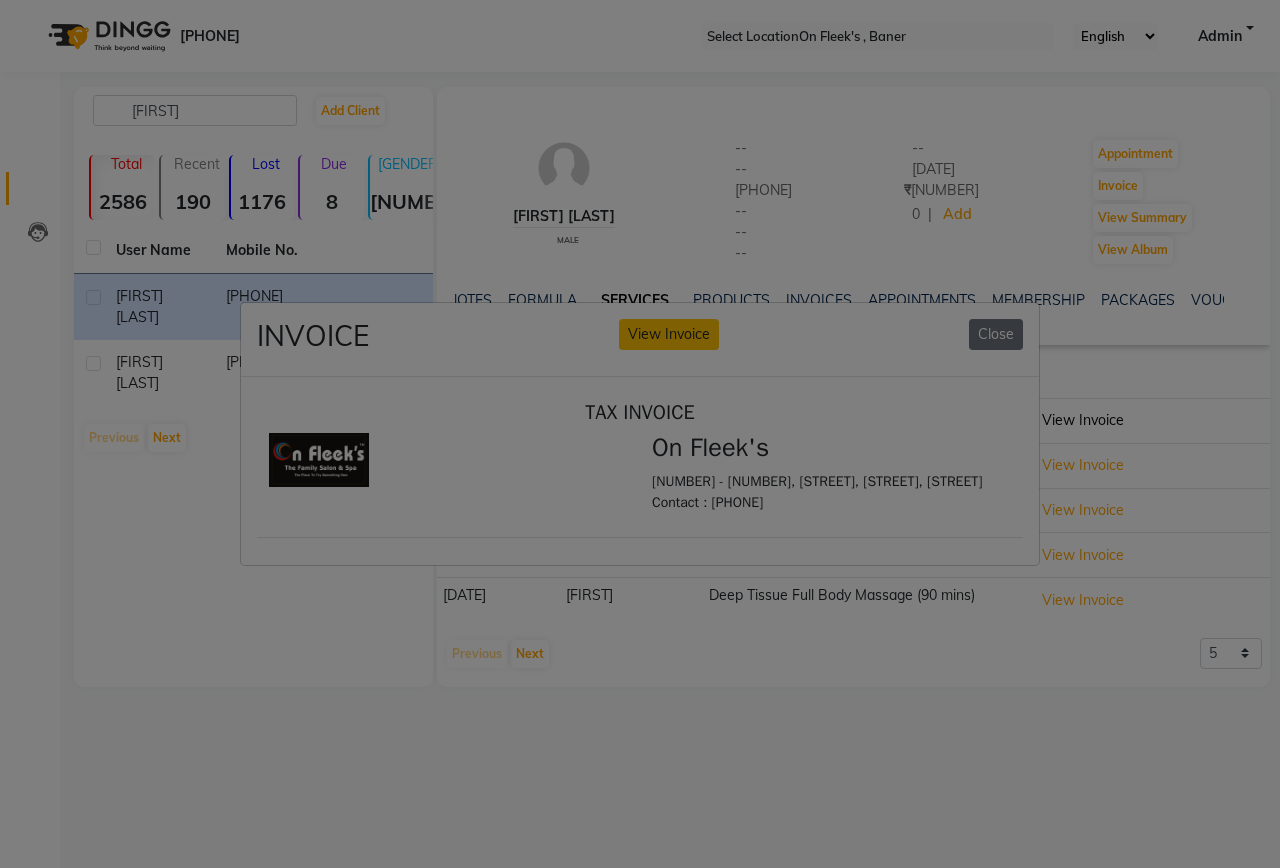 scroll, scrollTop: 0, scrollLeft: 0, axis: both 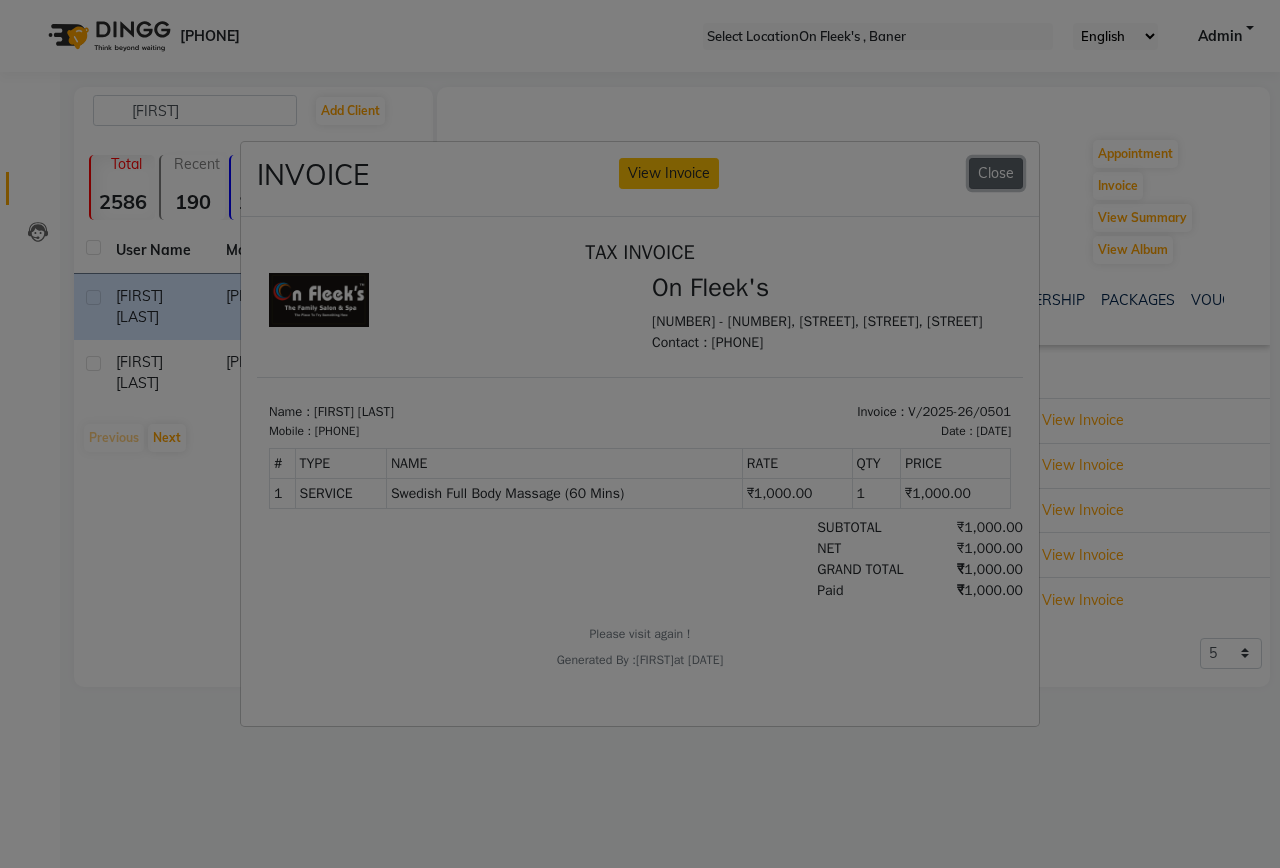 click on "Close" at bounding box center [996, 173] 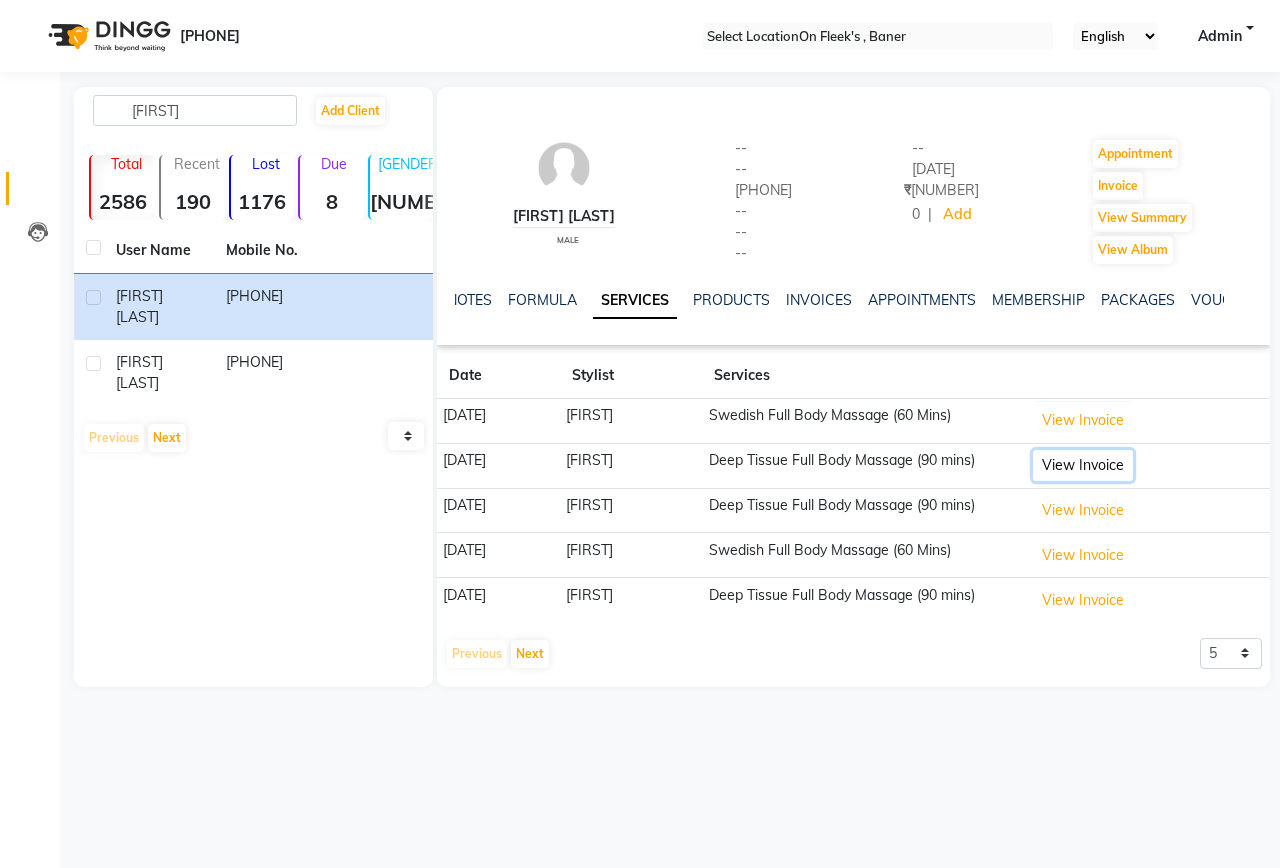 click on "View Invoice" at bounding box center [1083, 420] 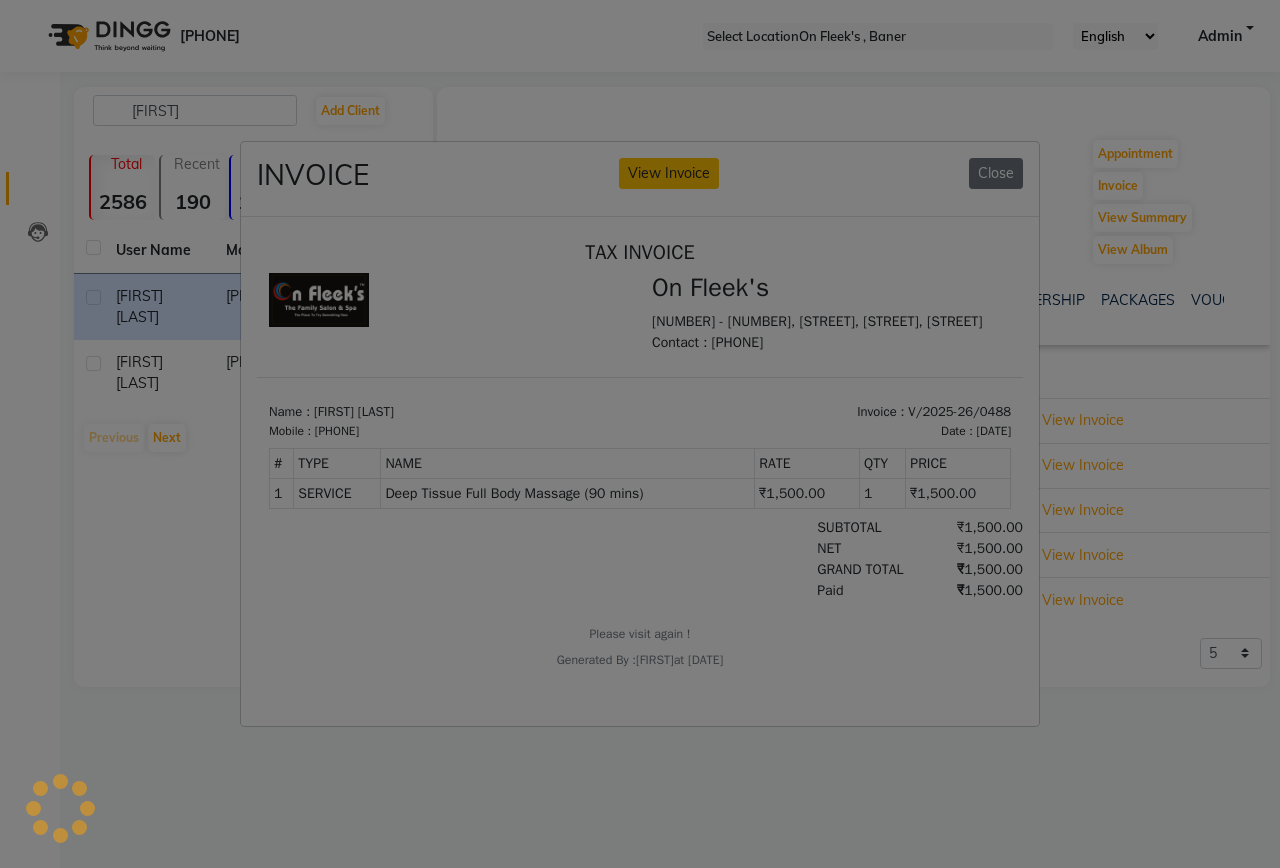 scroll, scrollTop: 0, scrollLeft: 0, axis: both 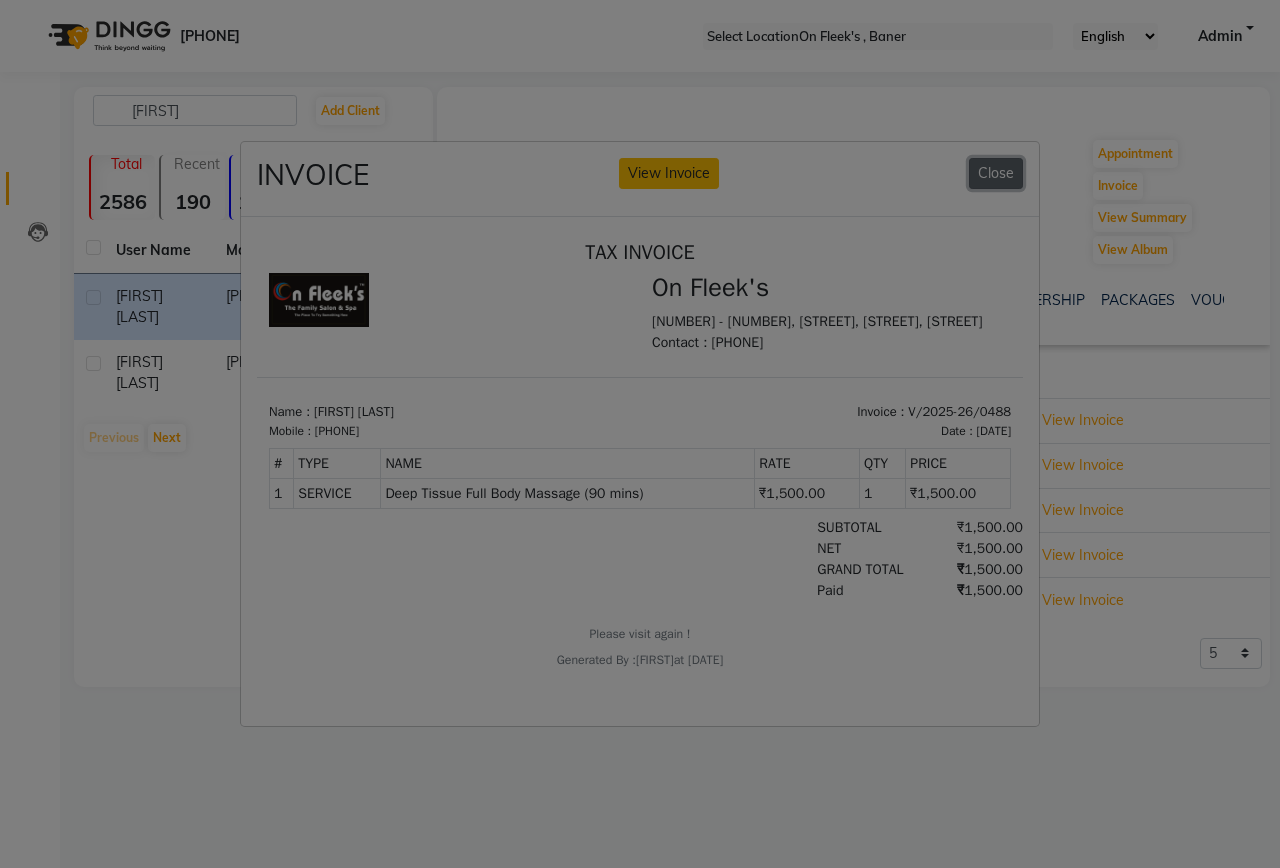 click on "Close" at bounding box center [996, 173] 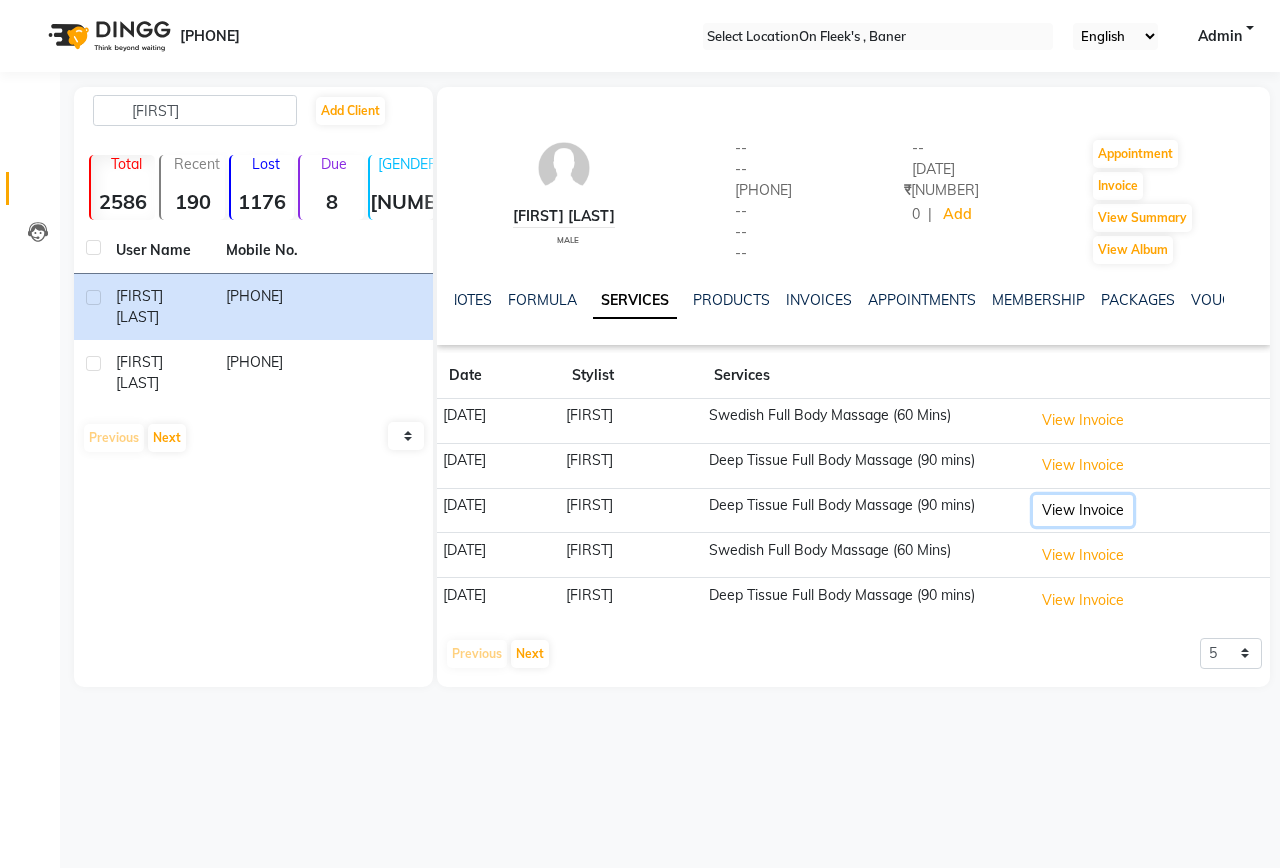 click on "View Invoice" at bounding box center [1083, 420] 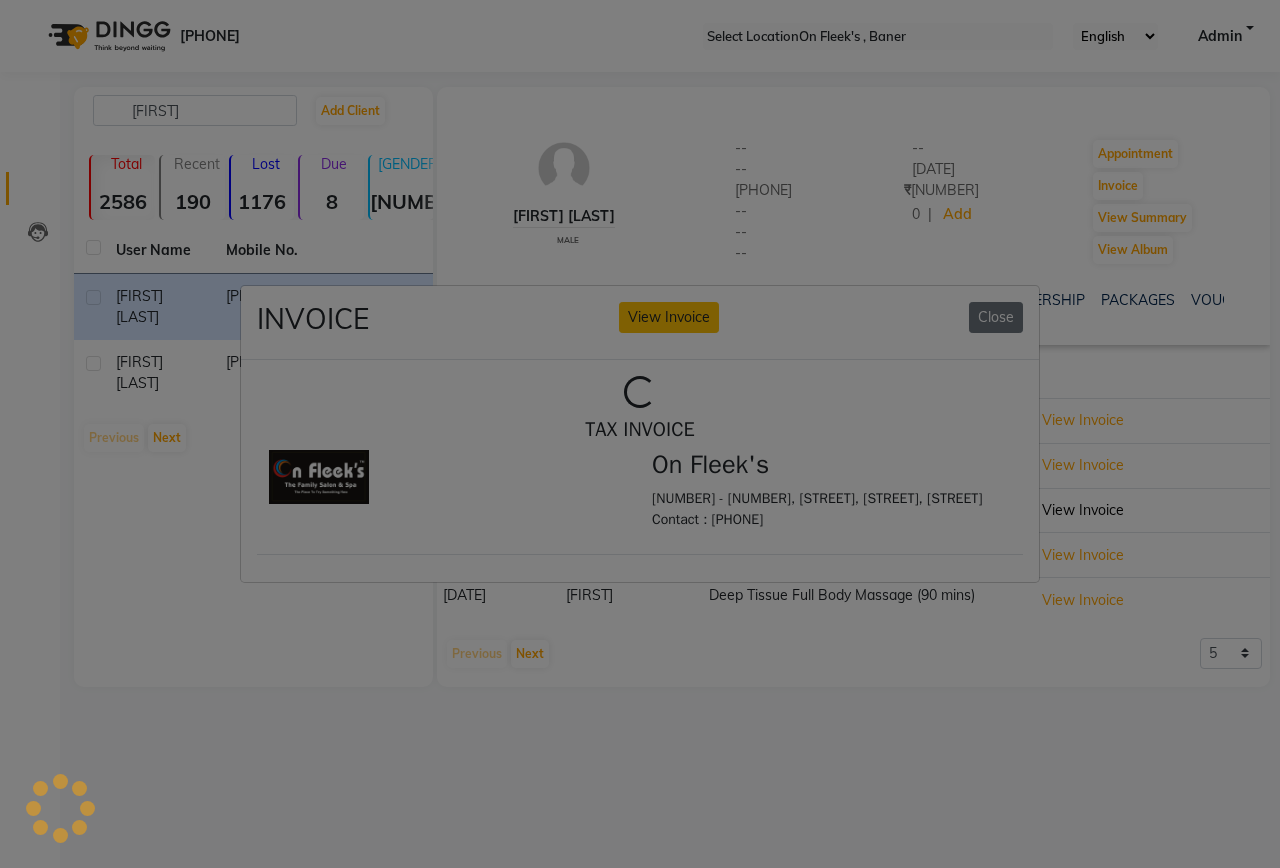 scroll, scrollTop: 0, scrollLeft: 0, axis: both 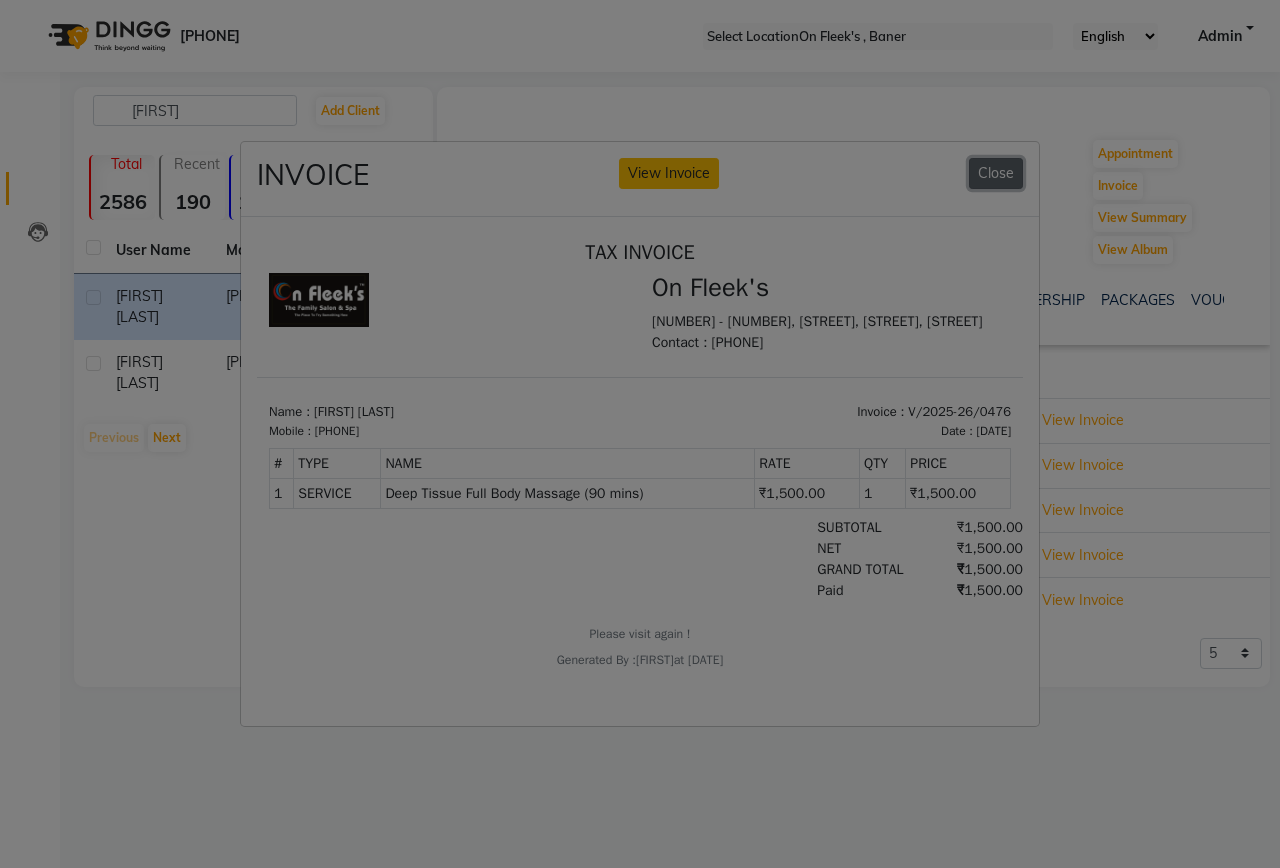 click on "Close" at bounding box center (996, 173) 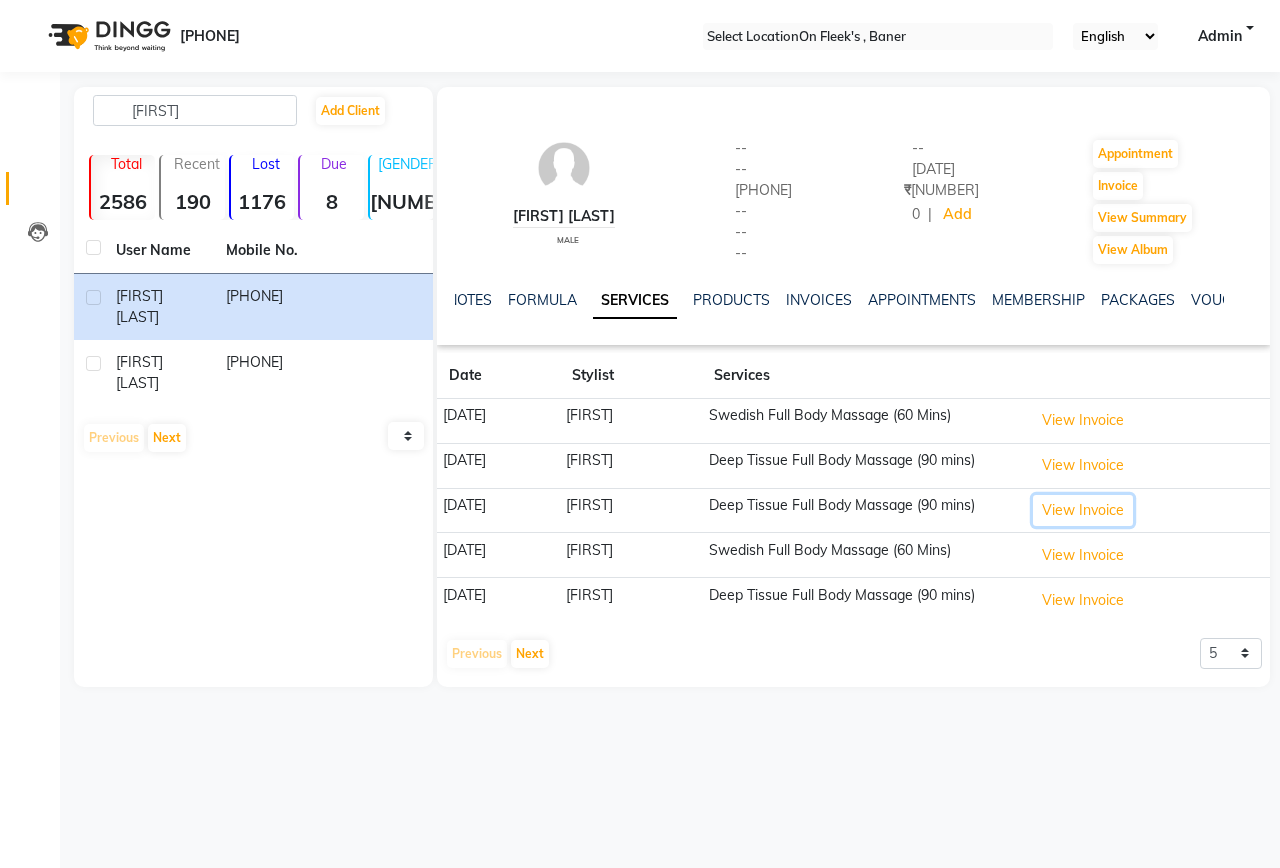 type 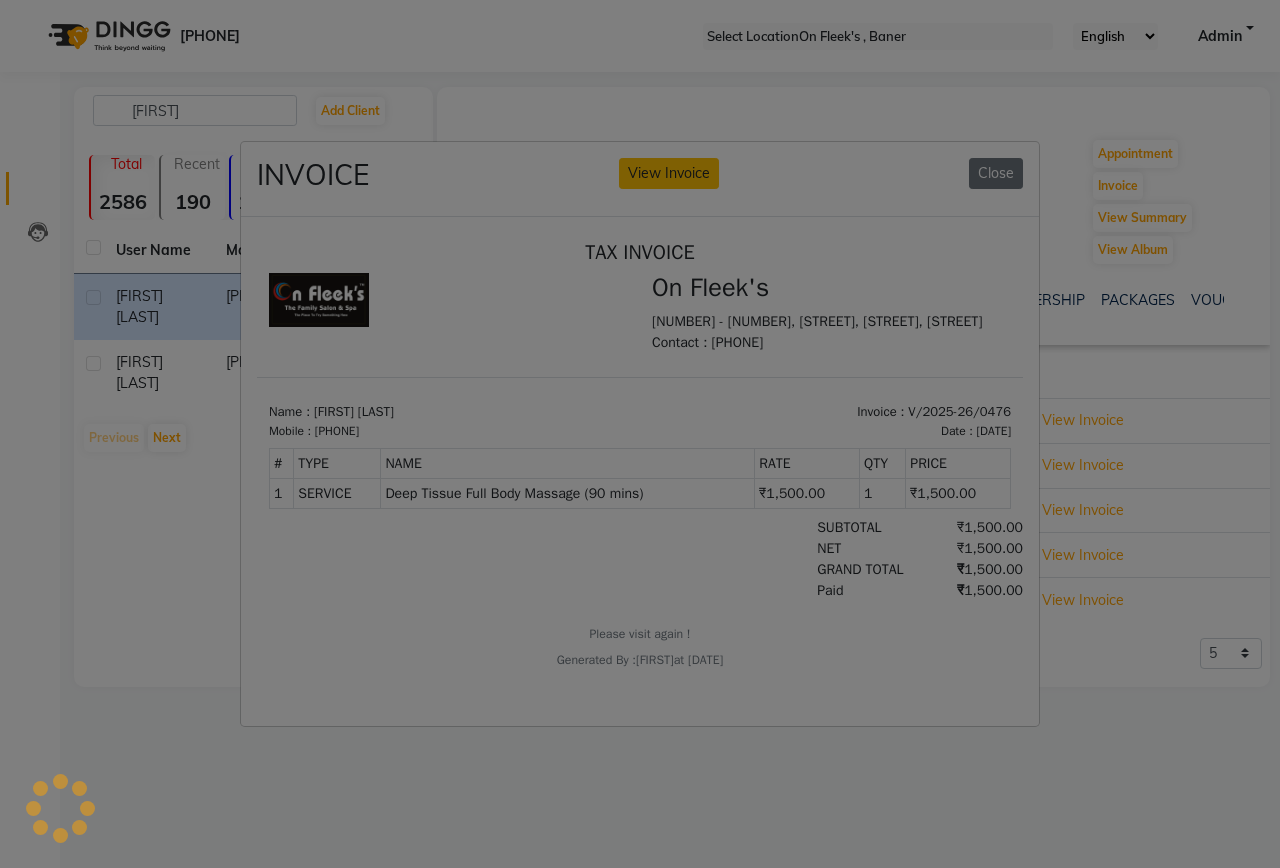 type 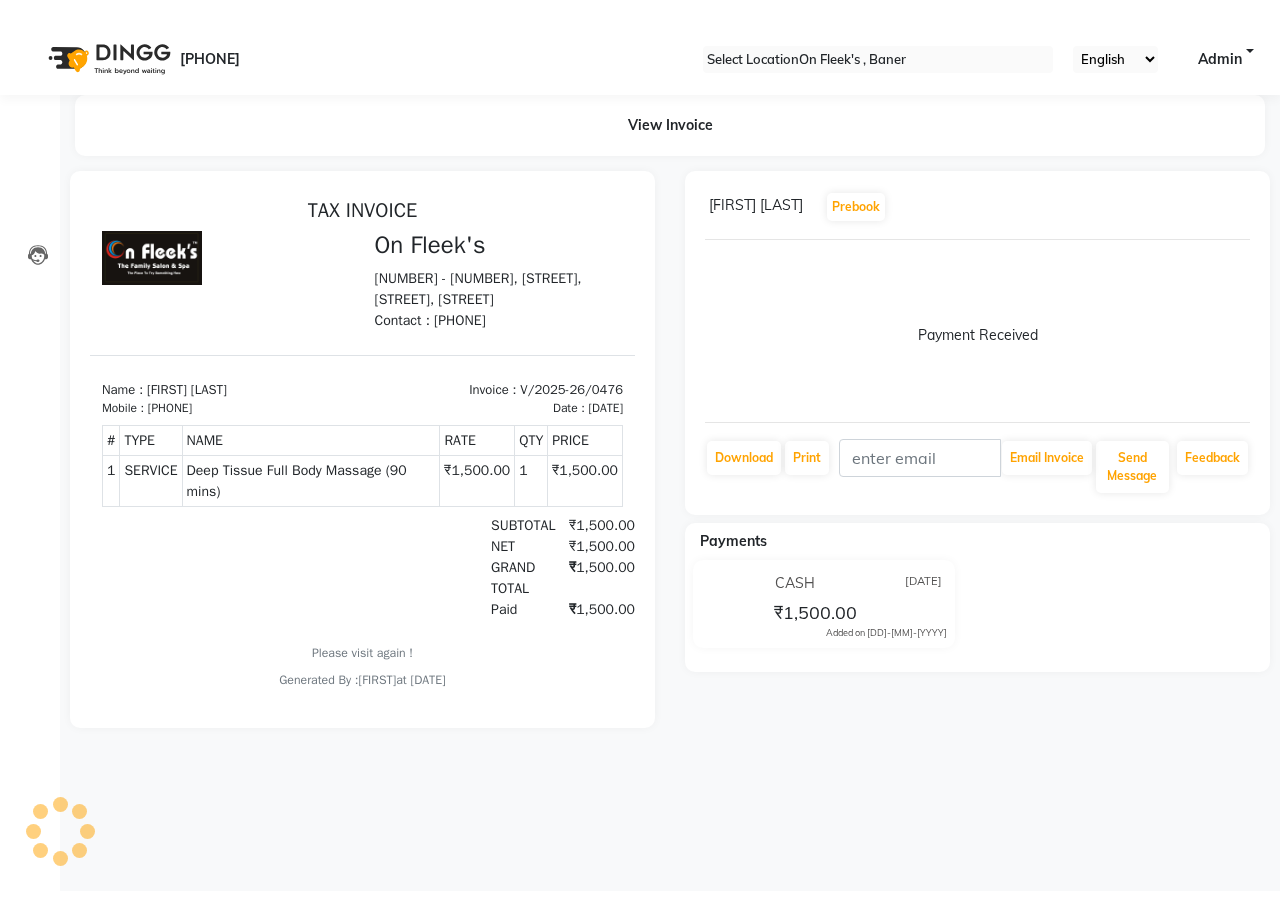 scroll, scrollTop: 0, scrollLeft: 0, axis: both 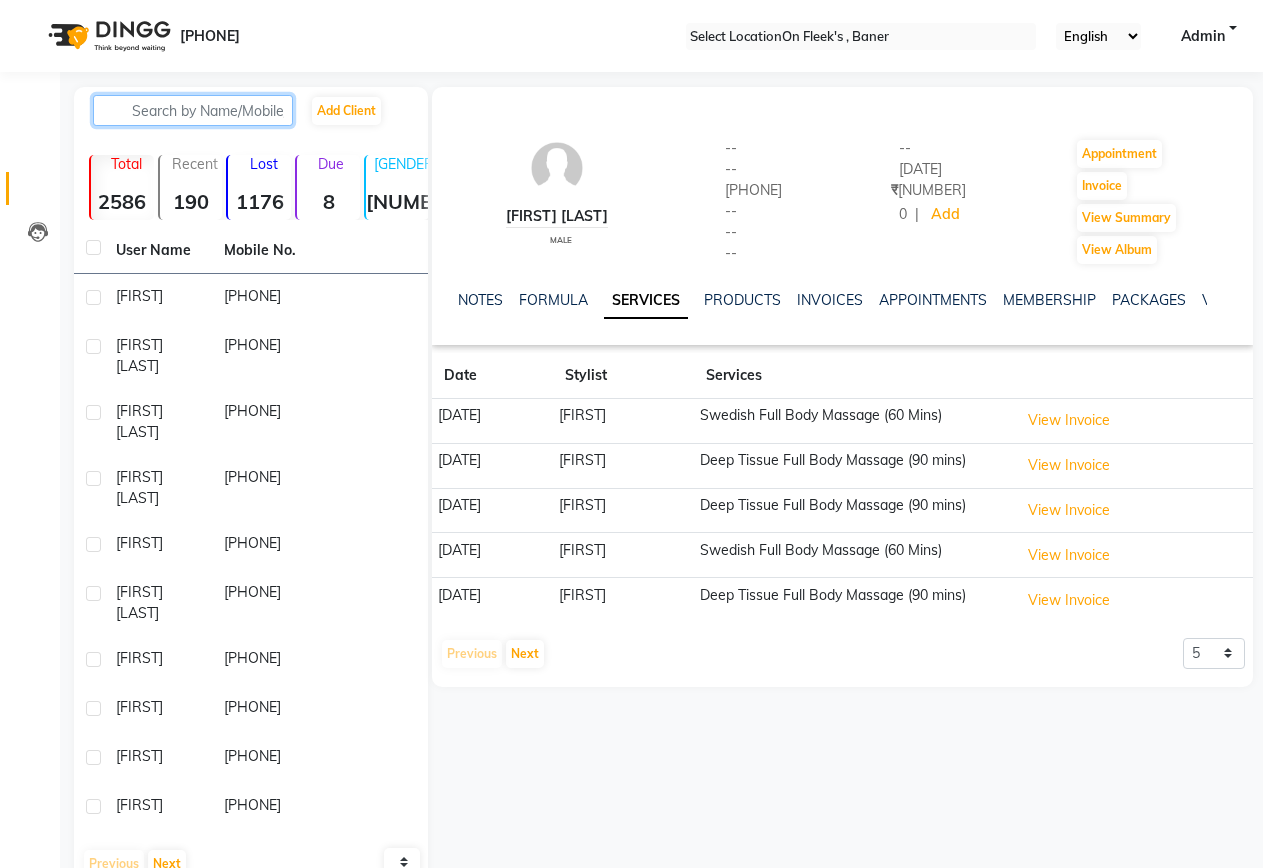 drag, startPoint x: 203, startPoint y: 102, endPoint x: 214, endPoint y: 96, distance: 12.529964 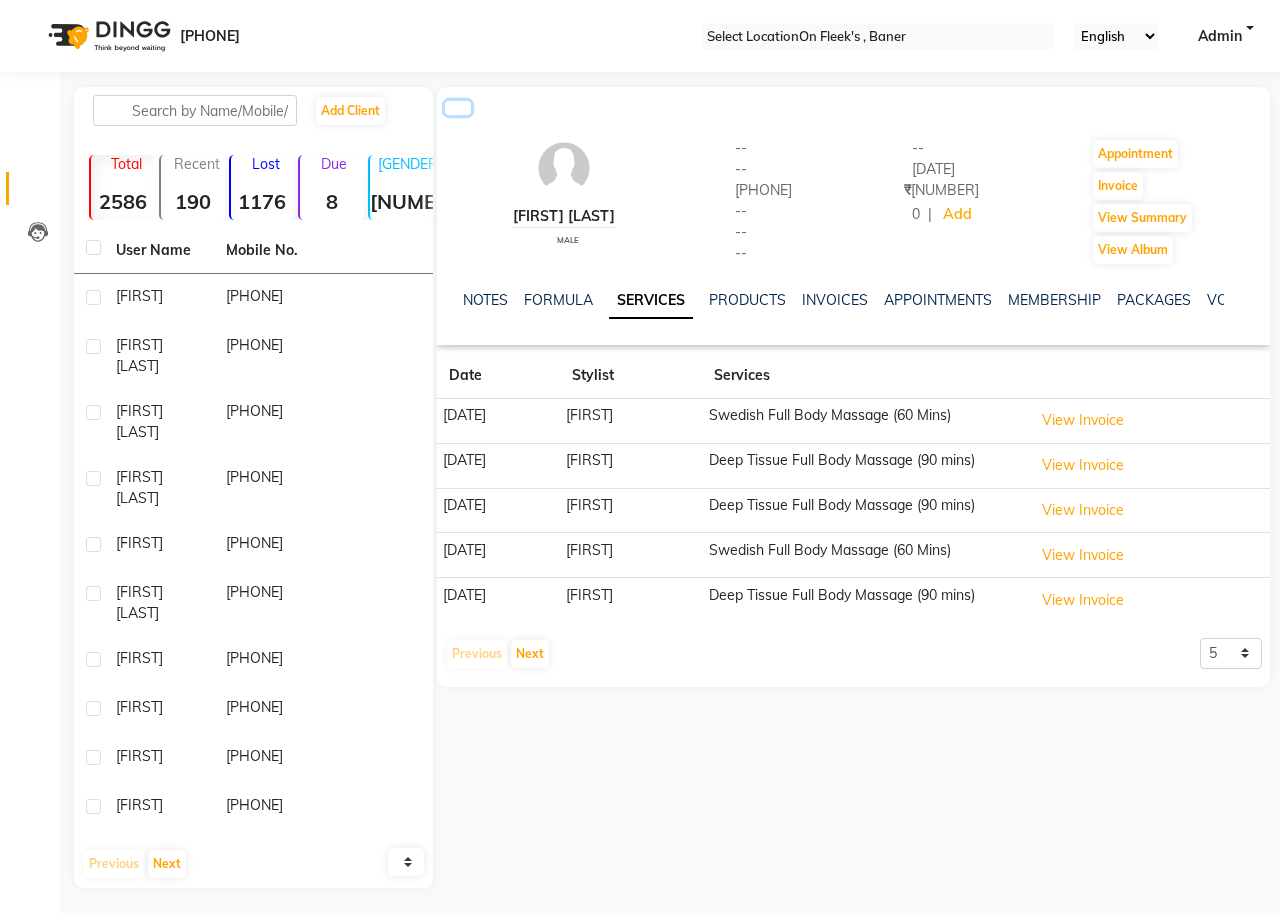 click at bounding box center [458, 108] 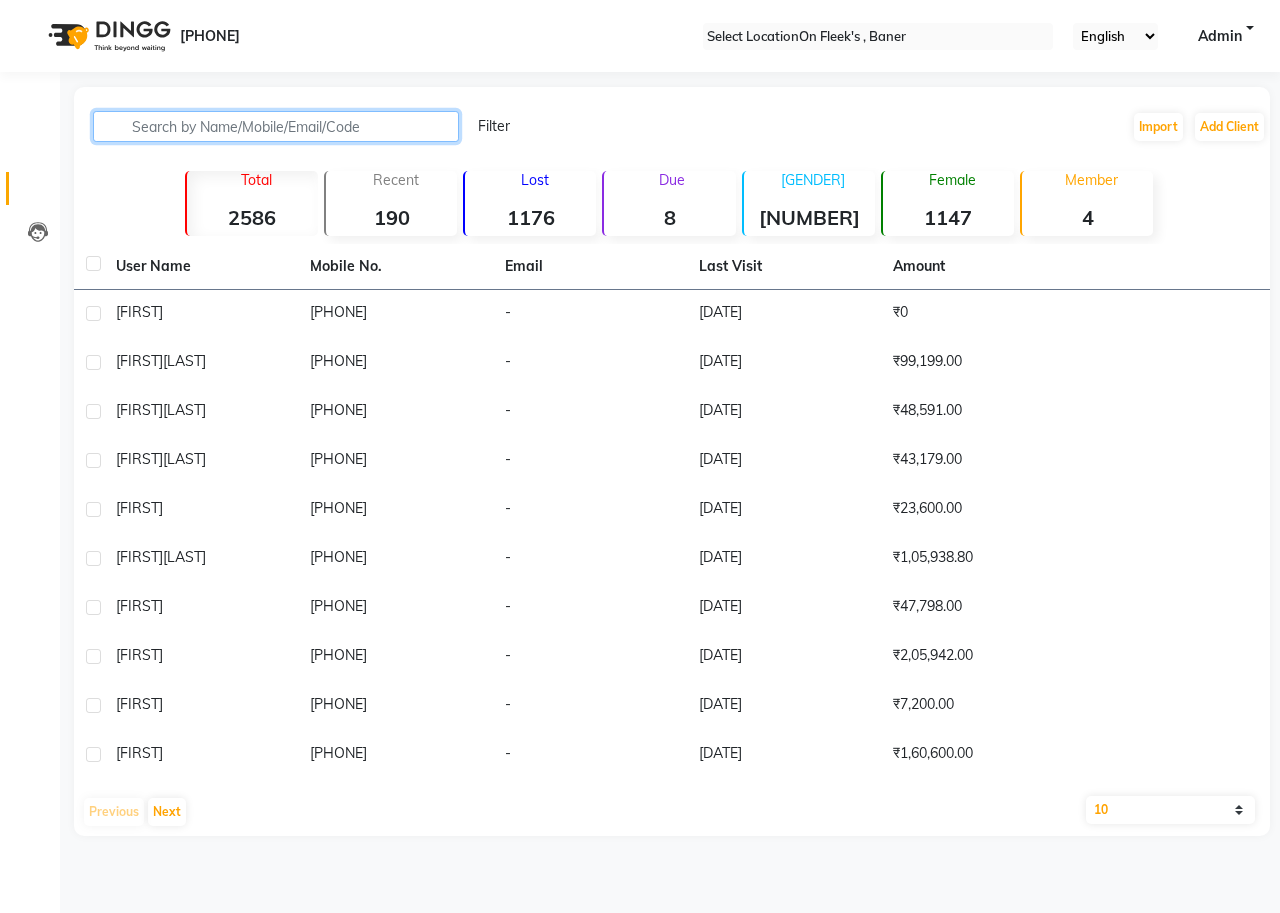 click at bounding box center [276, 126] 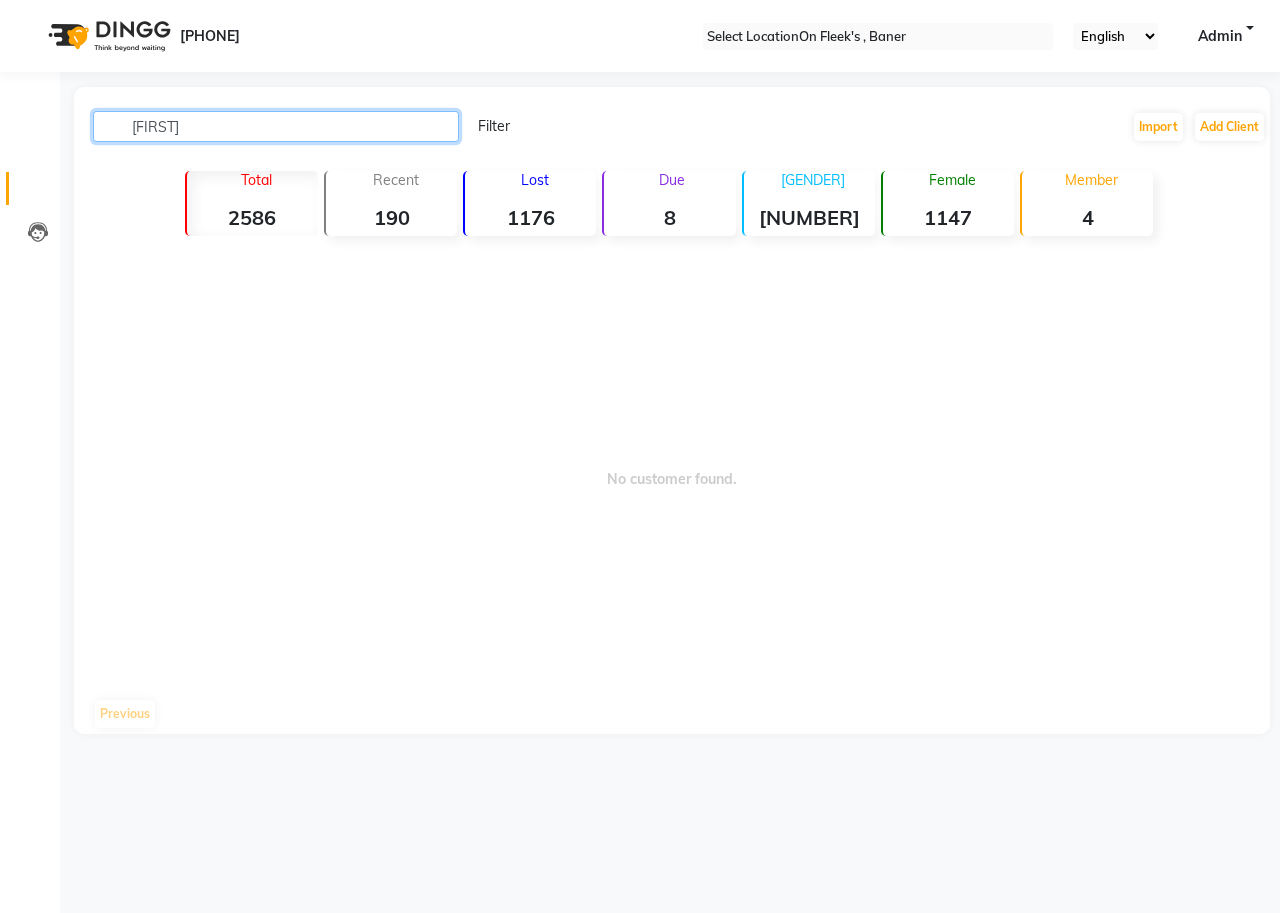 click on "kailsh" at bounding box center [276, 126] 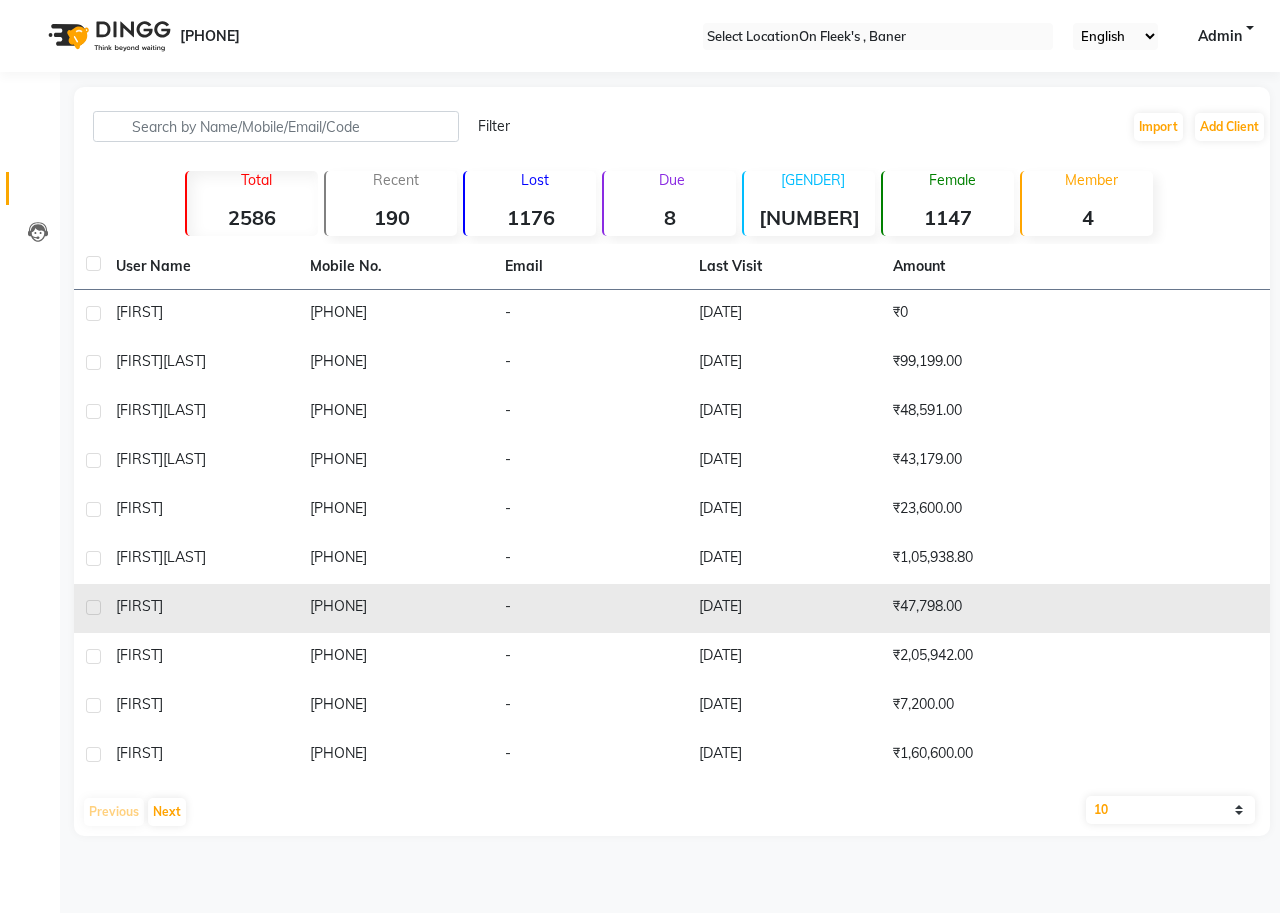 click on "Ajit" at bounding box center [201, 312] 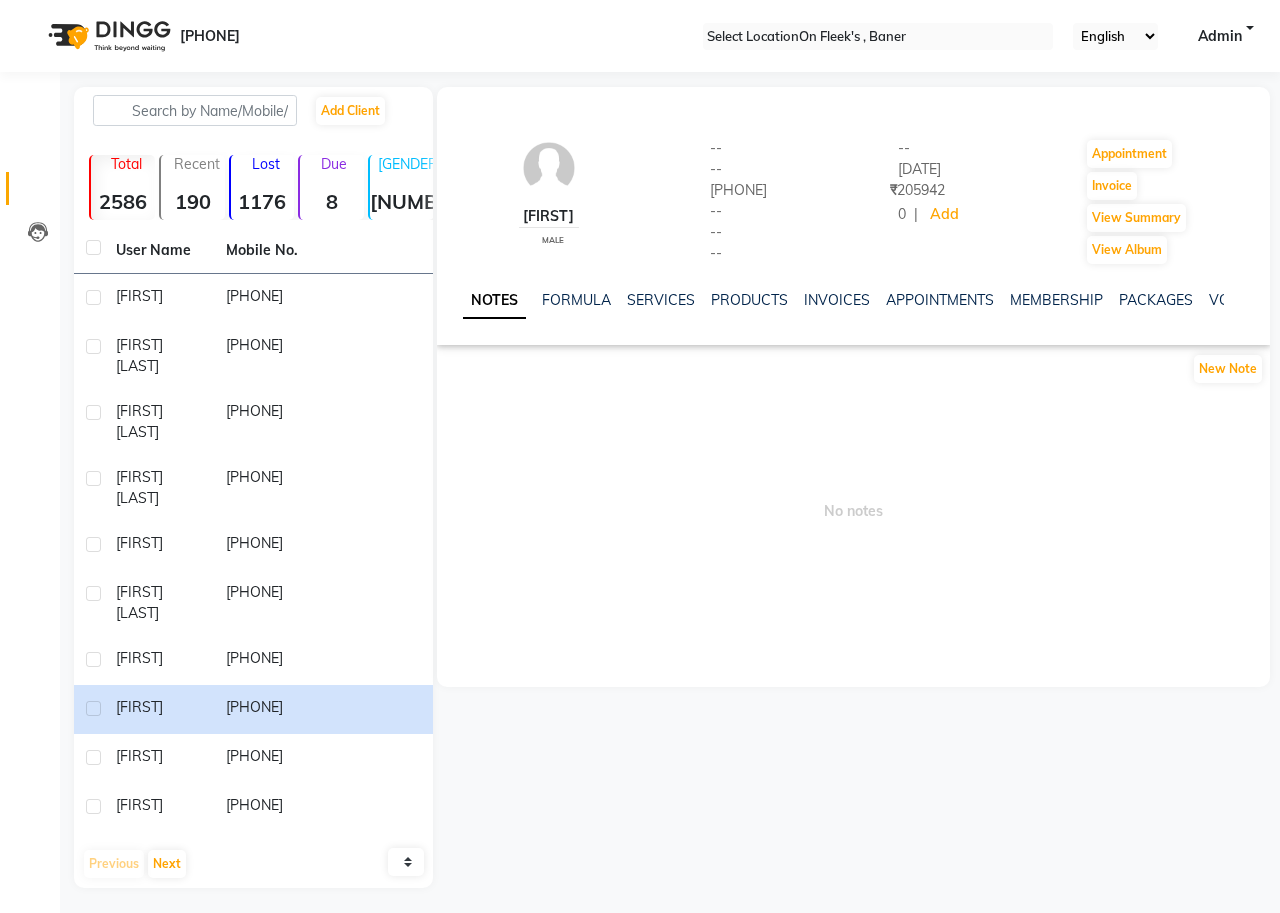 click on "NOTES FORMULA SERVICES PRODUCTS INVOICES APPOINTMENTS MEMBERSHIP PACKAGES VOUCHERS GIFTCARDS POINTS FORMS FAMILY CARDS WALLET" at bounding box center [853, 300] 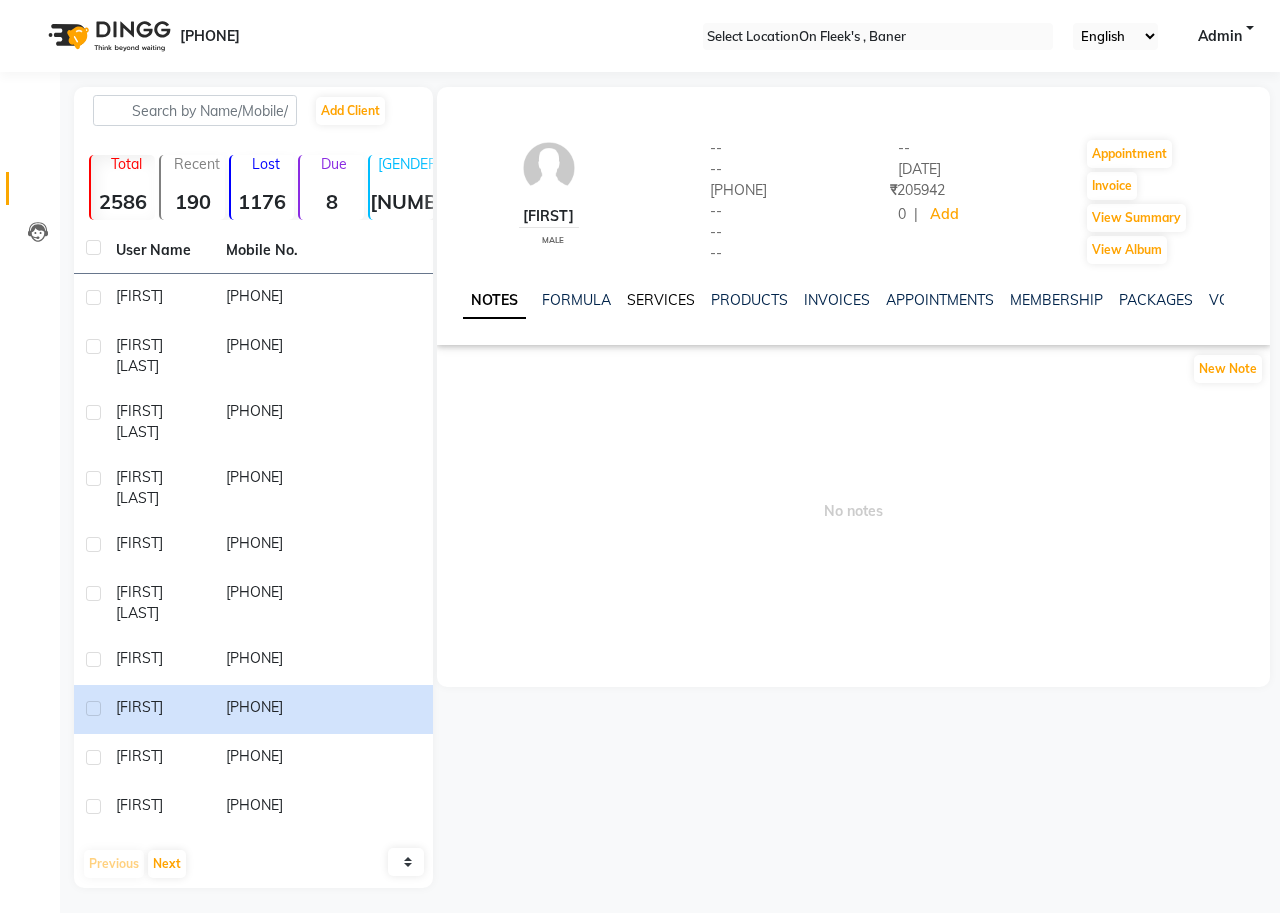 drag, startPoint x: 686, startPoint y: 295, endPoint x: 682, endPoint y: 309, distance: 14.56022 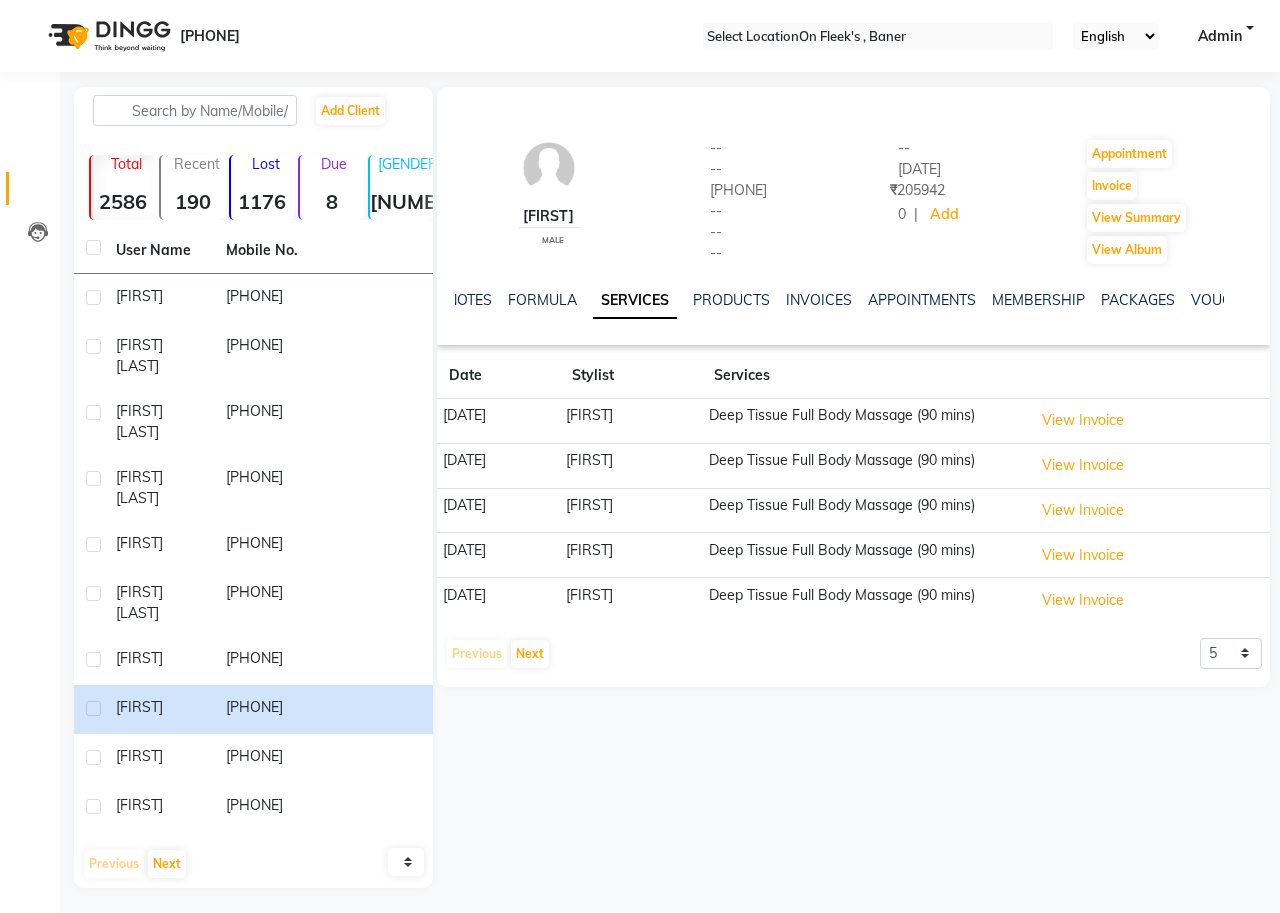 click on "View Invoice" at bounding box center [1148, 421] 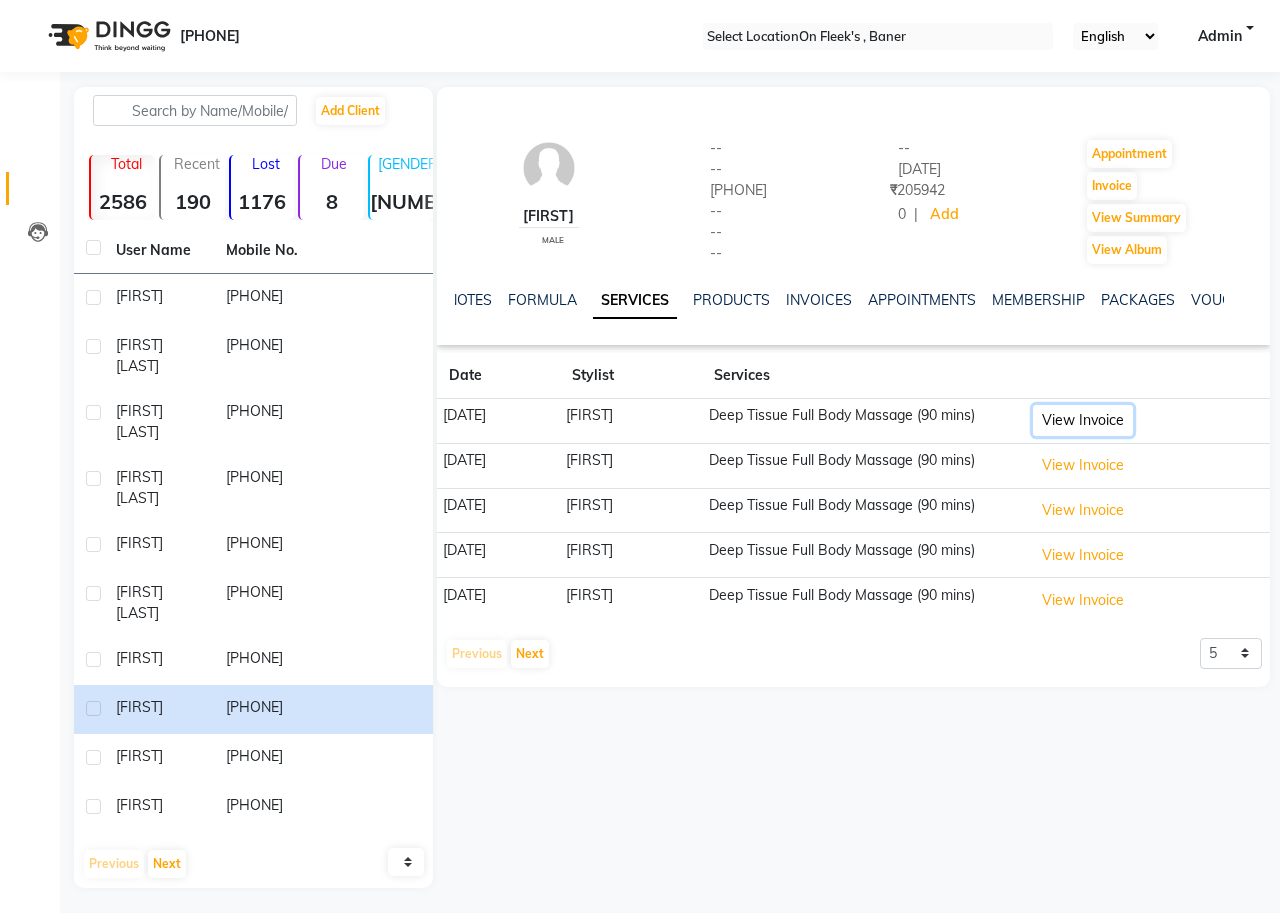click on "View Invoice" at bounding box center [1083, 420] 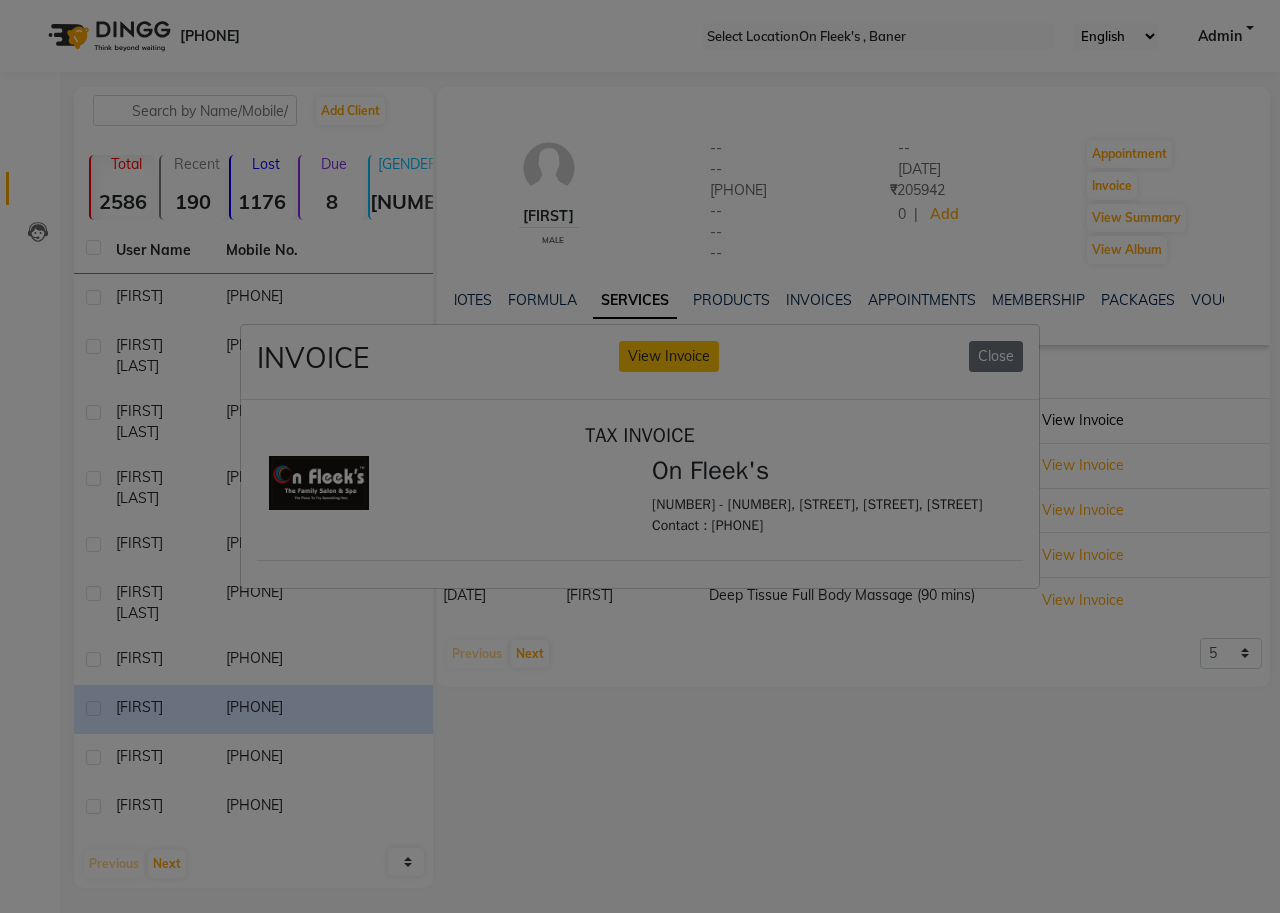 scroll, scrollTop: 0, scrollLeft: 0, axis: both 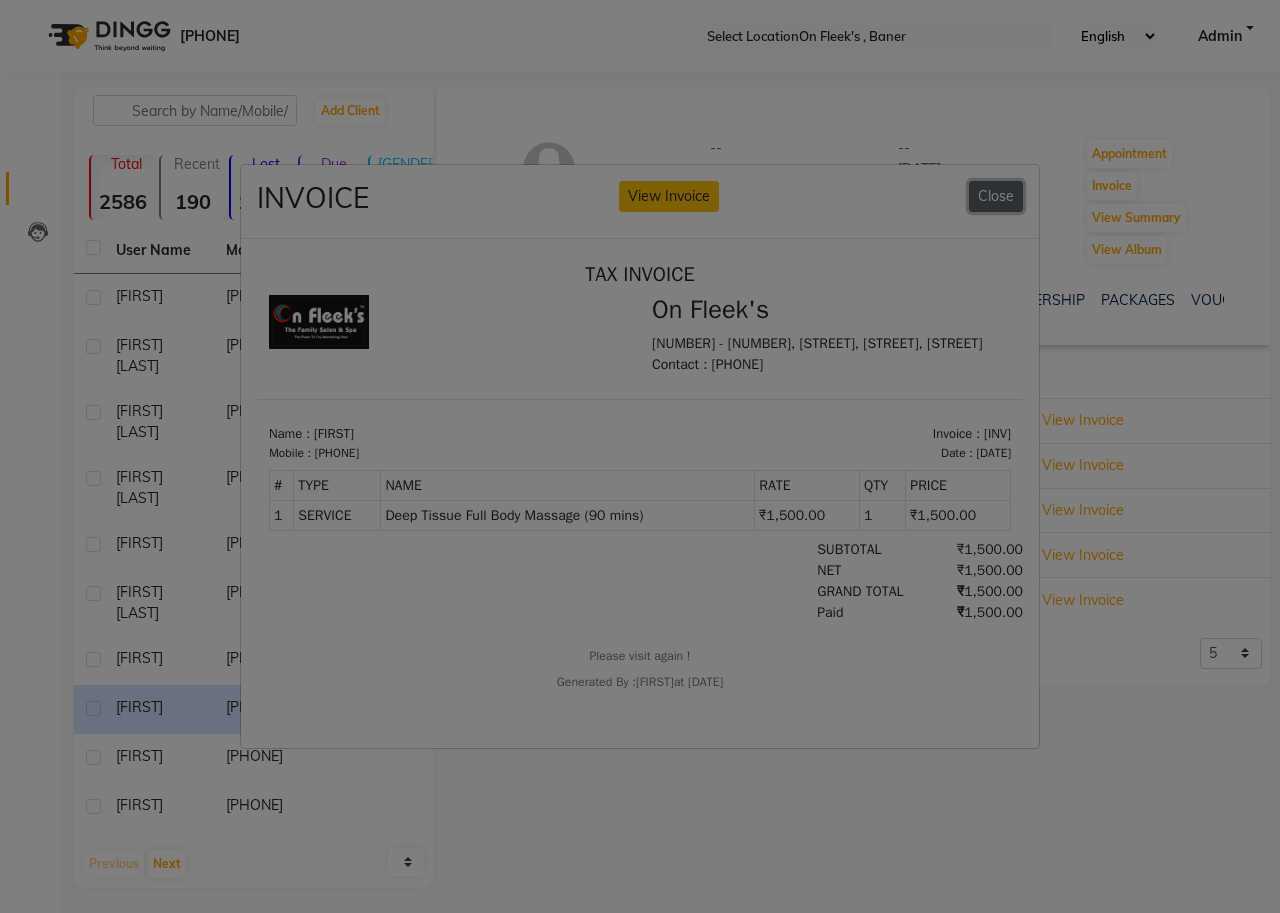 drag, startPoint x: 990, startPoint y: 194, endPoint x: 1001, endPoint y: 190, distance: 11.7046995 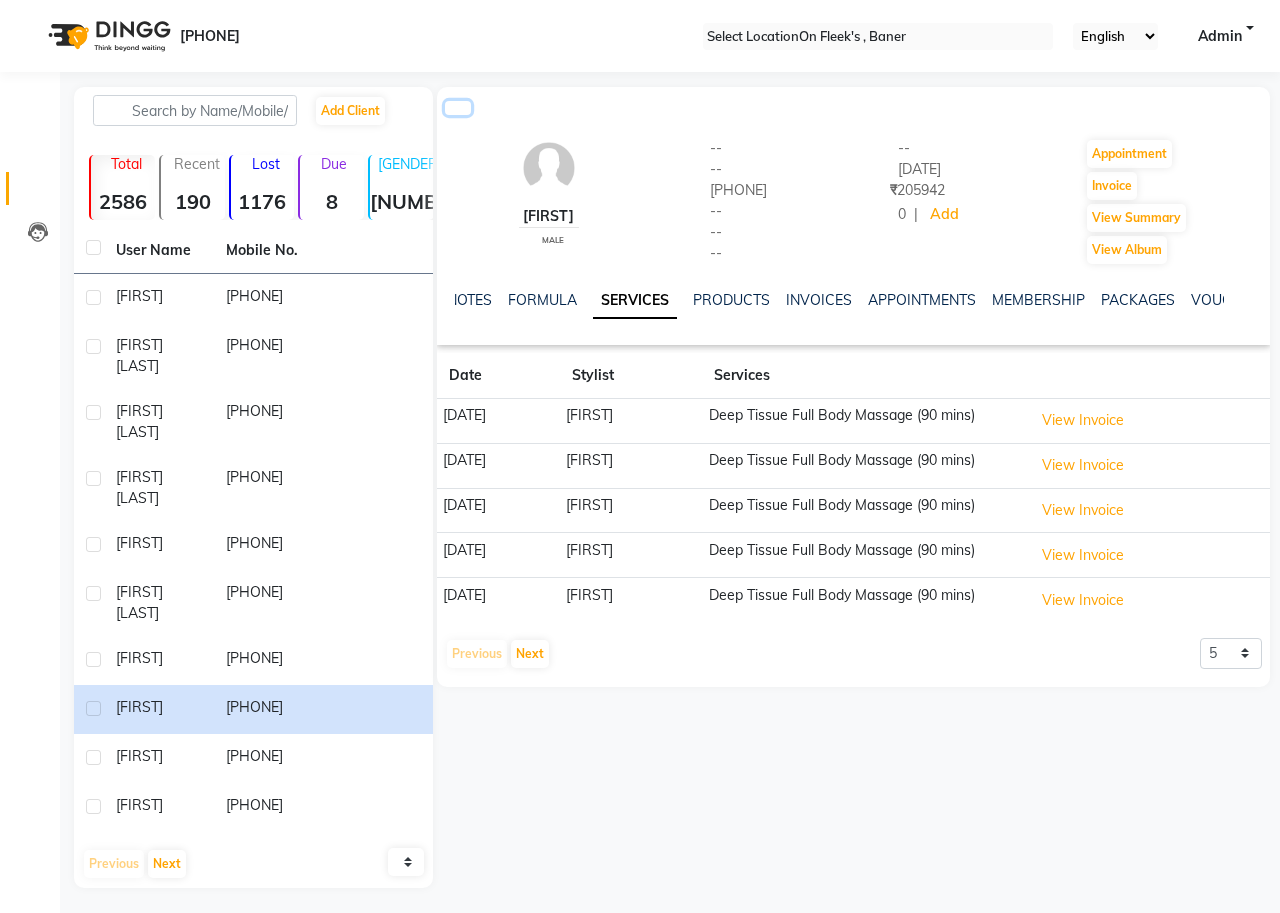 click at bounding box center (458, 108) 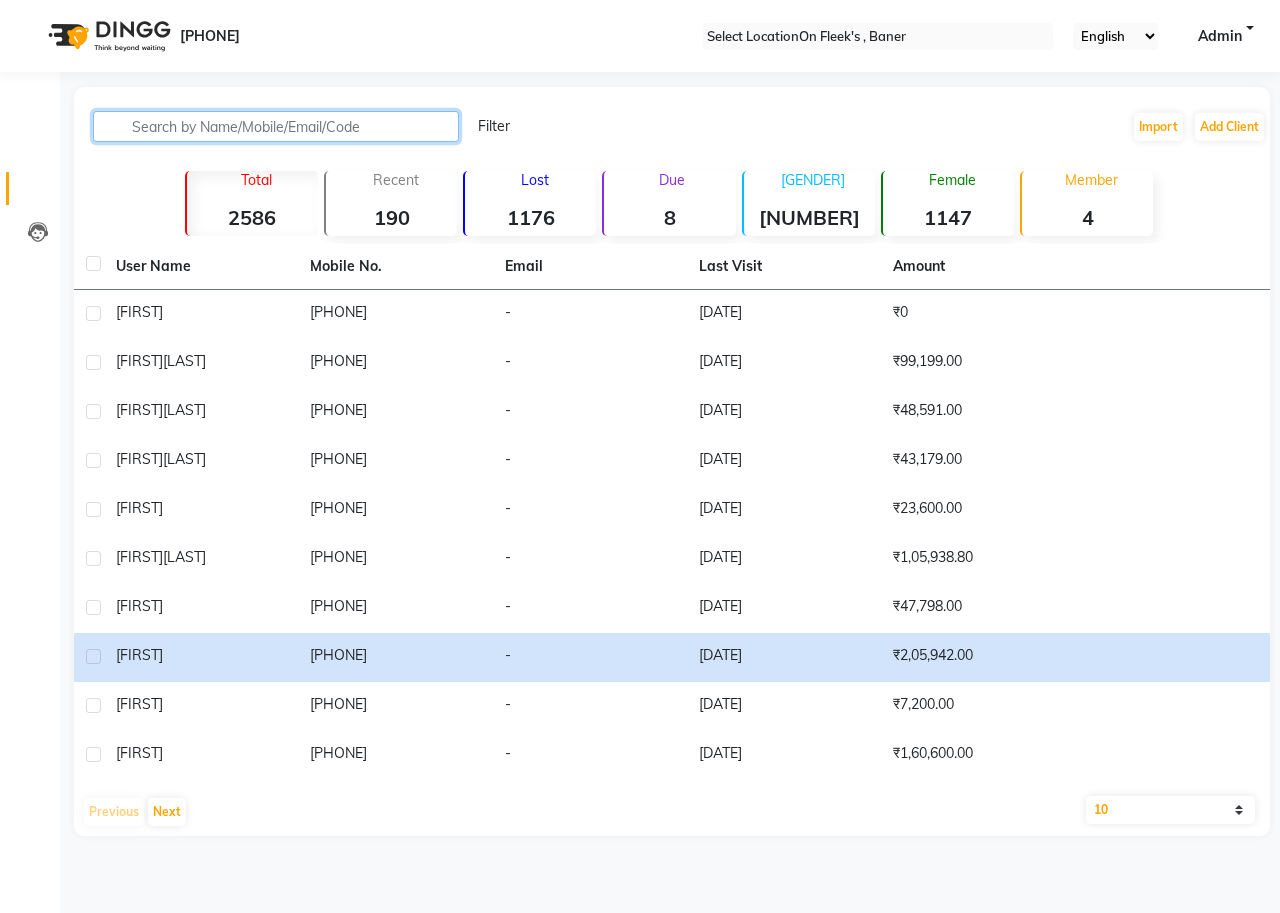 click at bounding box center (276, 126) 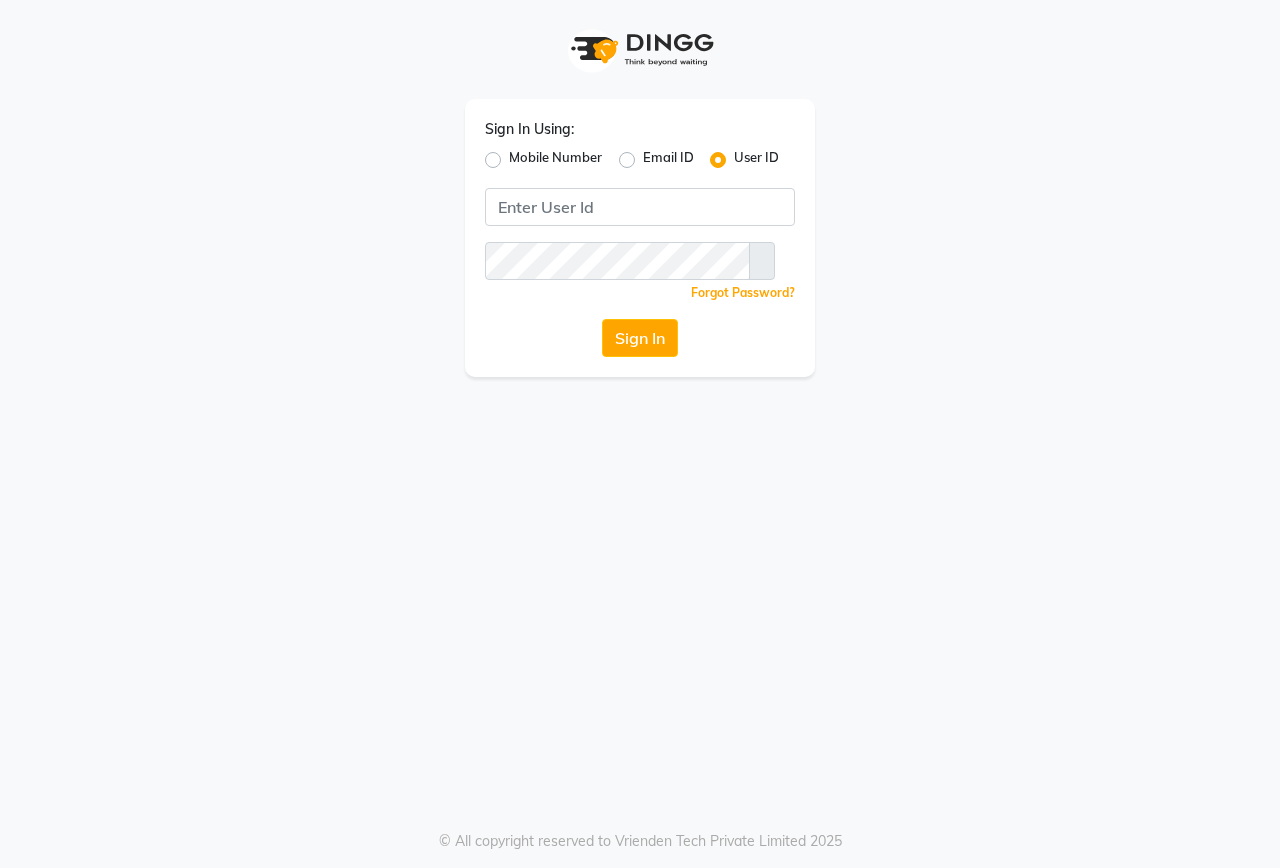 scroll, scrollTop: 0, scrollLeft: 0, axis: both 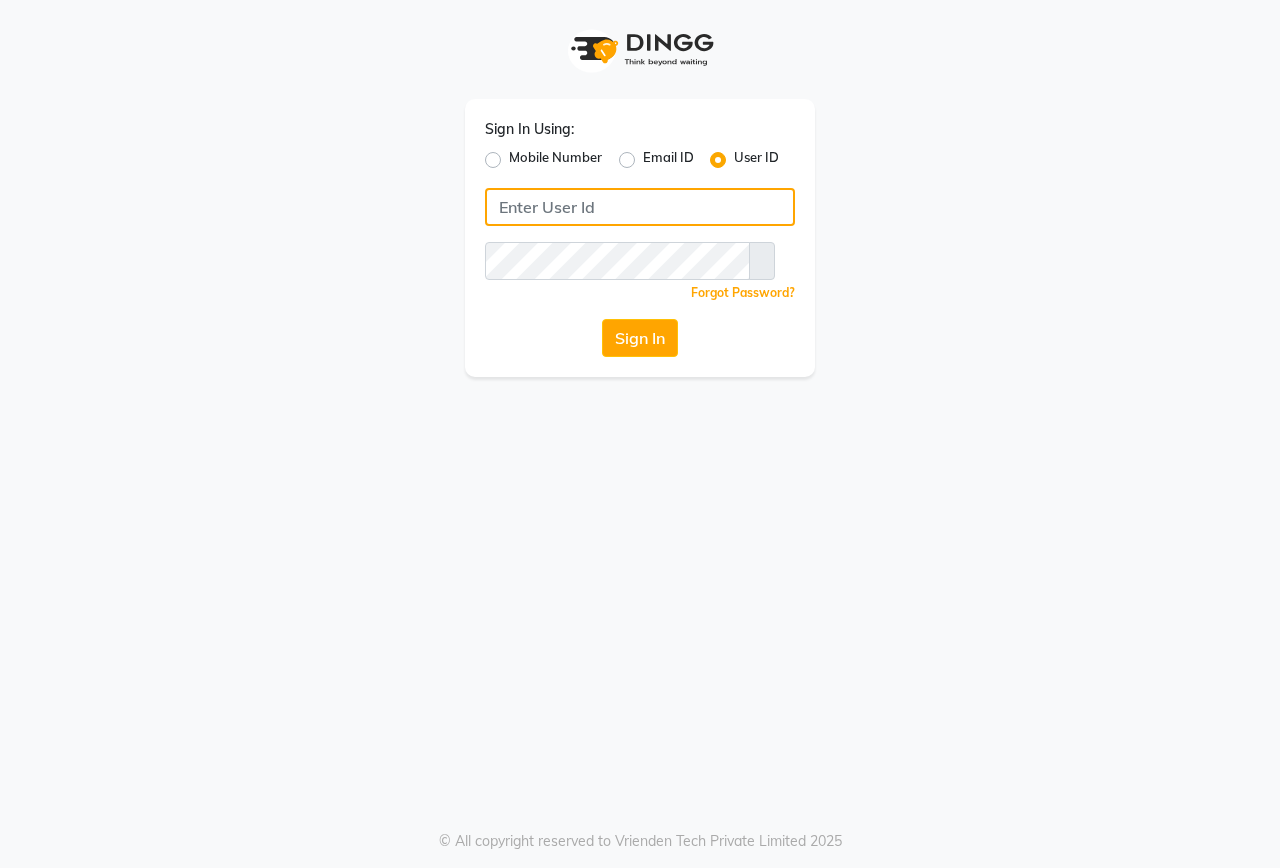 type on "onfleek" 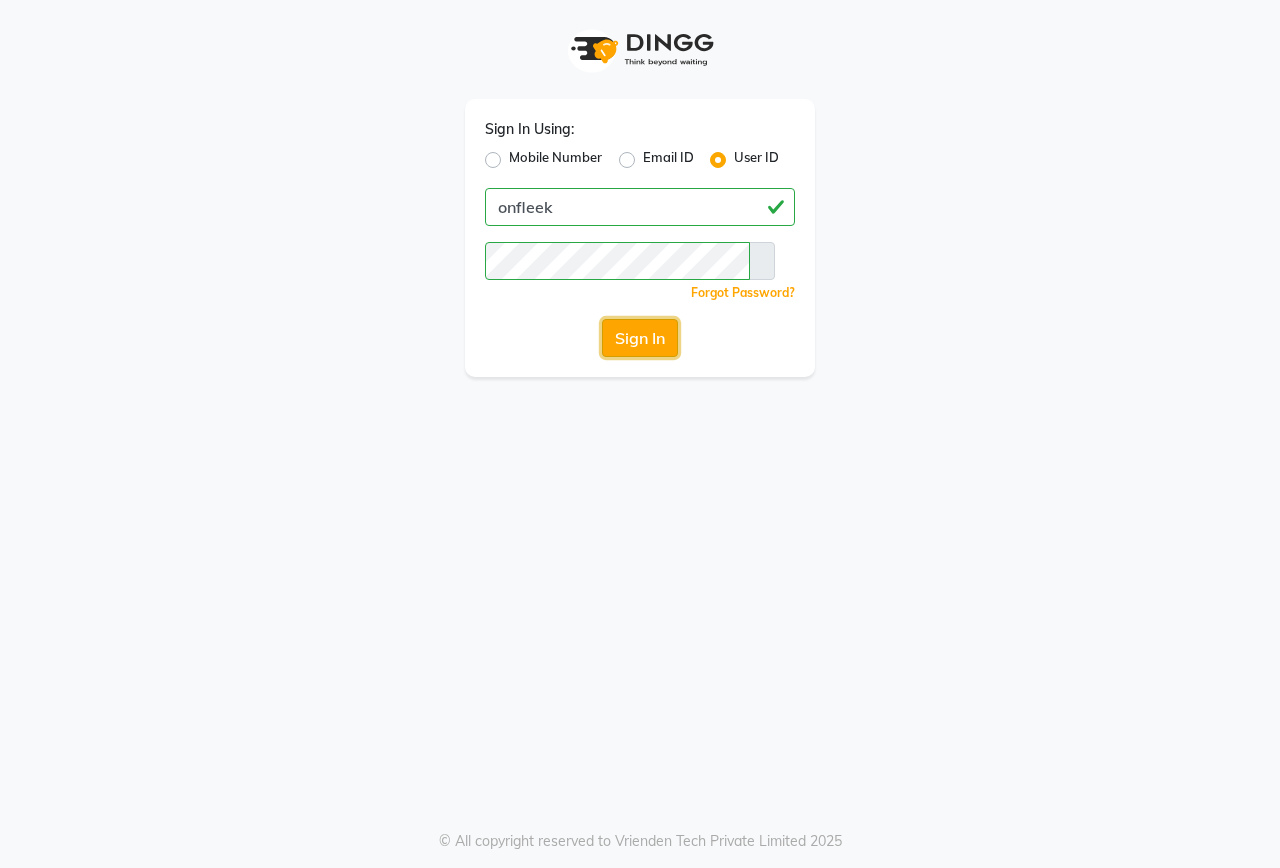 click on "Sign In" at bounding box center [640, 338] 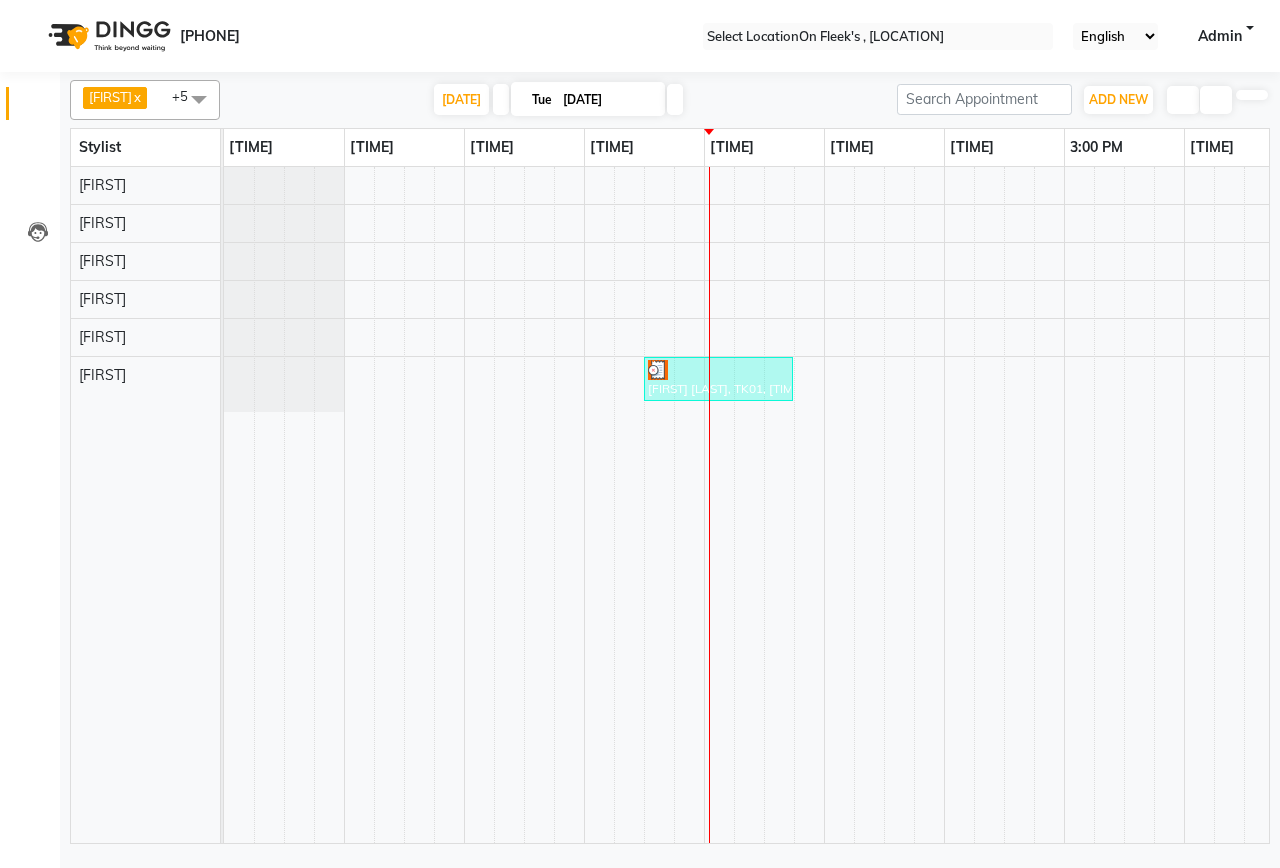scroll, scrollTop: 0, scrollLeft: 0, axis: both 